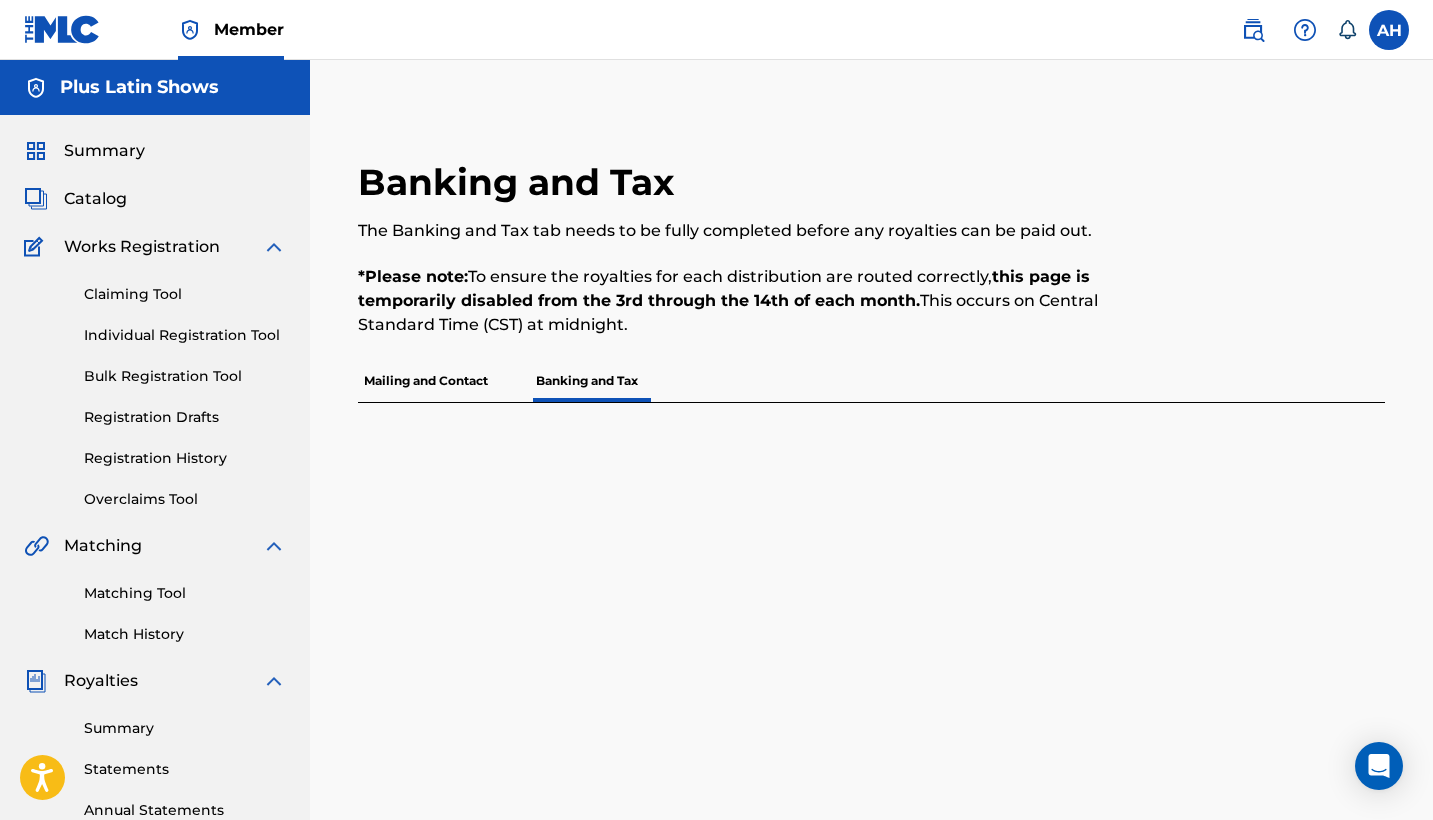 scroll, scrollTop: 0, scrollLeft: 0, axis: both 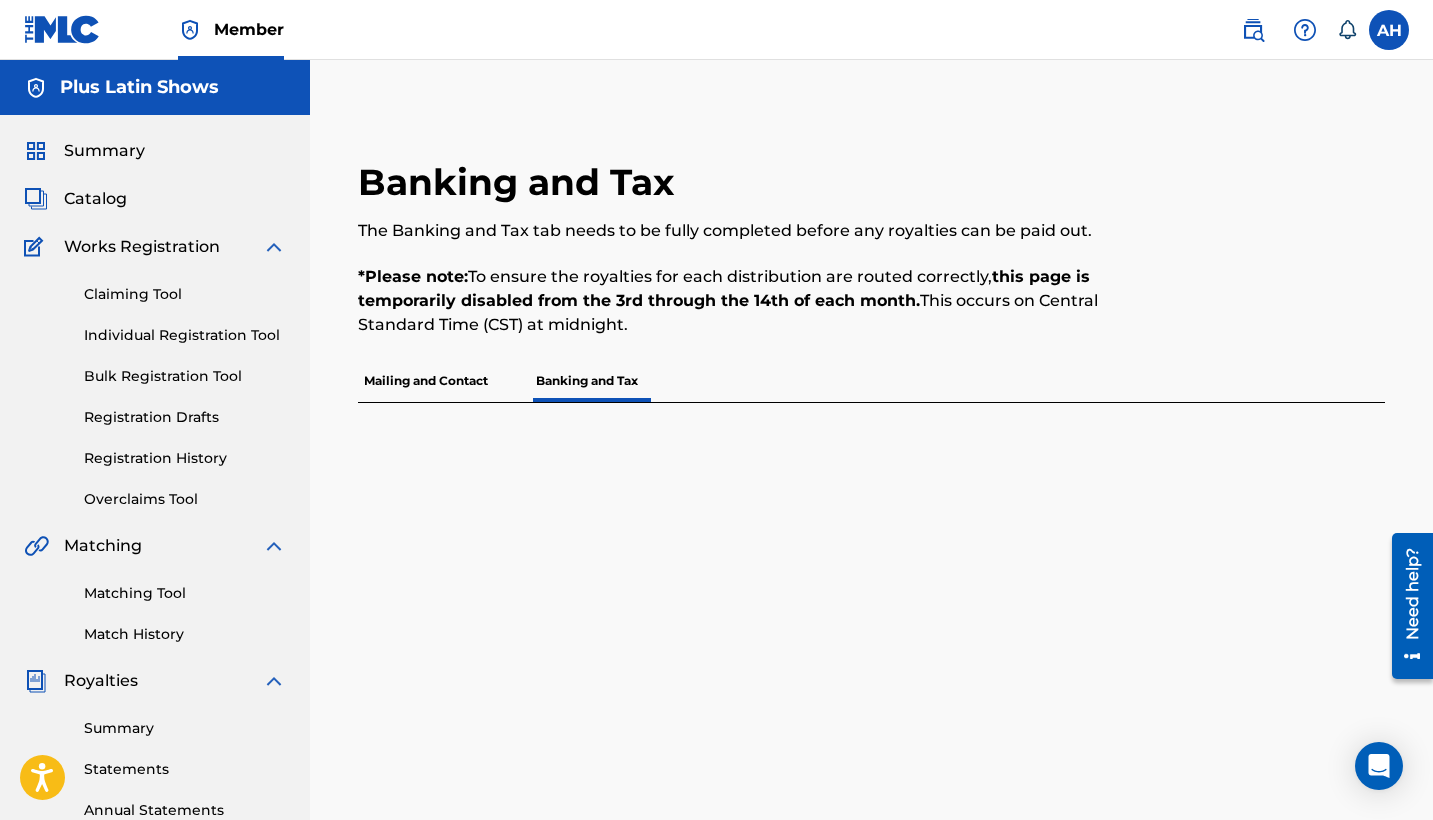 click on "Plus Latin Shows" at bounding box center [139, 87] 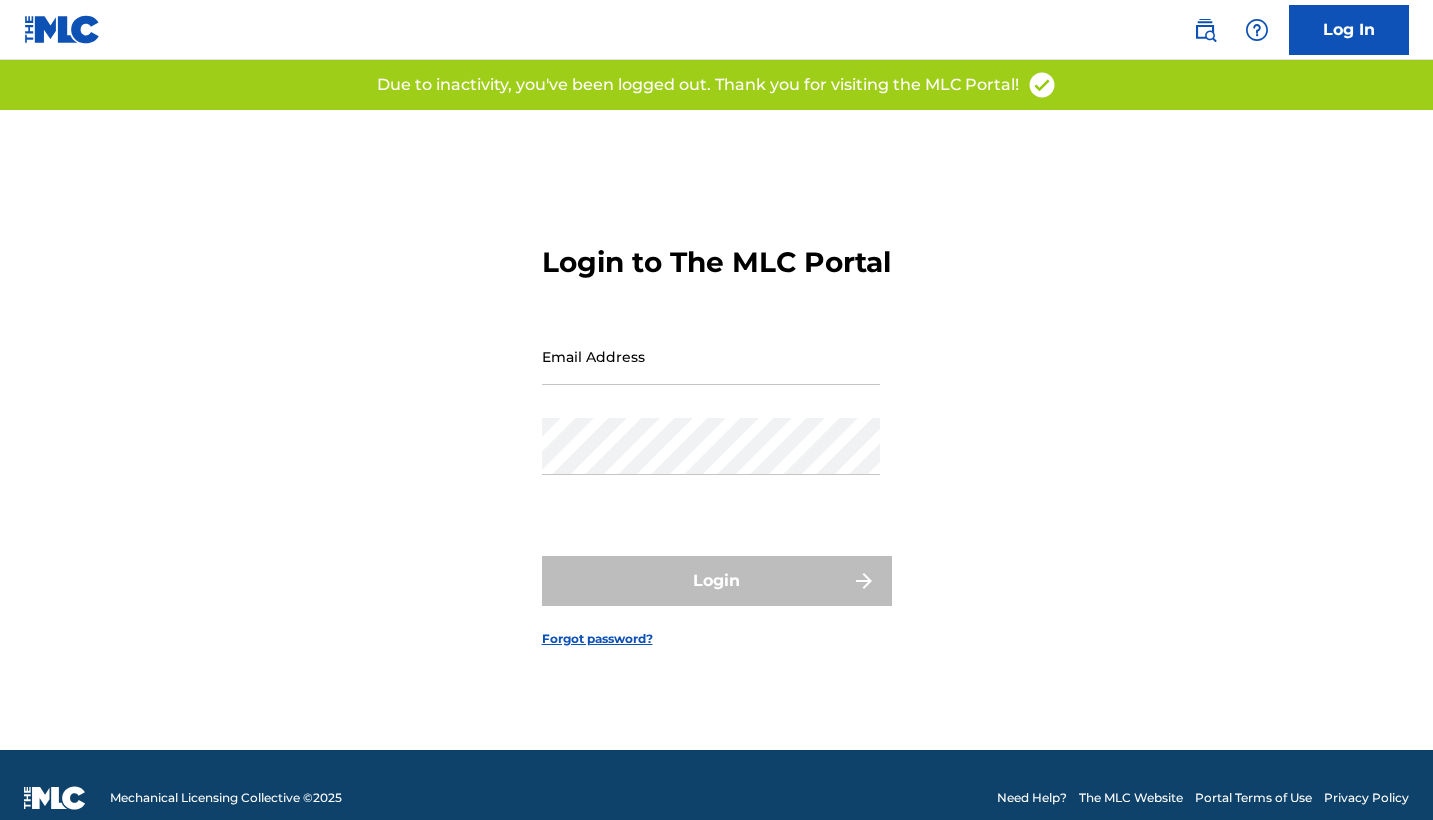 scroll, scrollTop: 0, scrollLeft: 0, axis: both 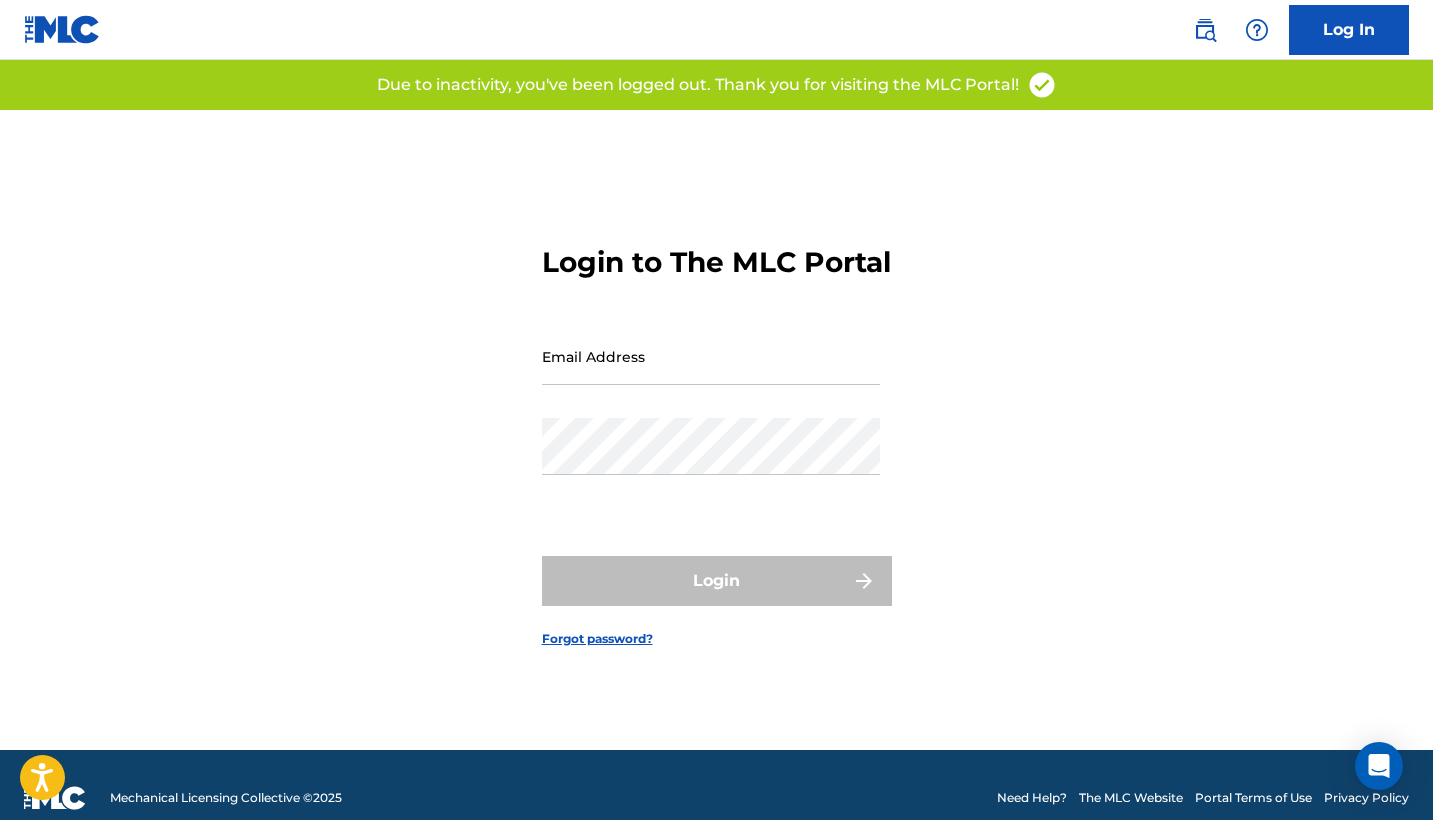type on "[EMAIL_ADDRESS][DOMAIN_NAME]" 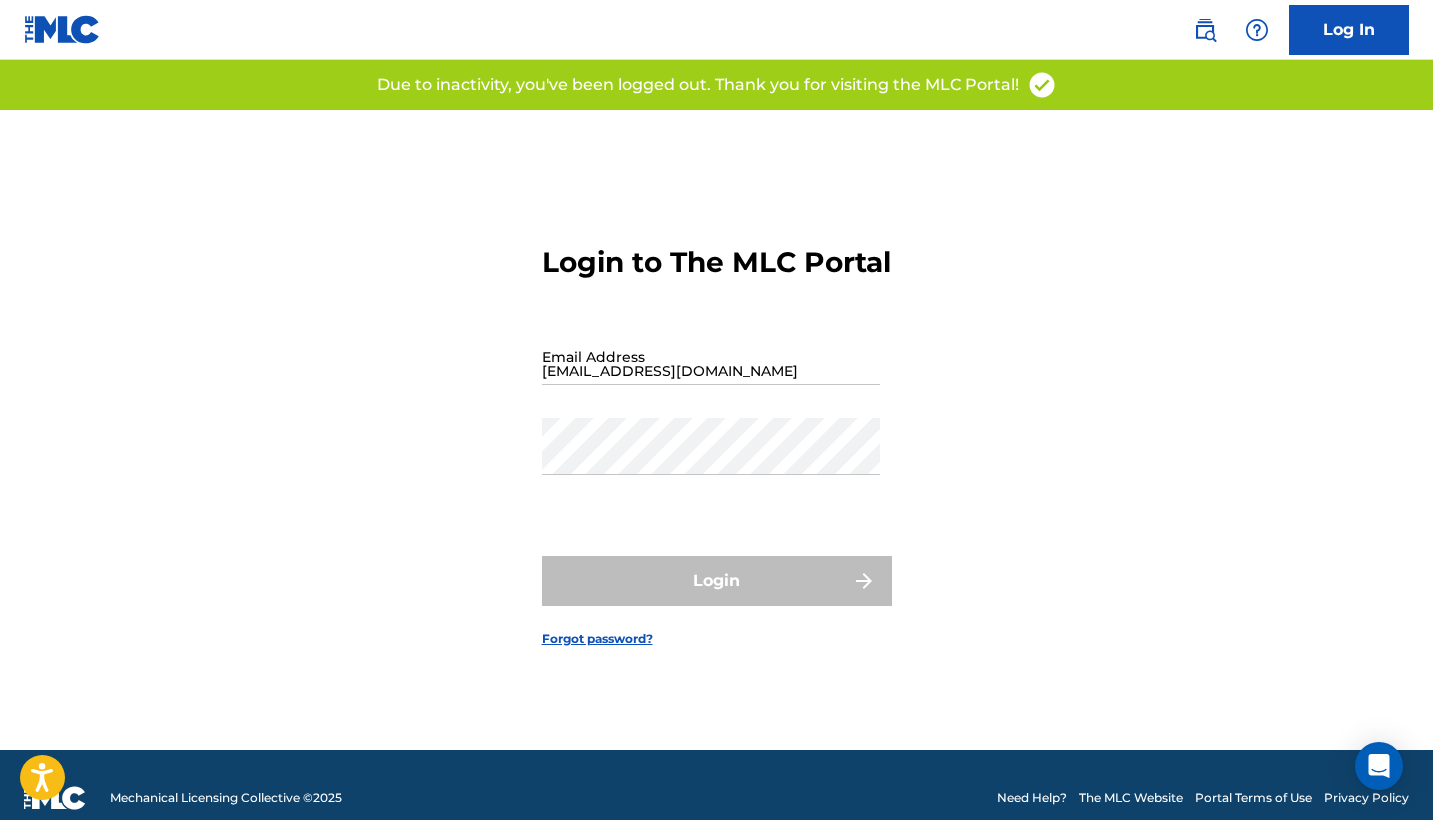 click on "Login" at bounding box center [717, 581] 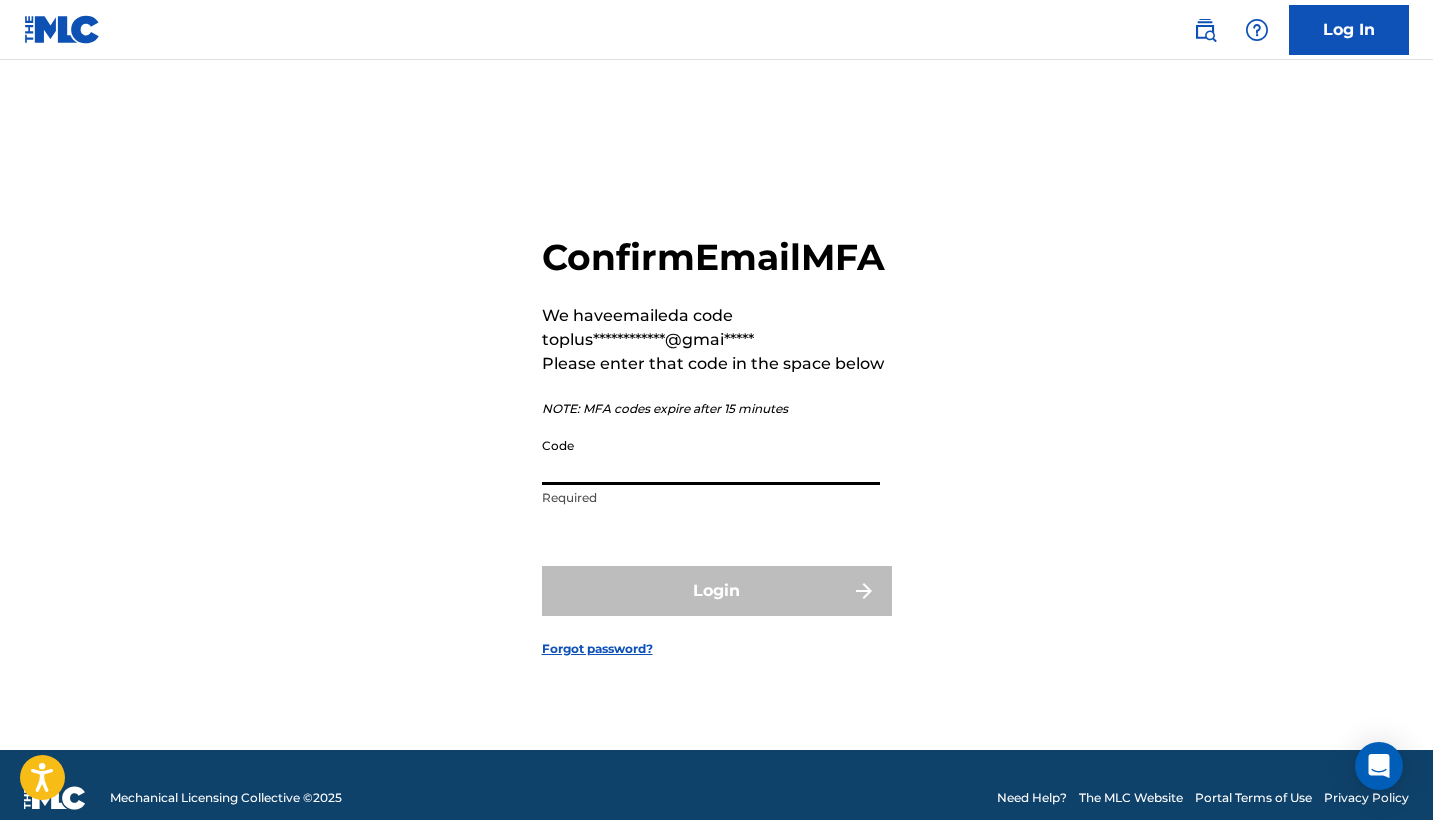 click on "Code" at bounding box center (711, 456) 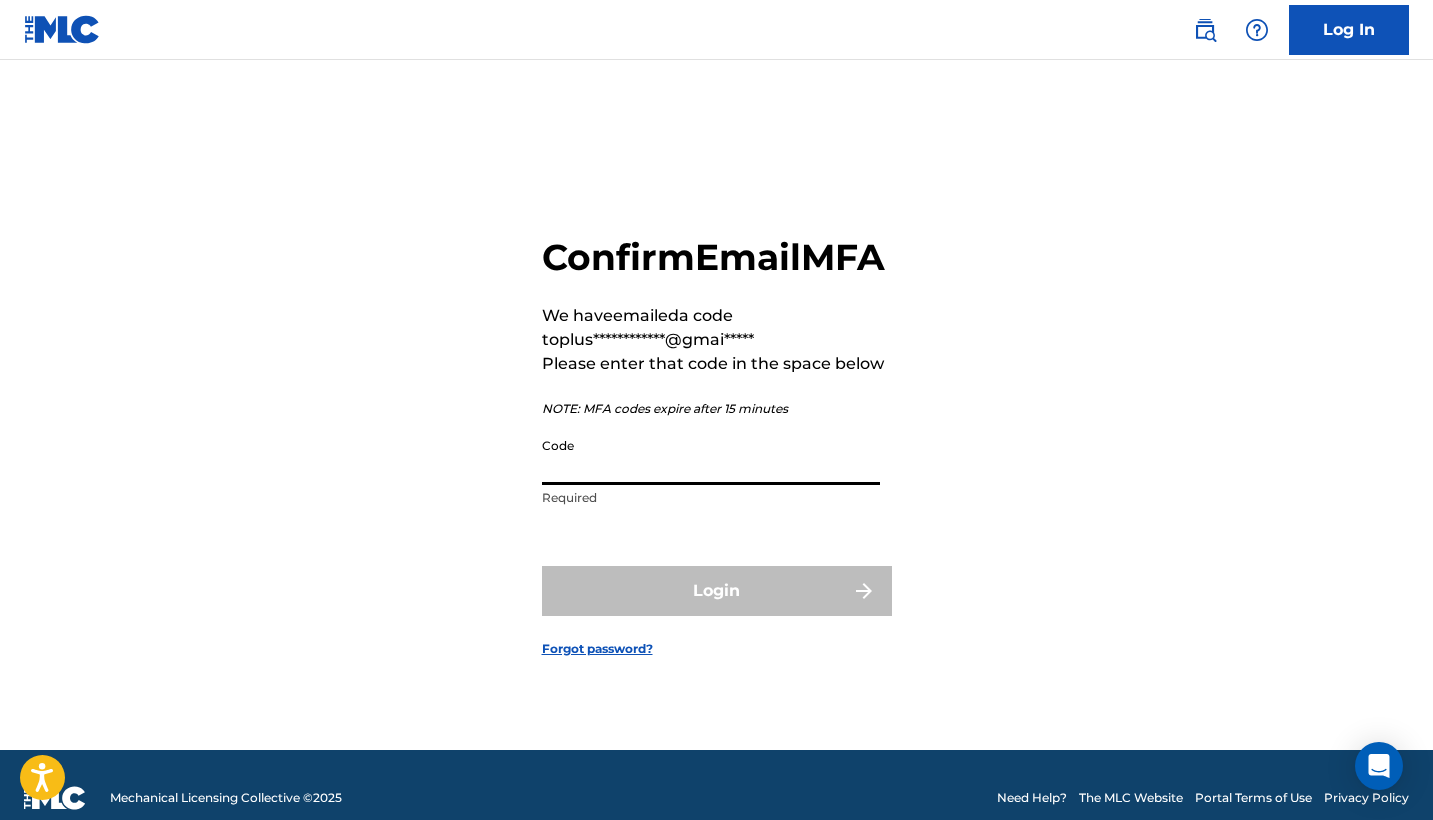 click on "Code" at bounding box center [711, 456] 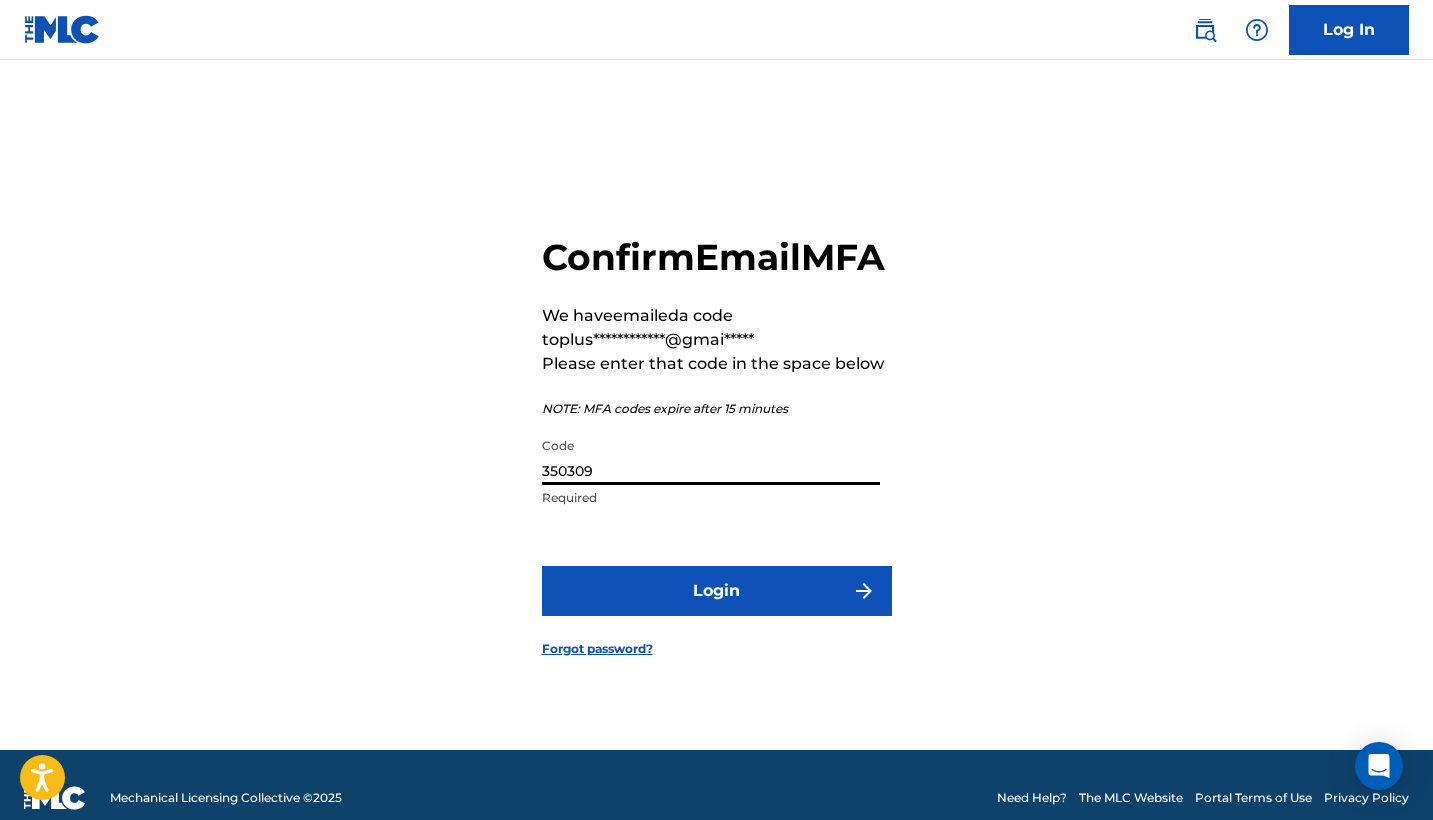 type on "350309" 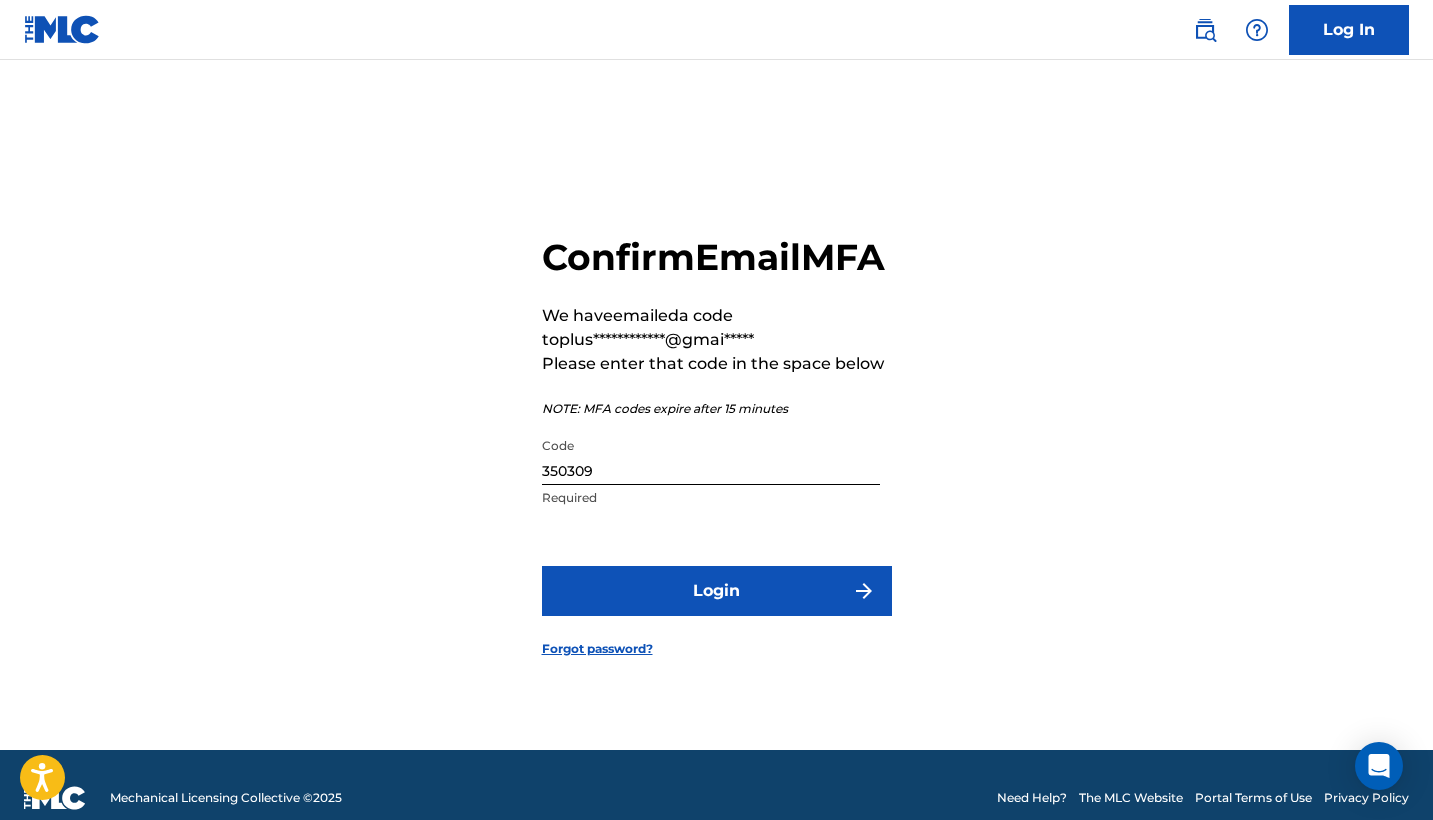 click on "Login" at bounding box center [717, 591] 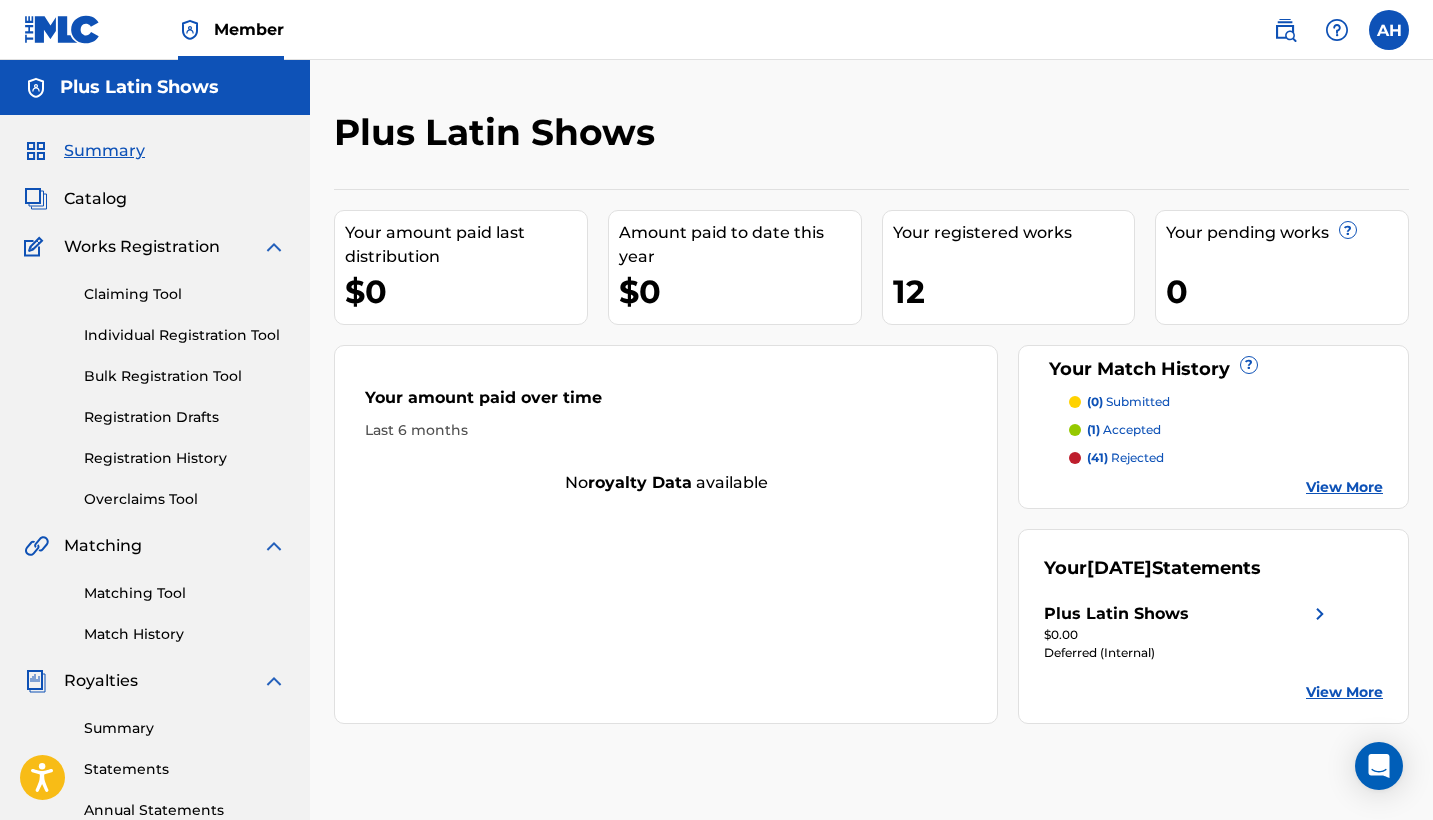 scroll, scrollTop: 0, scrollLeft: 0, axis: both 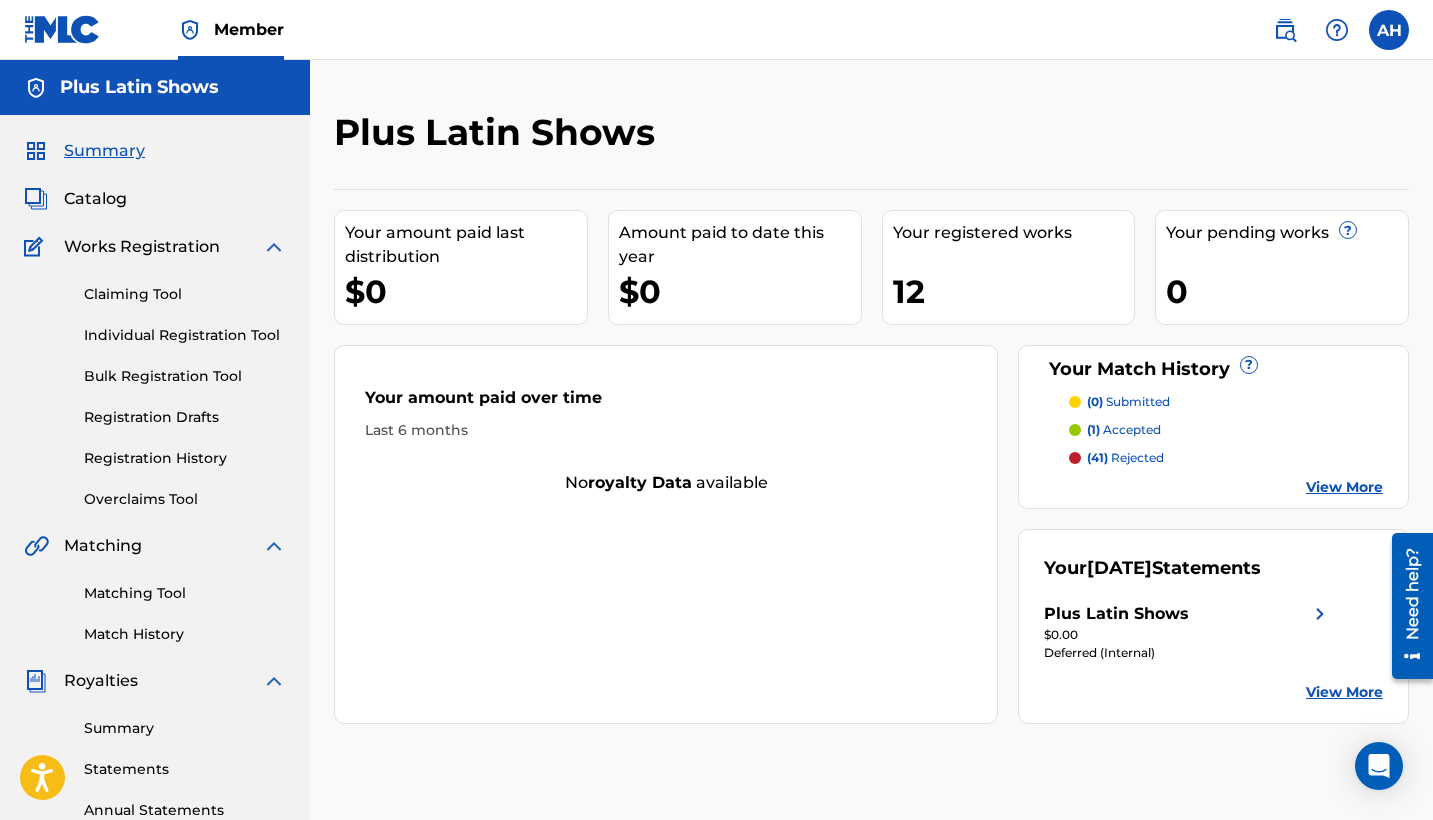 click on "View More" at bounding box center [1344, 692] 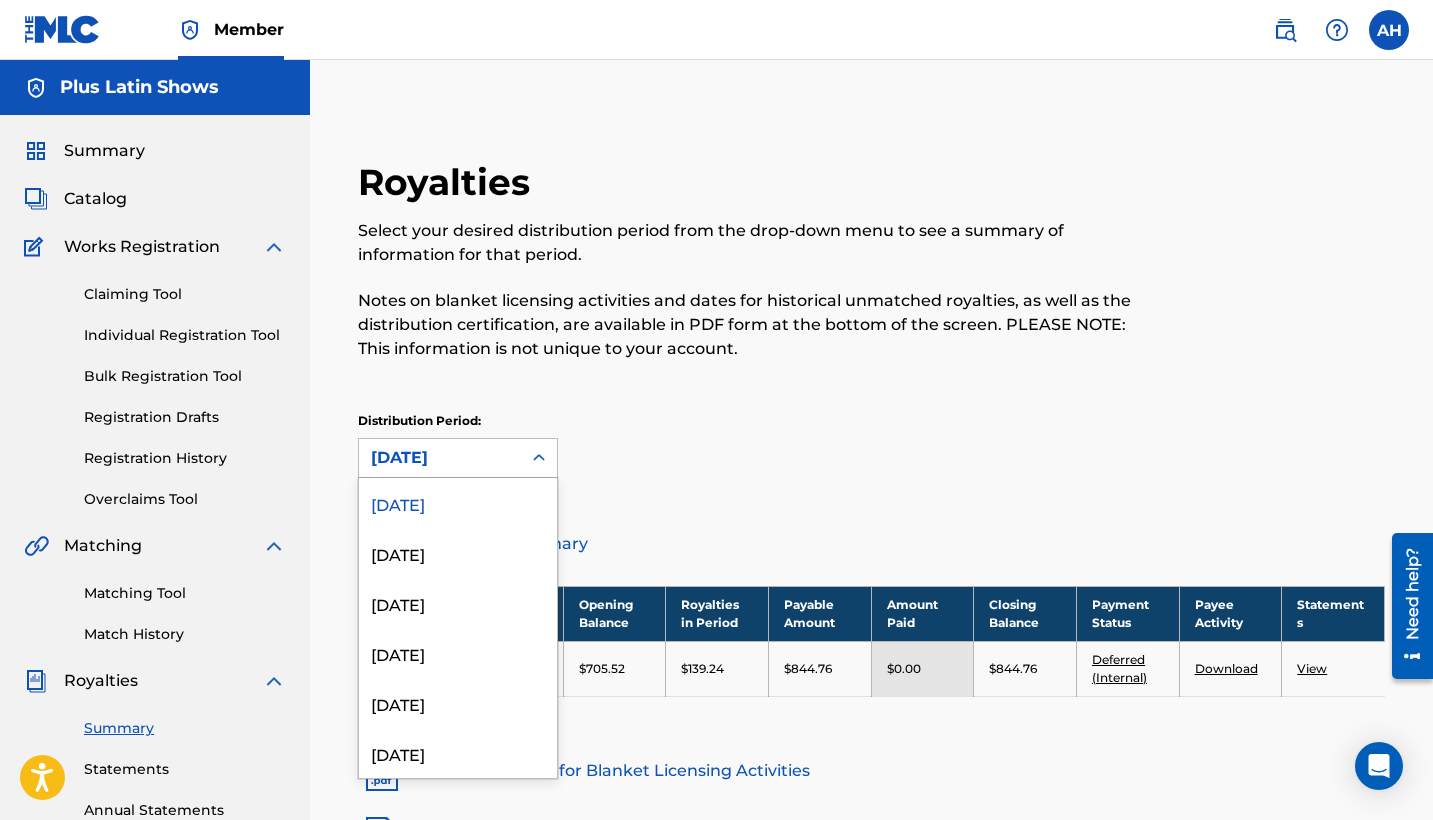 click 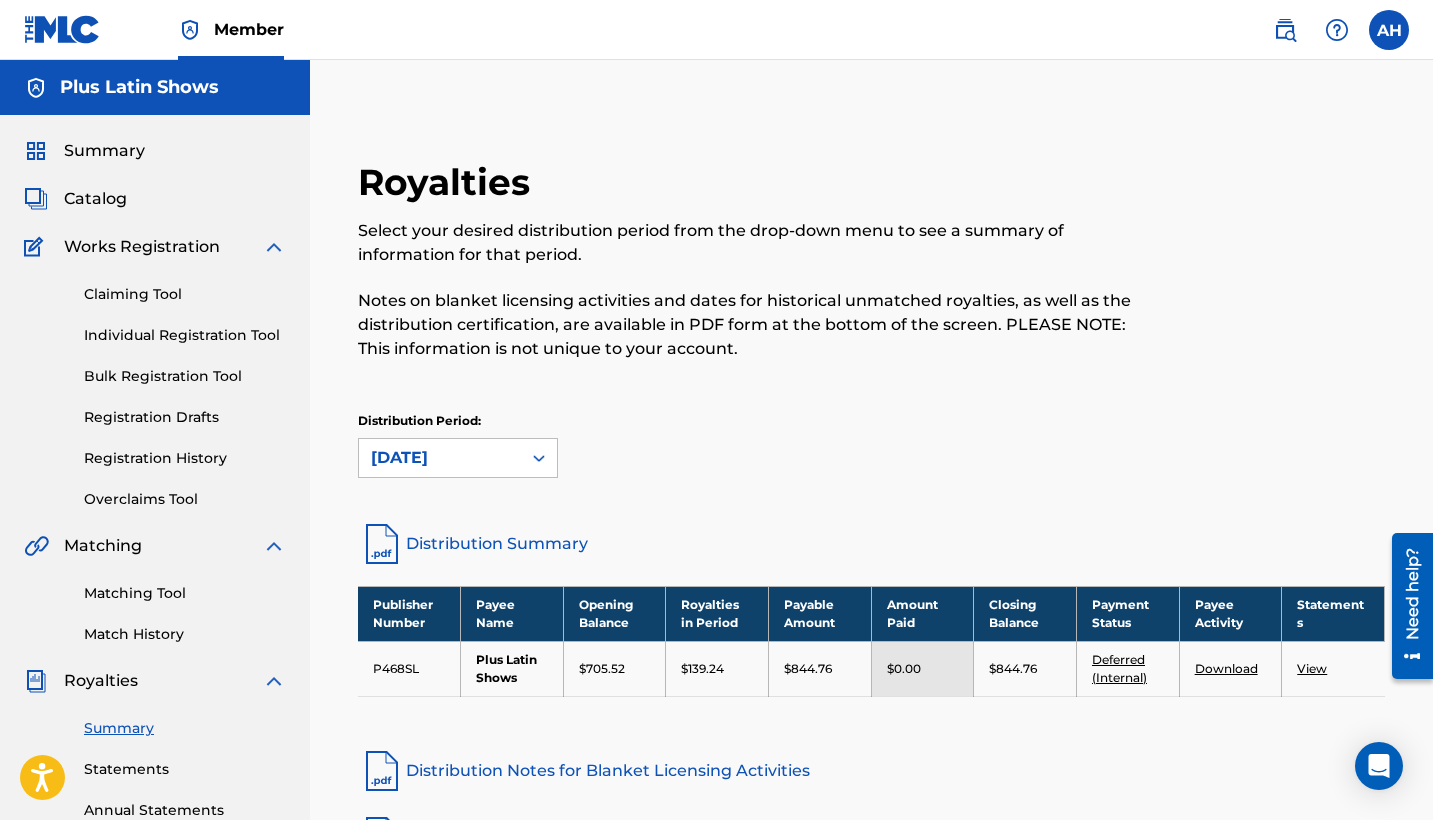 click on "Distribution Period: June 2025" at bounding box center [871, 445] 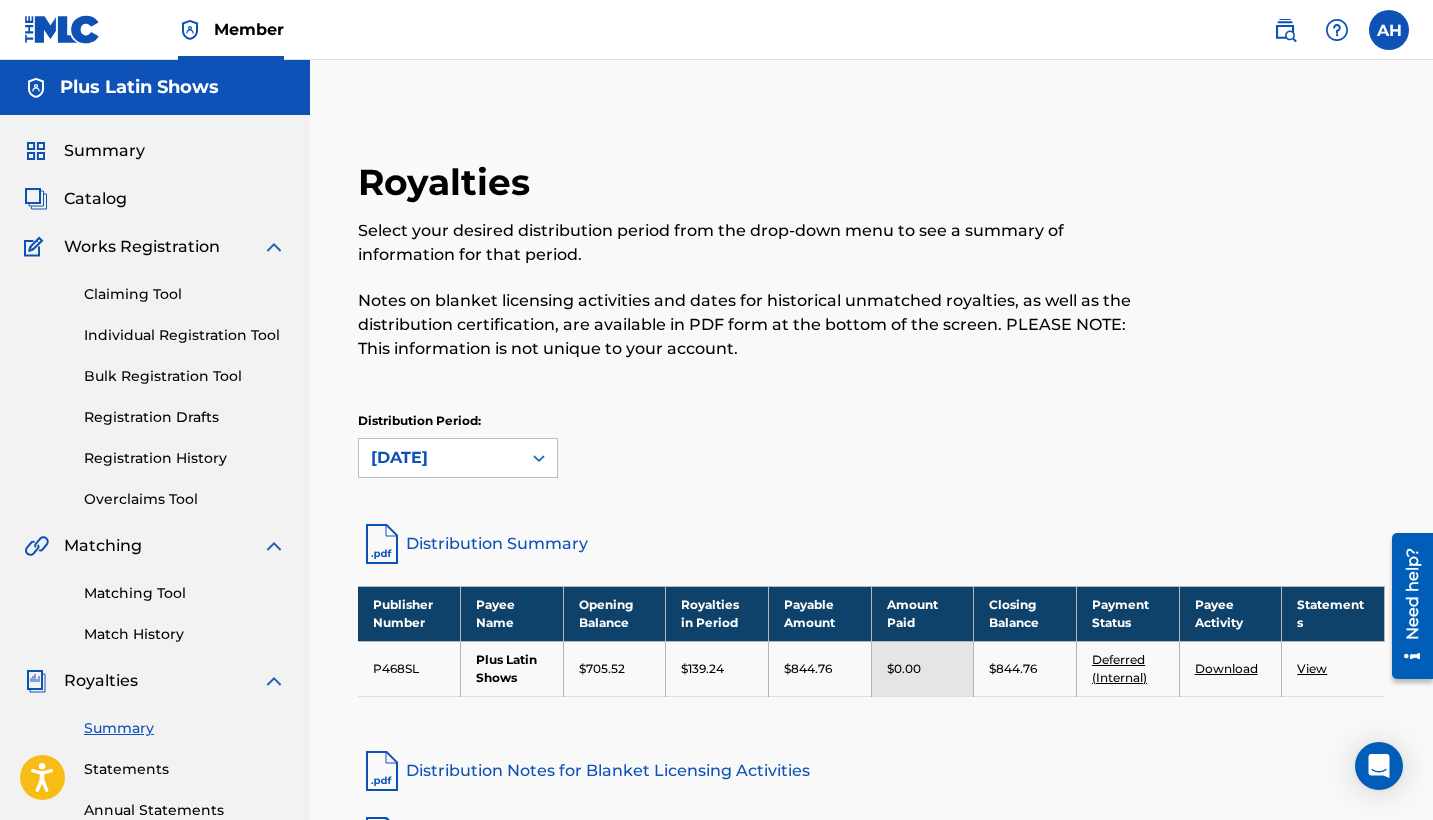click on "Deferred (Internal)" at bounding box center (1119, 668) 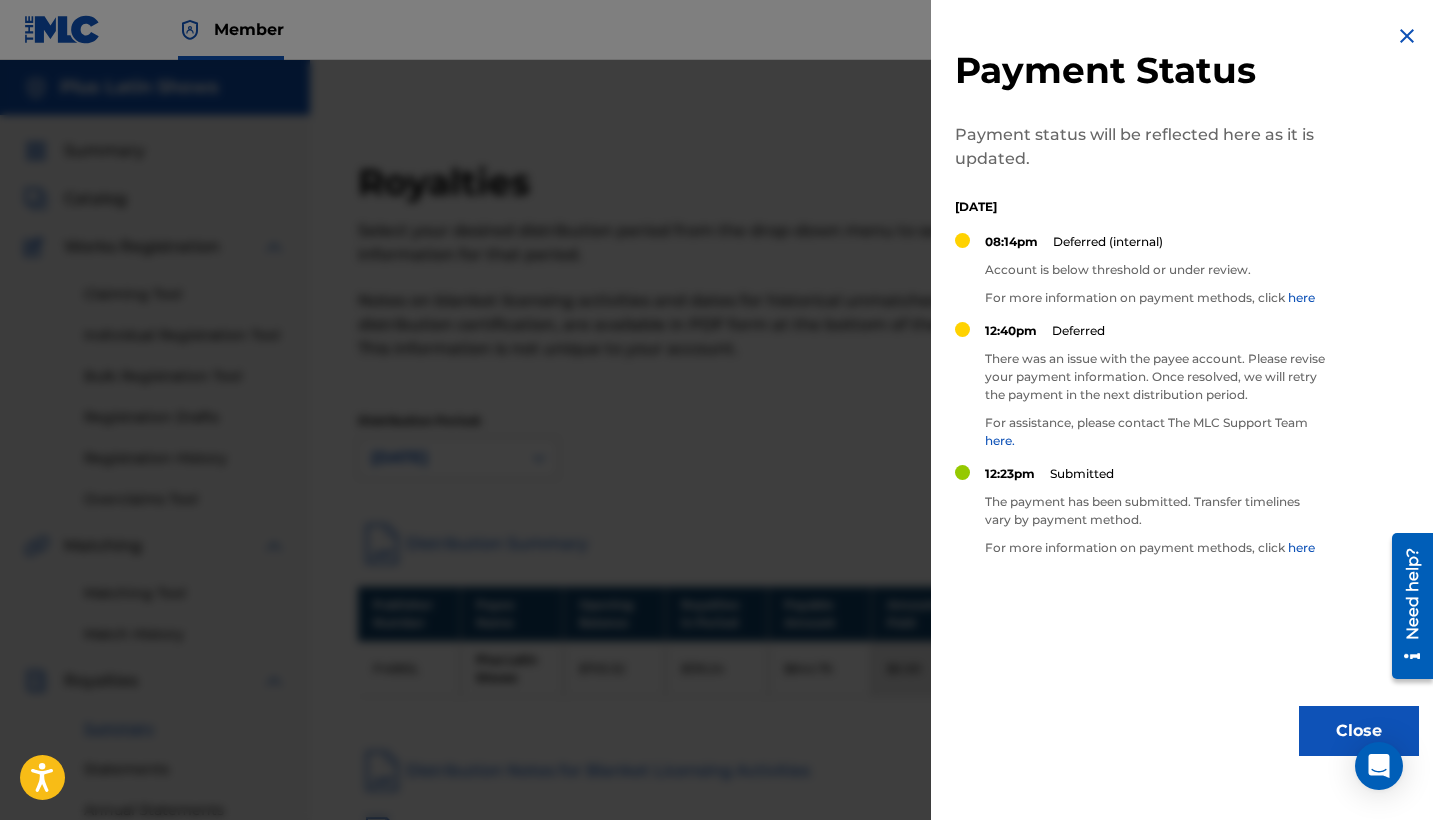 click on "here" at bounding box center [1301, 297] 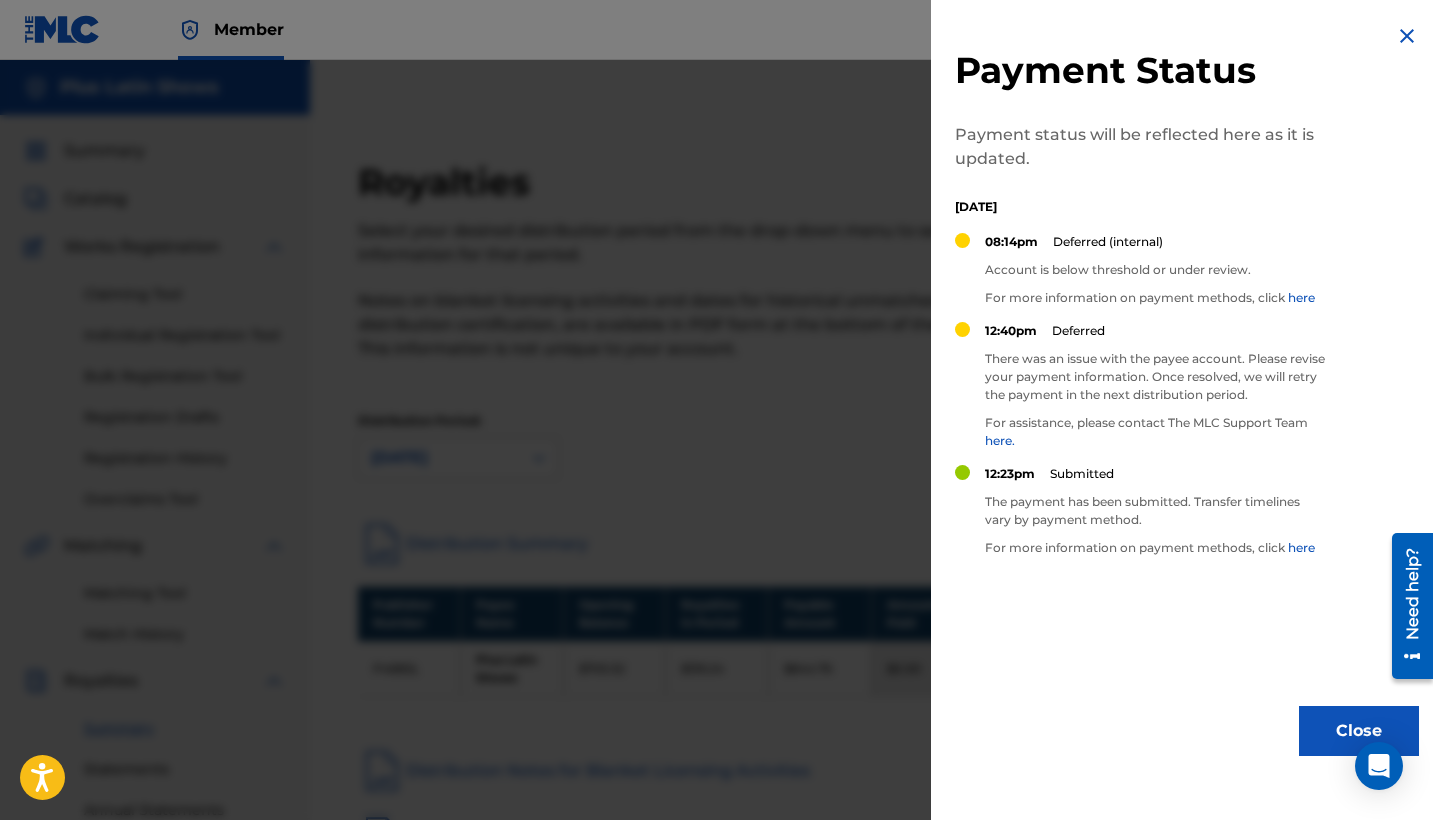 click on "here." at bounding box center [1000, 440] 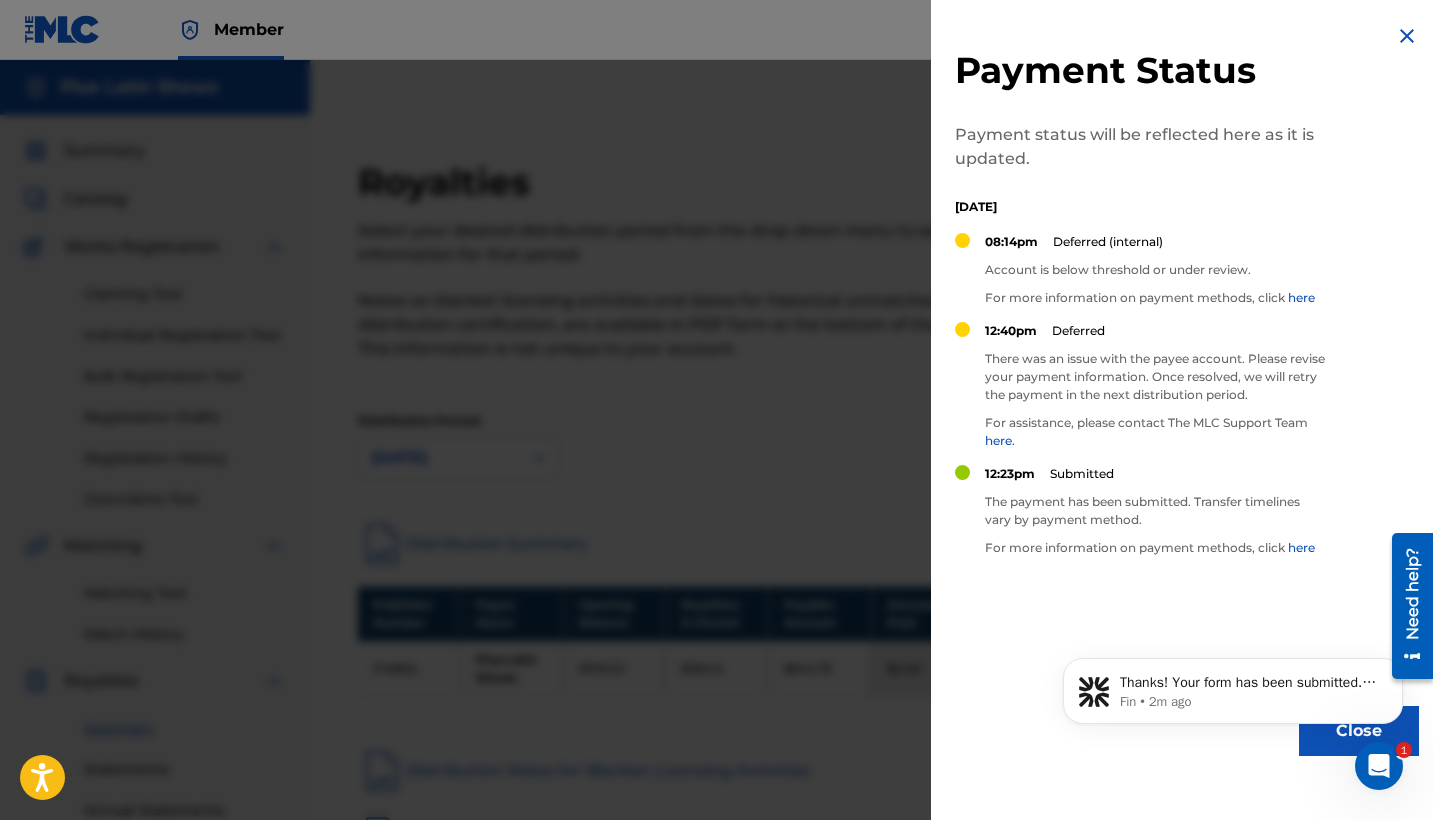 scroll, scrollTop: 0, scrollLeft: 0, axis: both 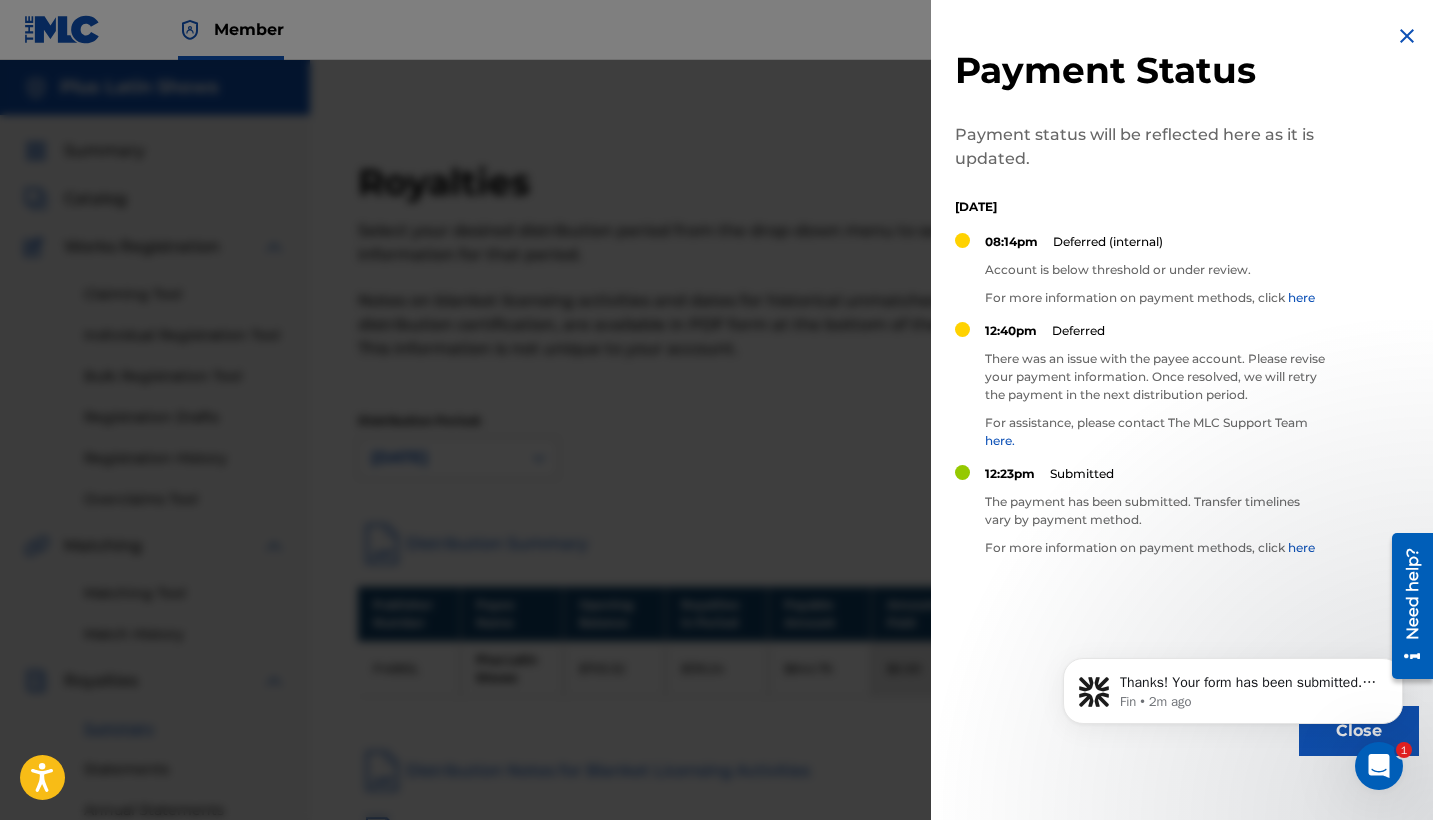 click at bounding box center (1407, 36) 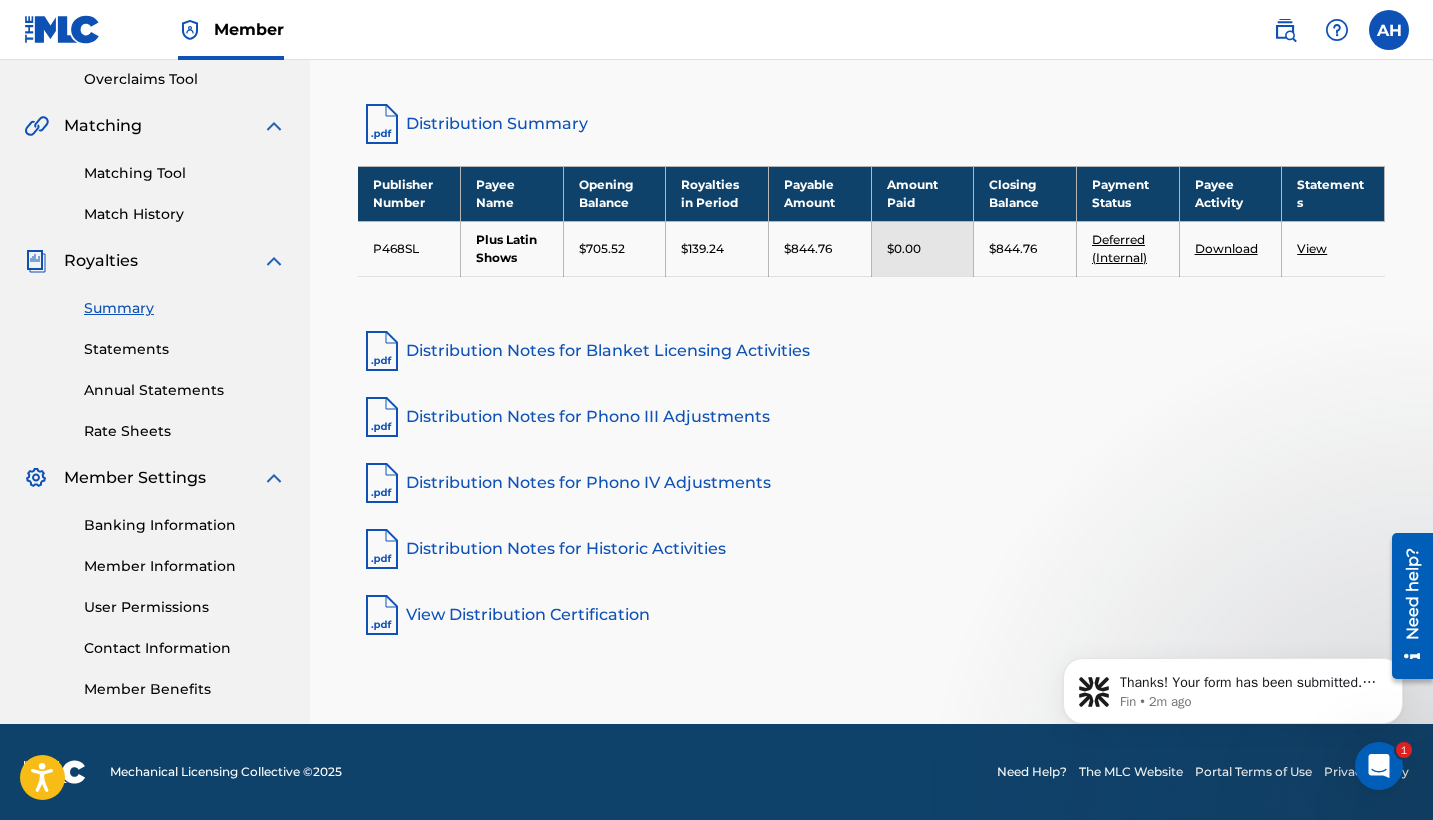 scroll, scrollTop: 420, scrollLeft: 0, axis: vertical 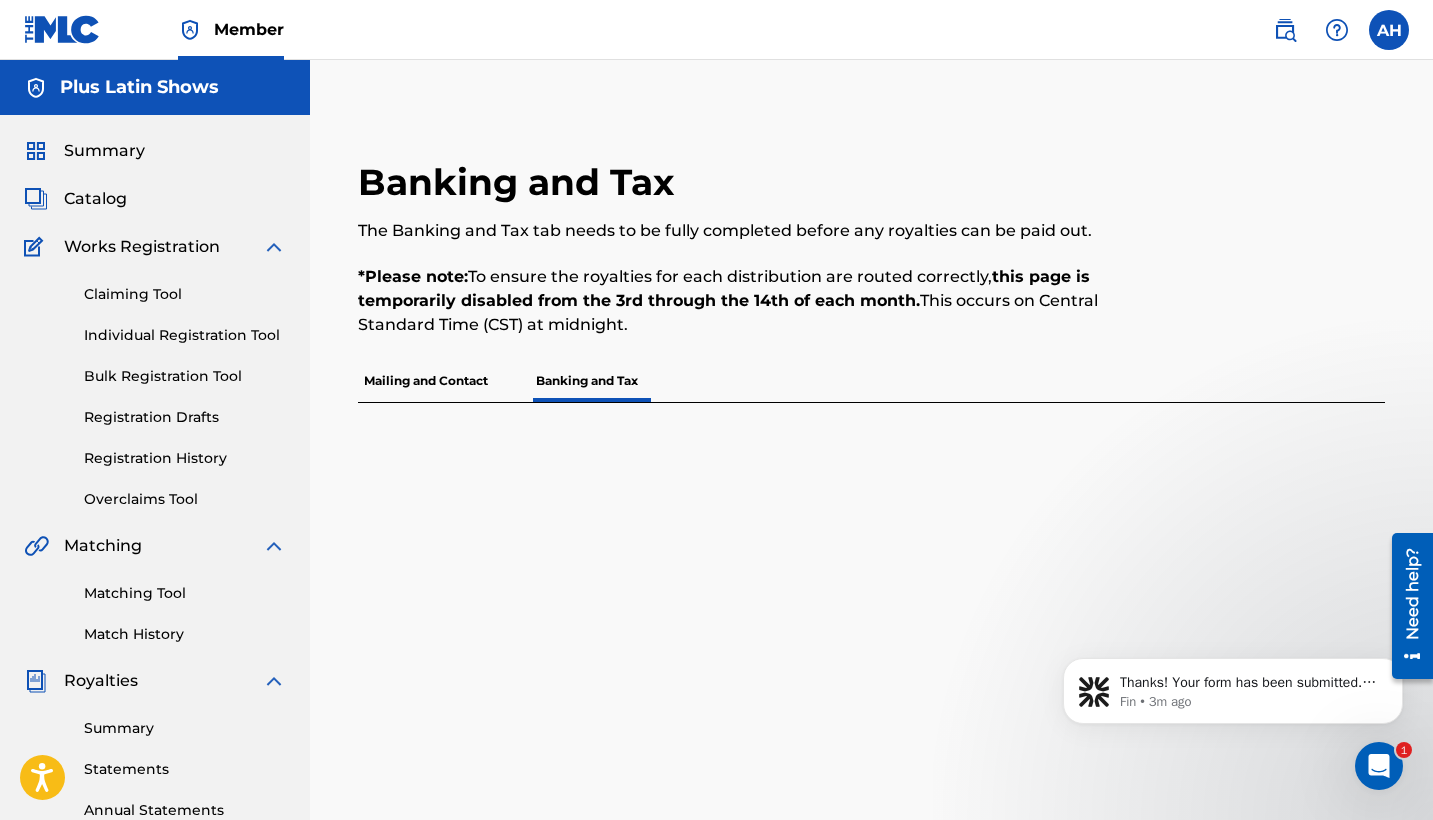 click on "Match History" at bounding box center (185, 634) 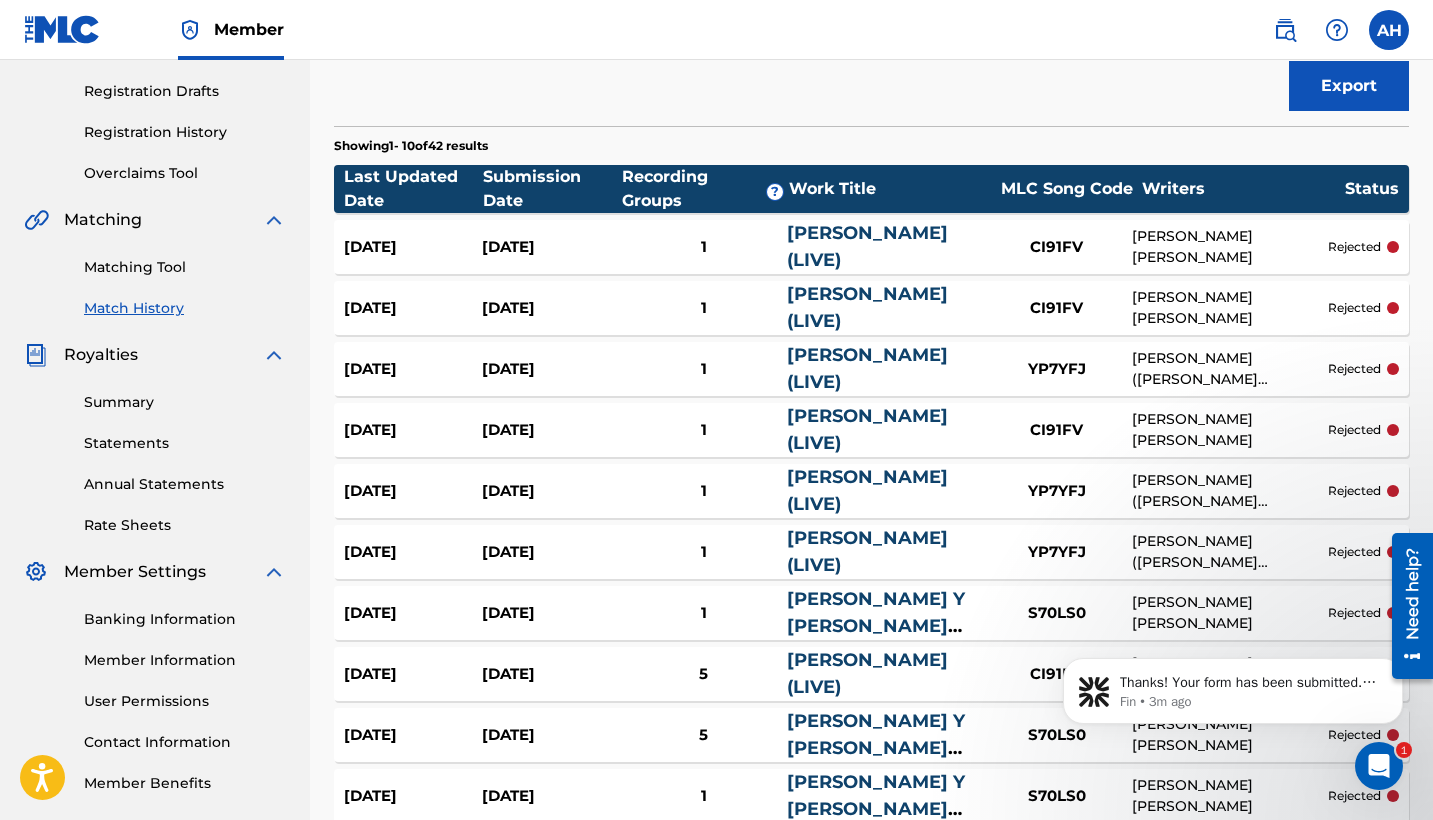 scroll, scrollTop: 317, scrollLeft: 0, axis: vertical 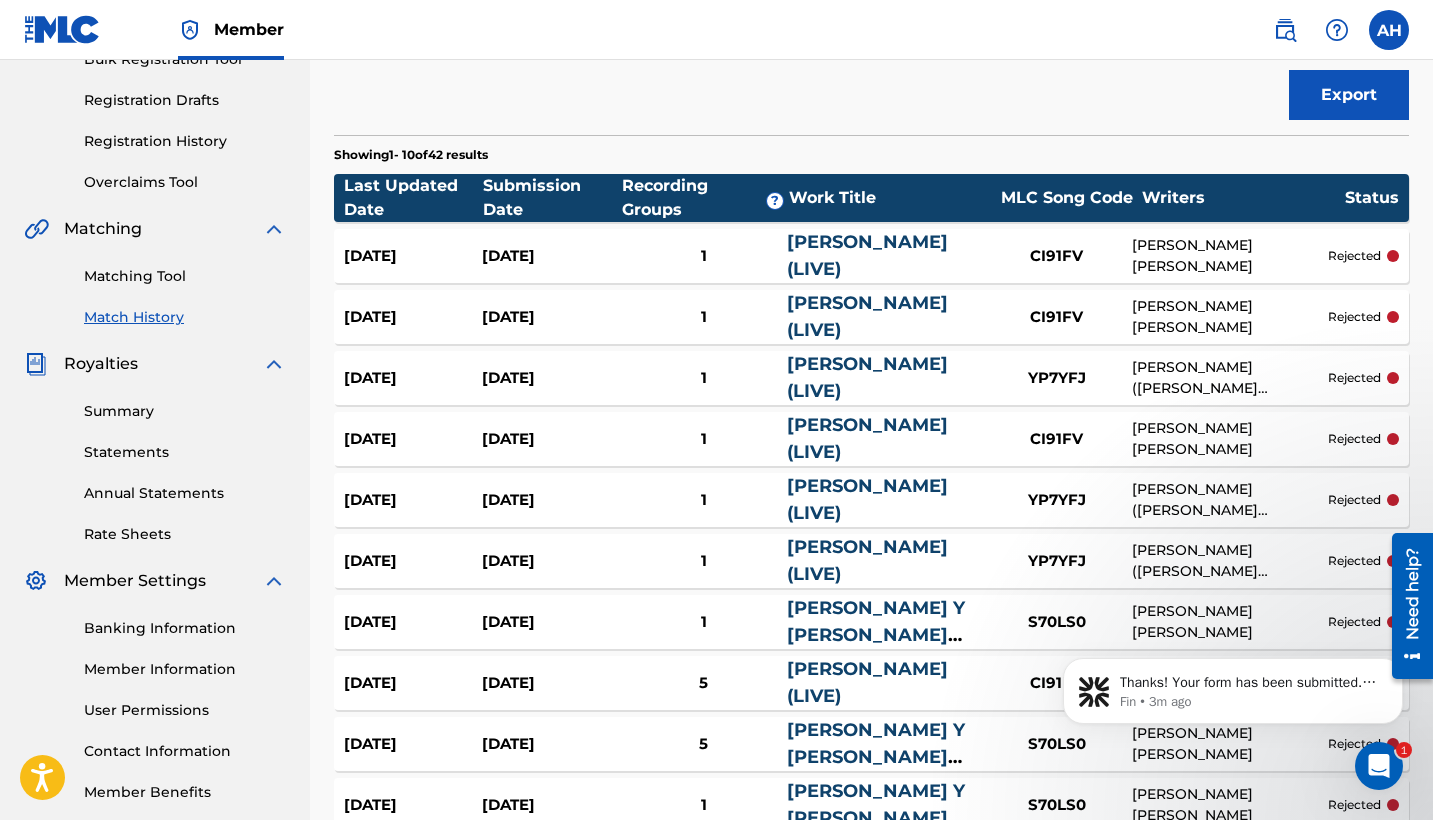 click on "Summary" at bounding box center [185, 411] 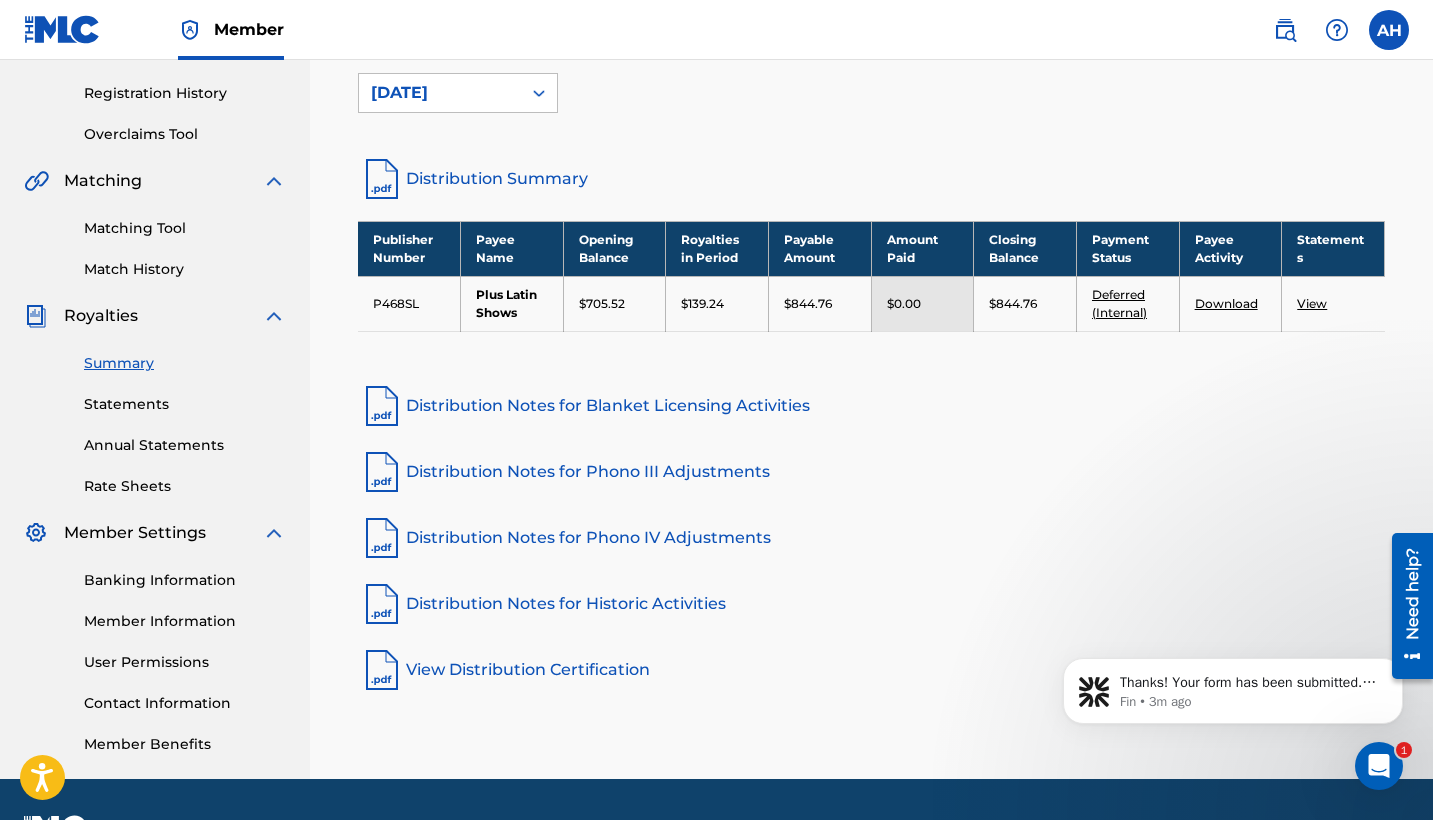 scroll, scrollTop: 371, scrollLeft: 0, axis: vertical 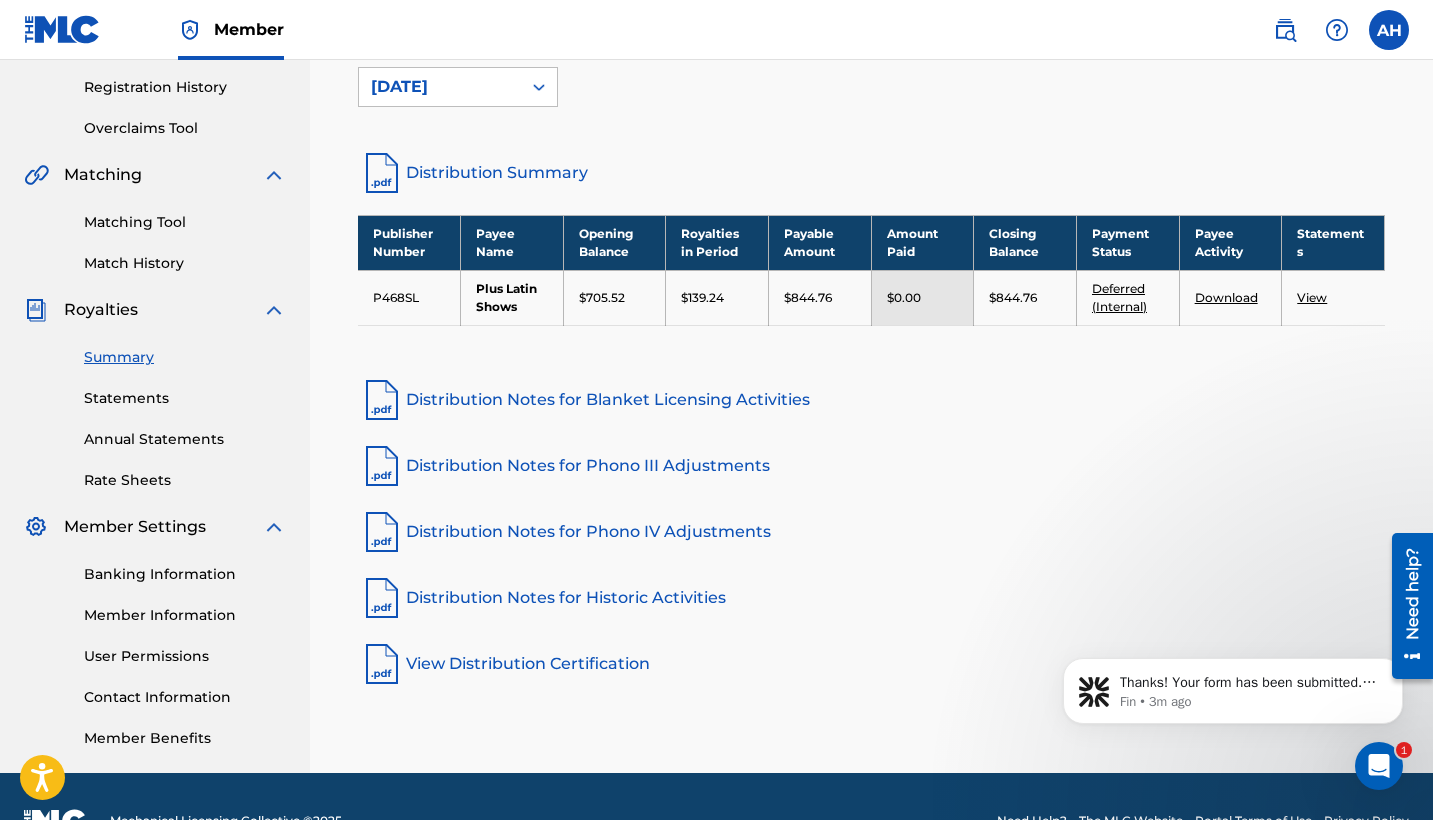 click on "Rate Sheets" at bounding box center (185, 480) 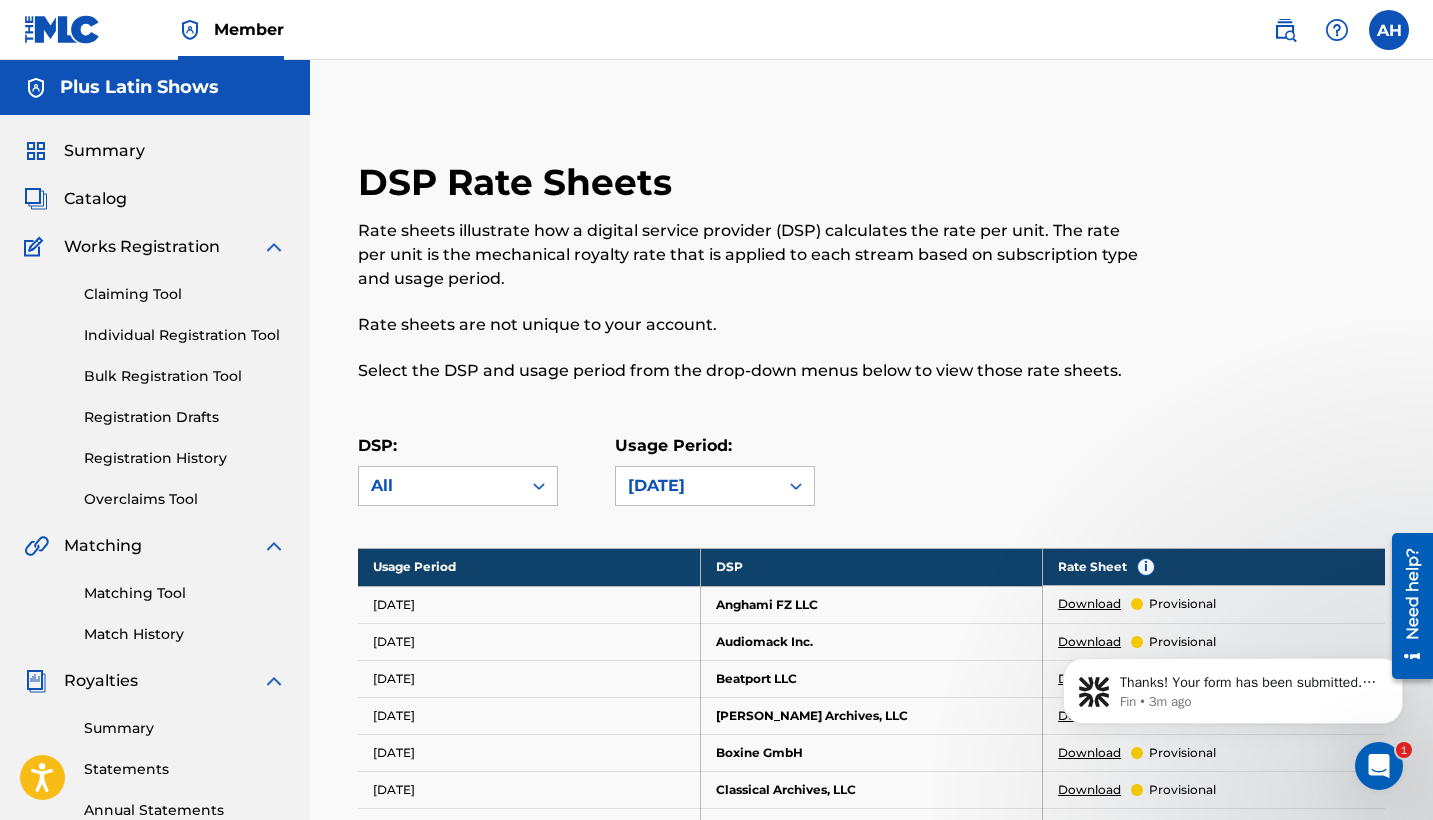 scroll, scrollTop: 0, scrollLeft: 0, axis: both 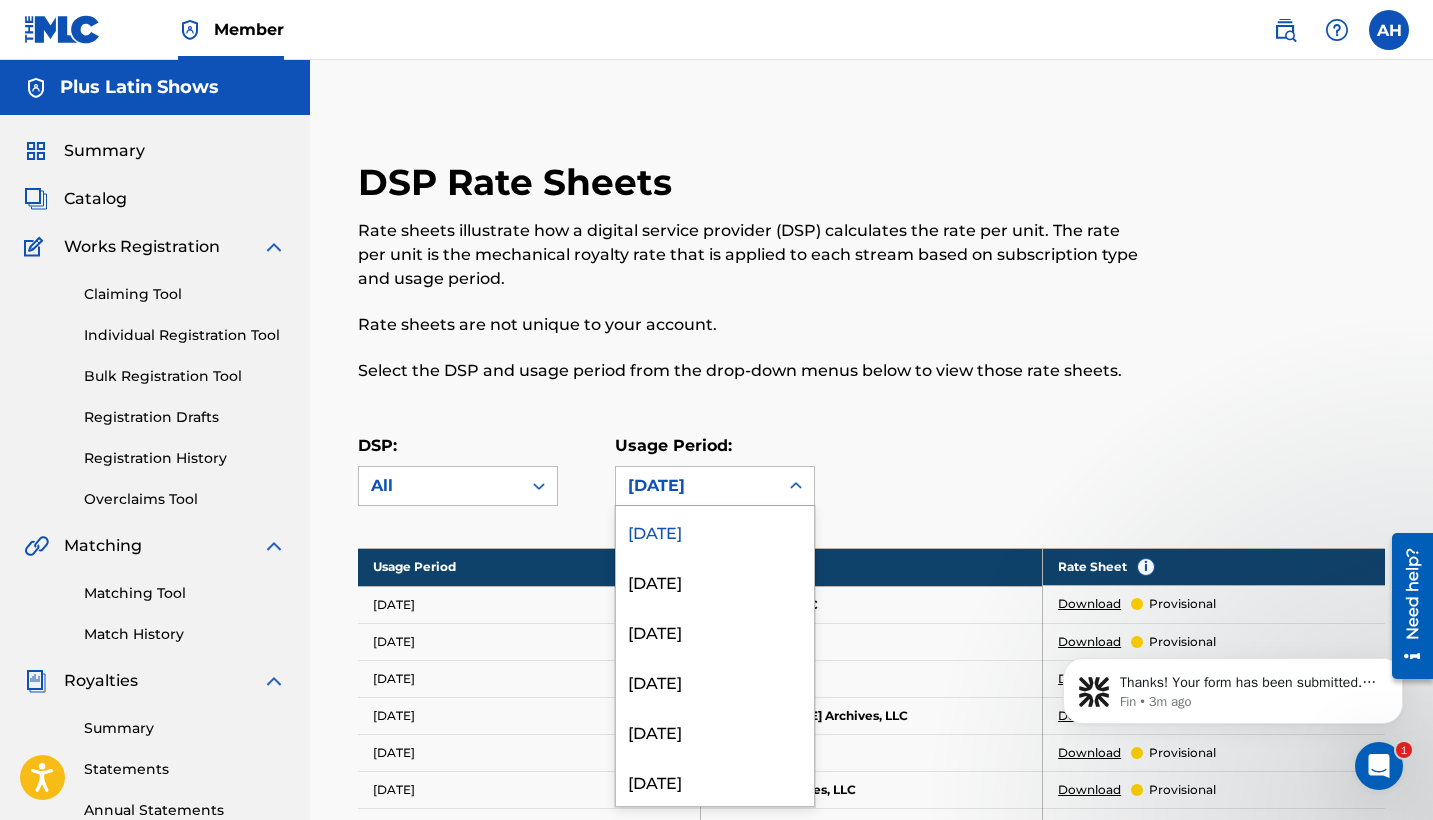 click 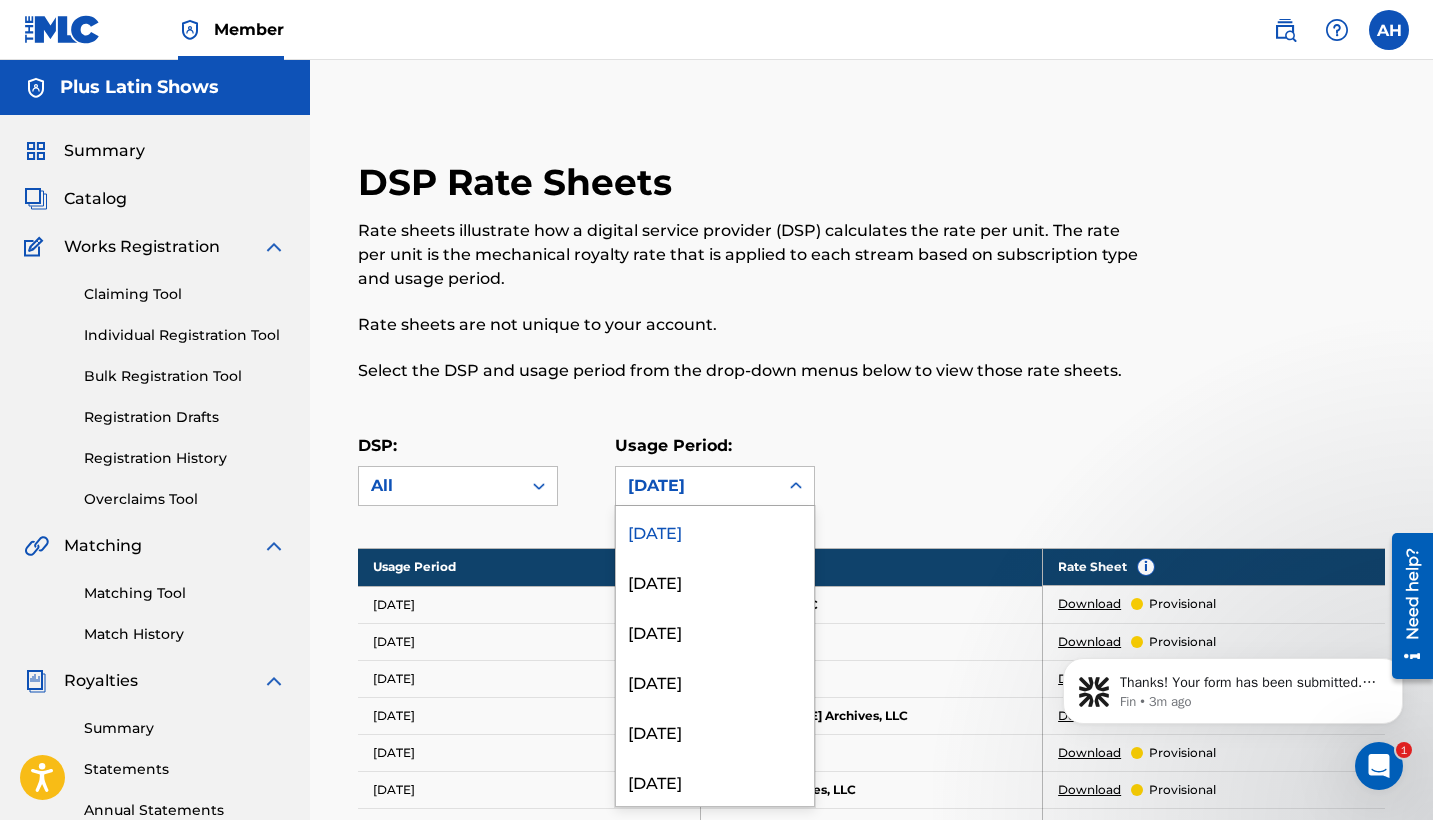 click on "DSP: All Usage Period: May 2025 selected, 1 of 211. 211 results available. Use Up and Down to choose options, press Enter to select the currently focused option, press Escape to exit the menu, press Tab to select the option and exit the menu. May 2025 May 2025 April 2025 March 2025 February 2025 January 2025 December 2024 November 2024 October 2024 September 2024 August 2024 July 2024 June 2024 May 2024 April 2024 March 2024 February 2024 January 2024 December 2023 November 2023 October 2023 September 2023 August 2023 July 2023 June 2023 May 2023 April 2023 March 2023 February 2023 January 2023 December 2022 November 2022 October 2022 September 2022 August 2022 July 2022 June 2022 May 2022 April 2022 March 2022 February 2022 January 2022 December 2021 November 2021 October 2021 September 2021 August 2021 July 2021 June 2021 May 2021 April 2021 March 2021 February 2021 January 2021 December 2020 November 2020 October 2020 September 2020 August 2020 July 2020 June 2020 May 2020 April 2020 March 2020 August 2019" at bounding box center (871, 479) 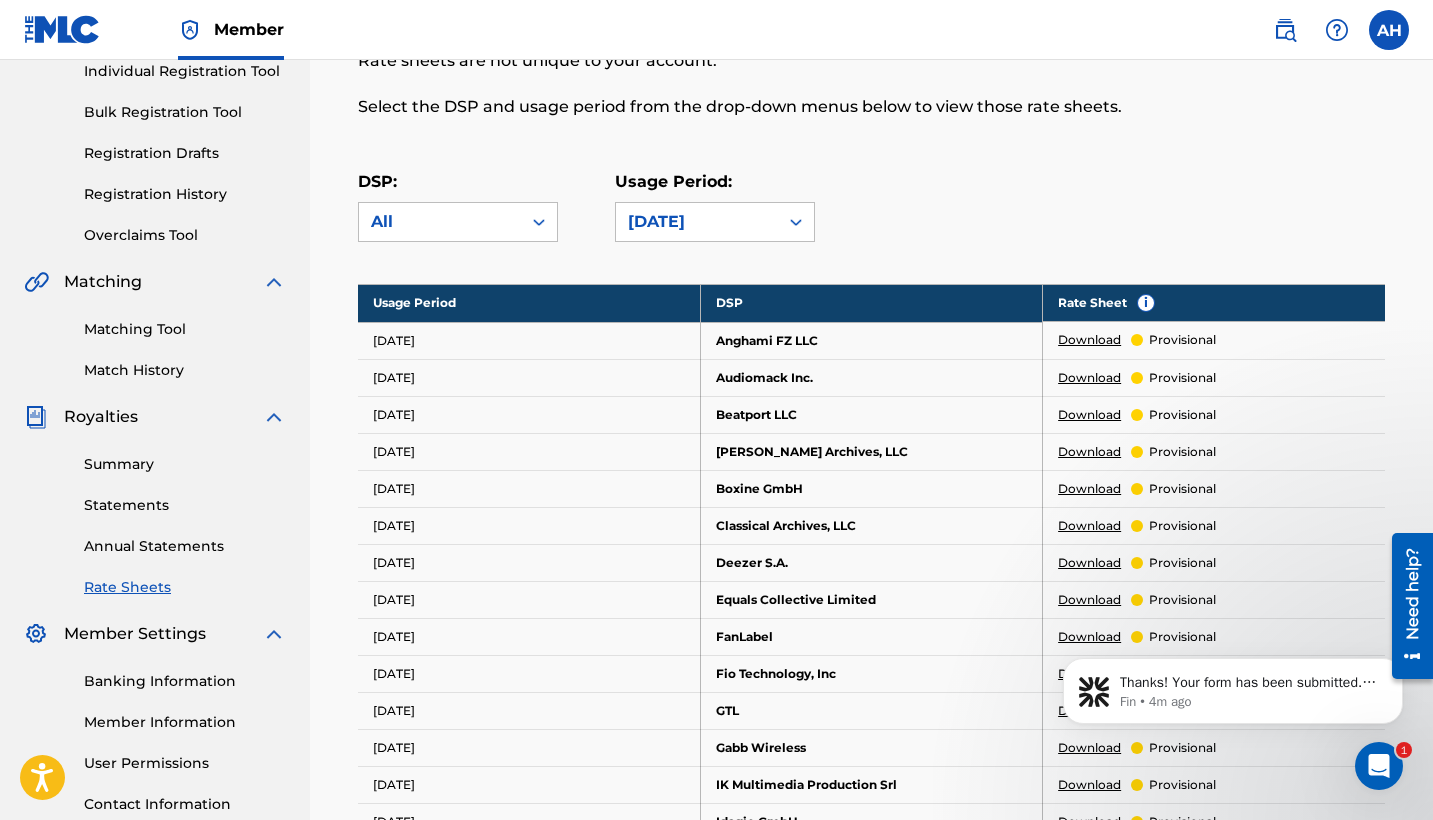 scroll, scrollTop: 261, scrollLeft: 0, axis: vertical 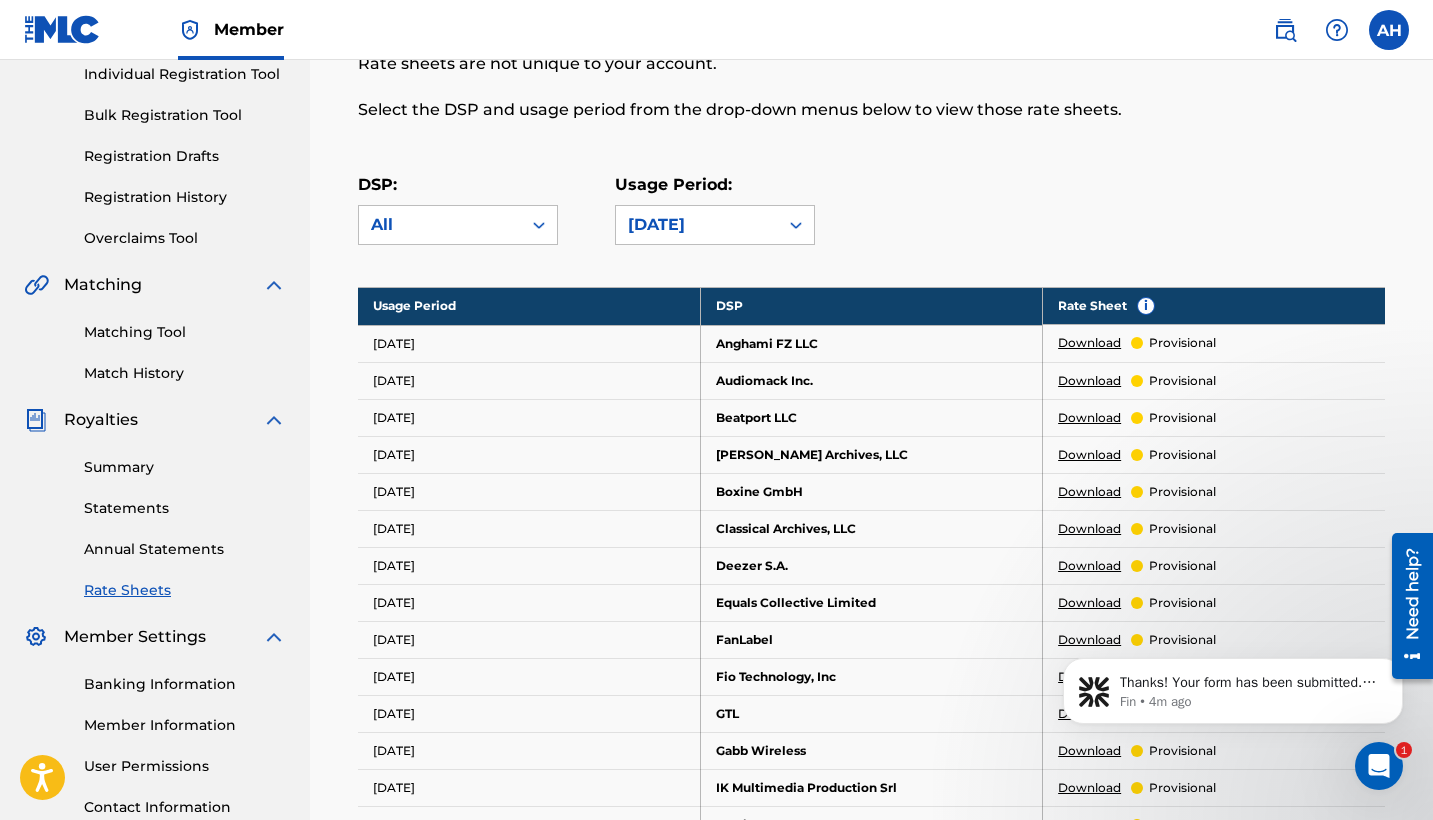 click on "Rate Sheets" at bounding box center [185, 590] 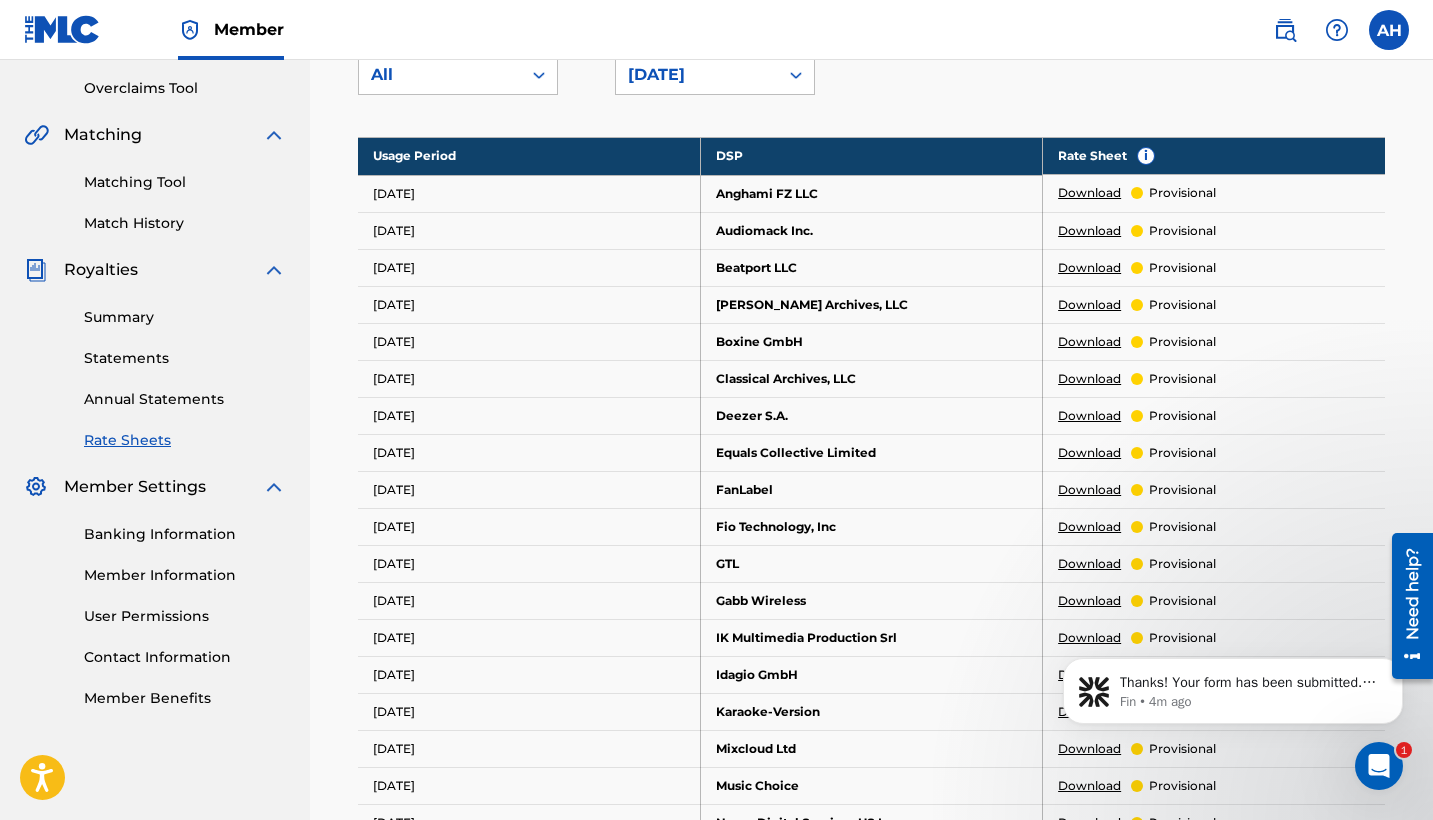 scroll, scrollTop: 440, scrollLeft: 0, axis: vertical 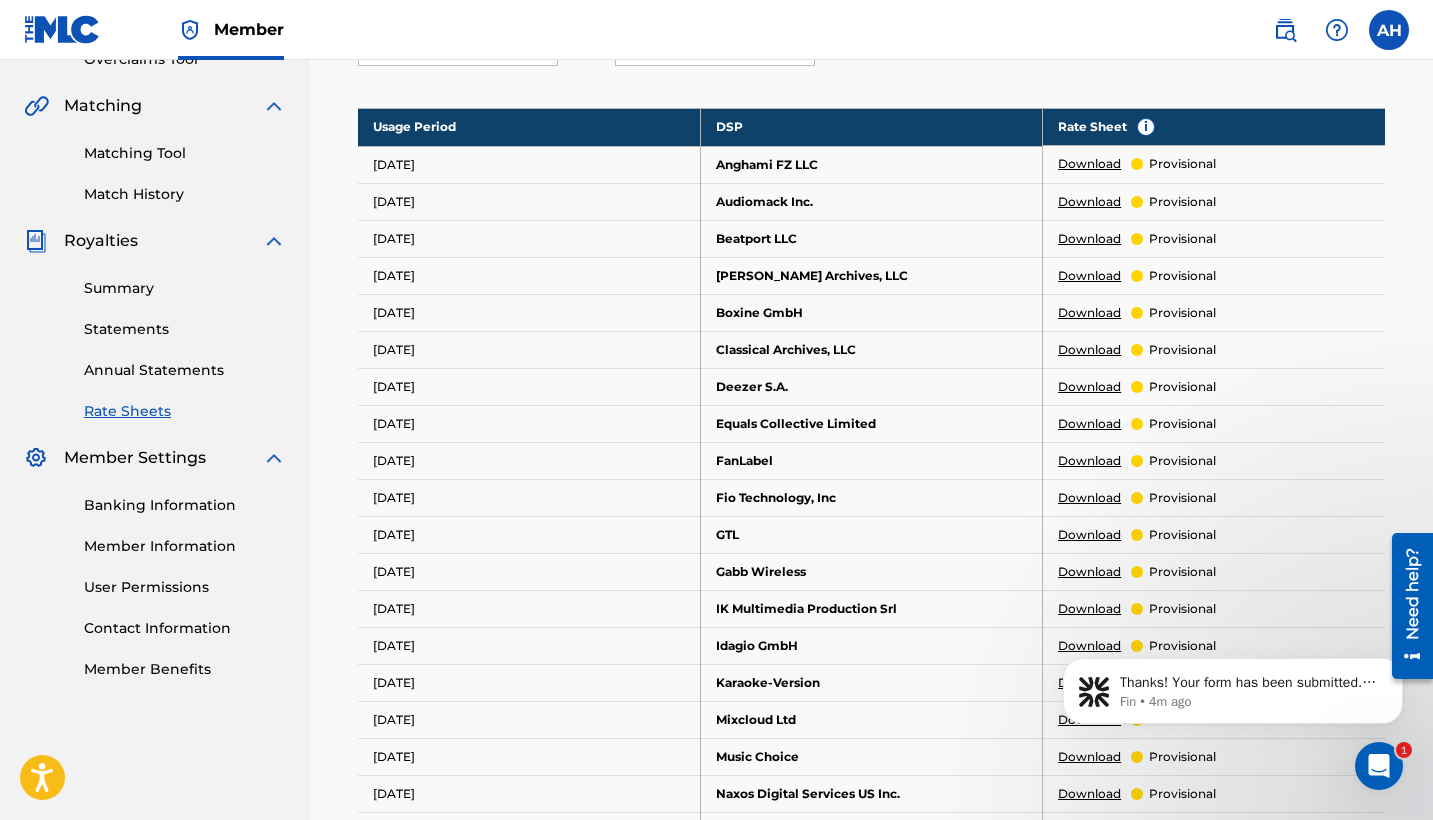 click on "Banking Information" at bounding box center (185, 505) 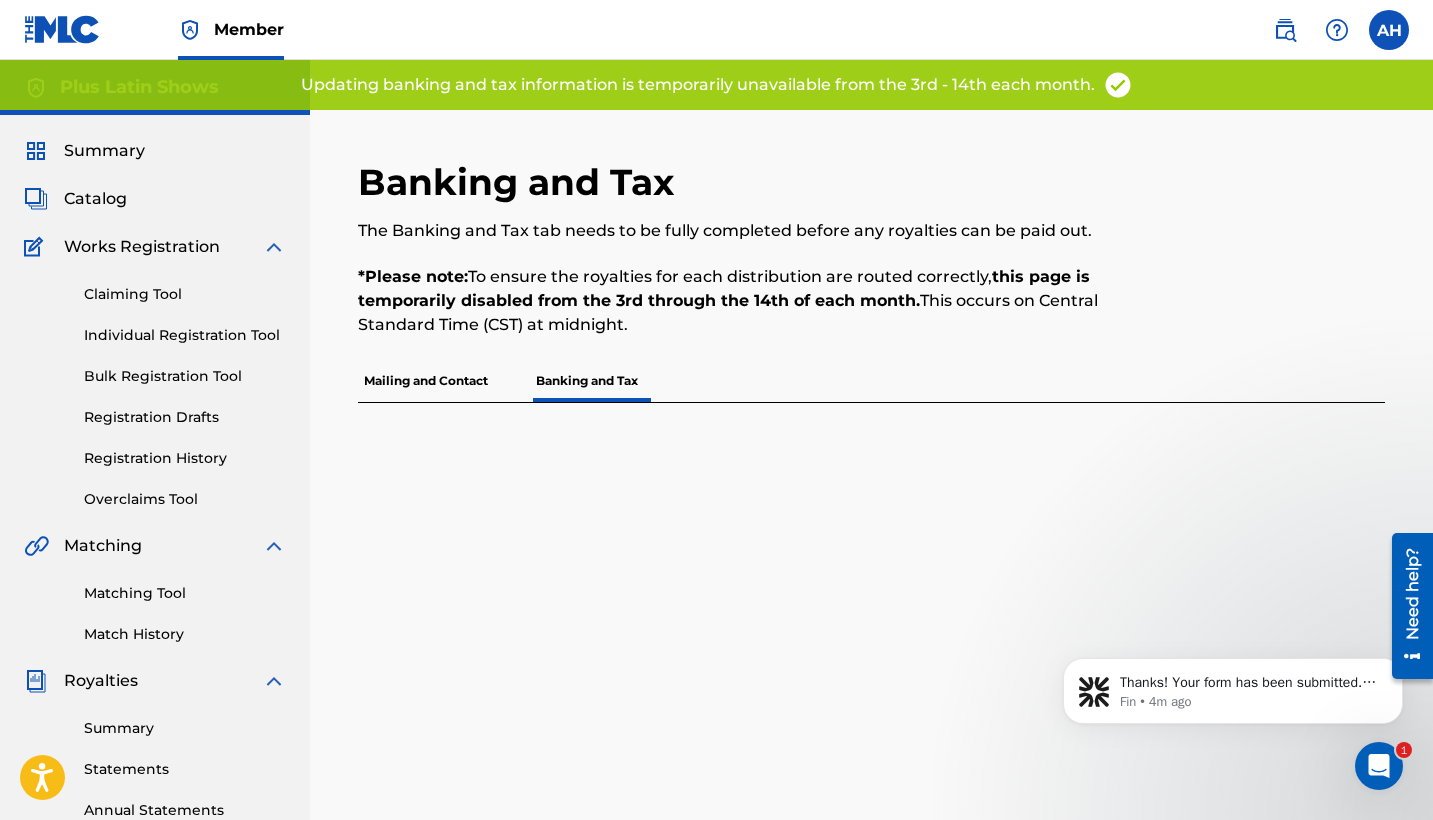 scroll, scrollTop: 0, scrollLeft: 0, axis: both 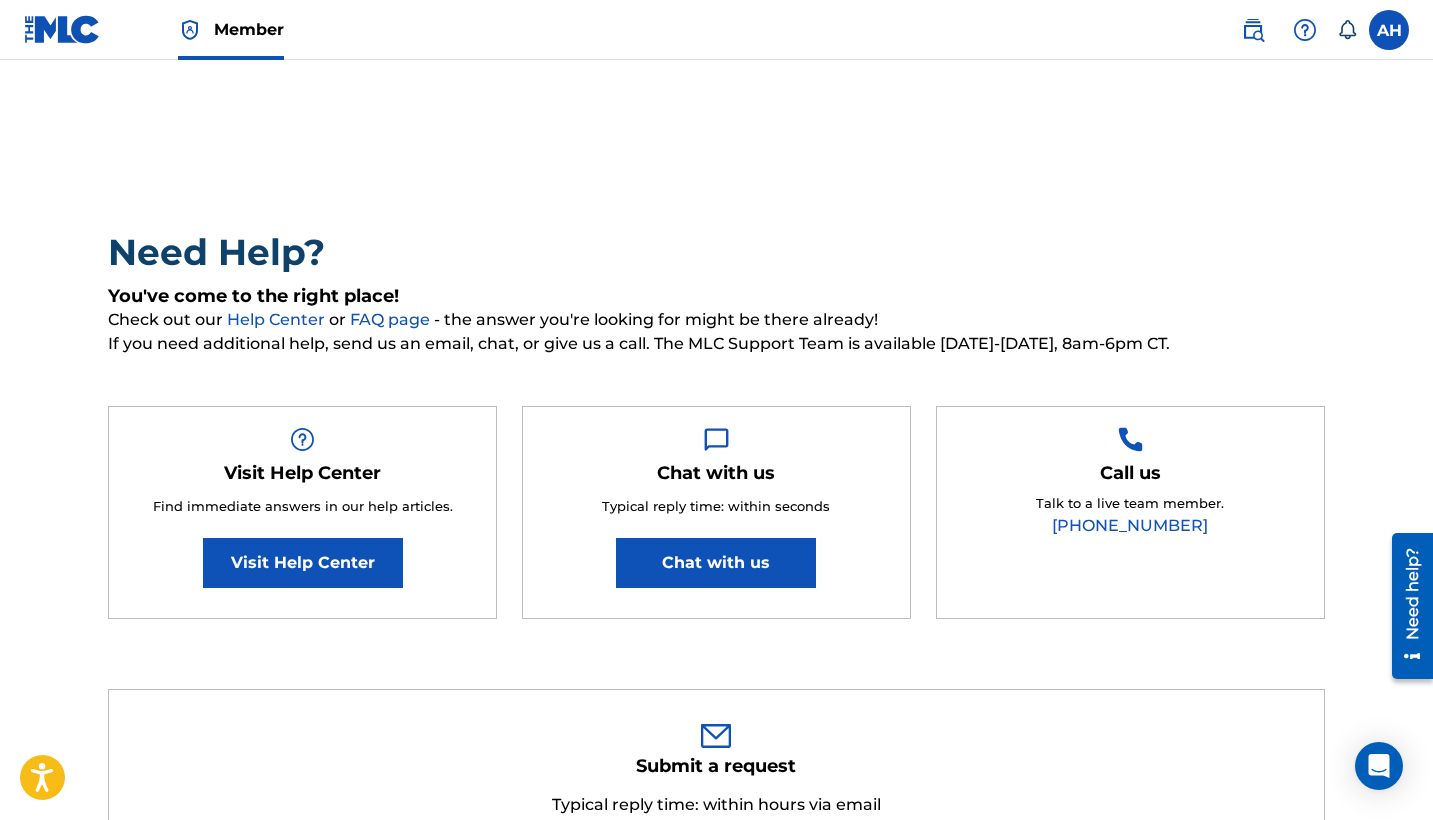 click on "Chat with us" at bounding box center [716, 563] 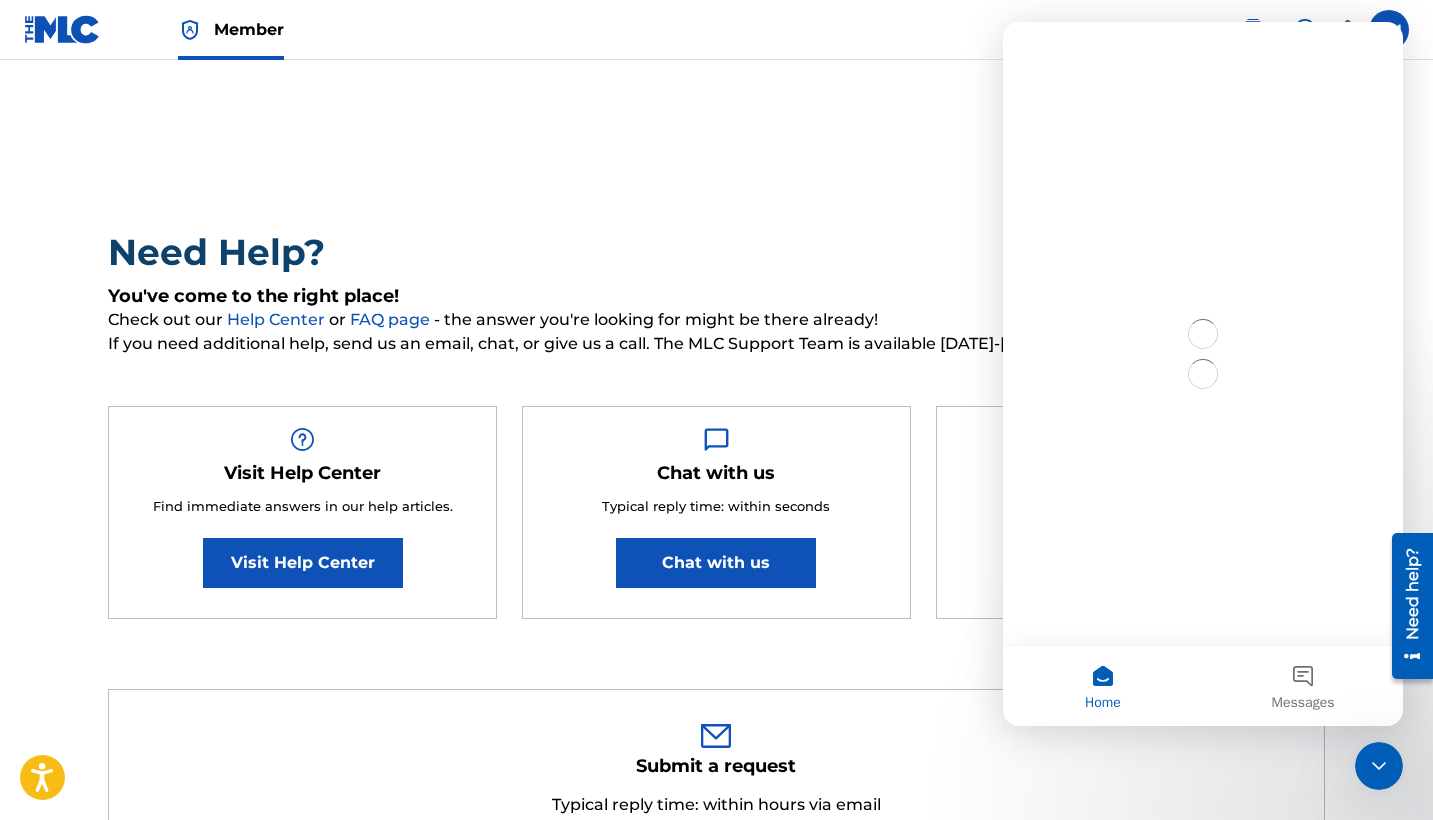 scroll, scrollTop: 0, scrollLeft: 0, axis: both 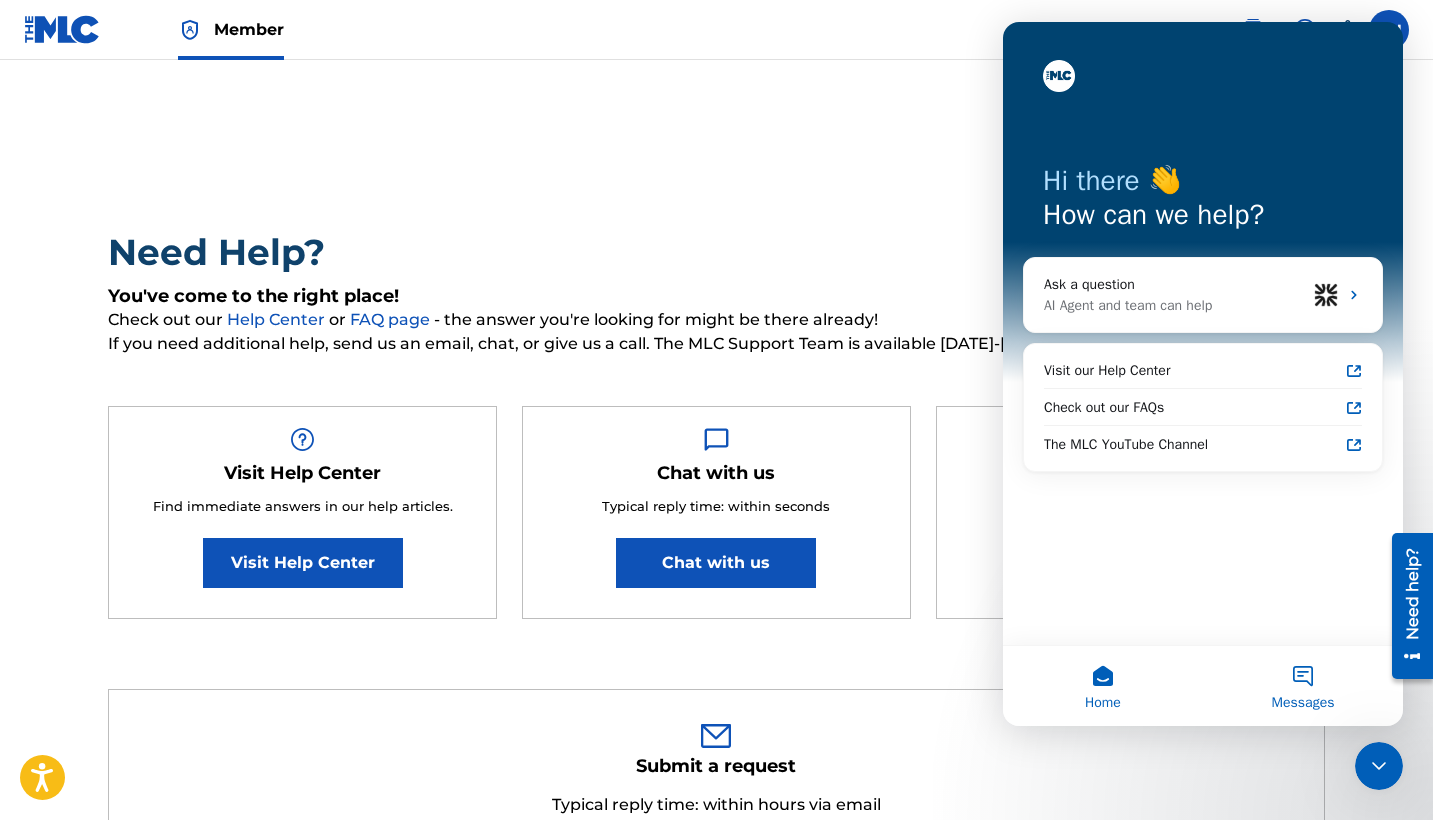 click on "Messages" at bounding box center (1303, 686) 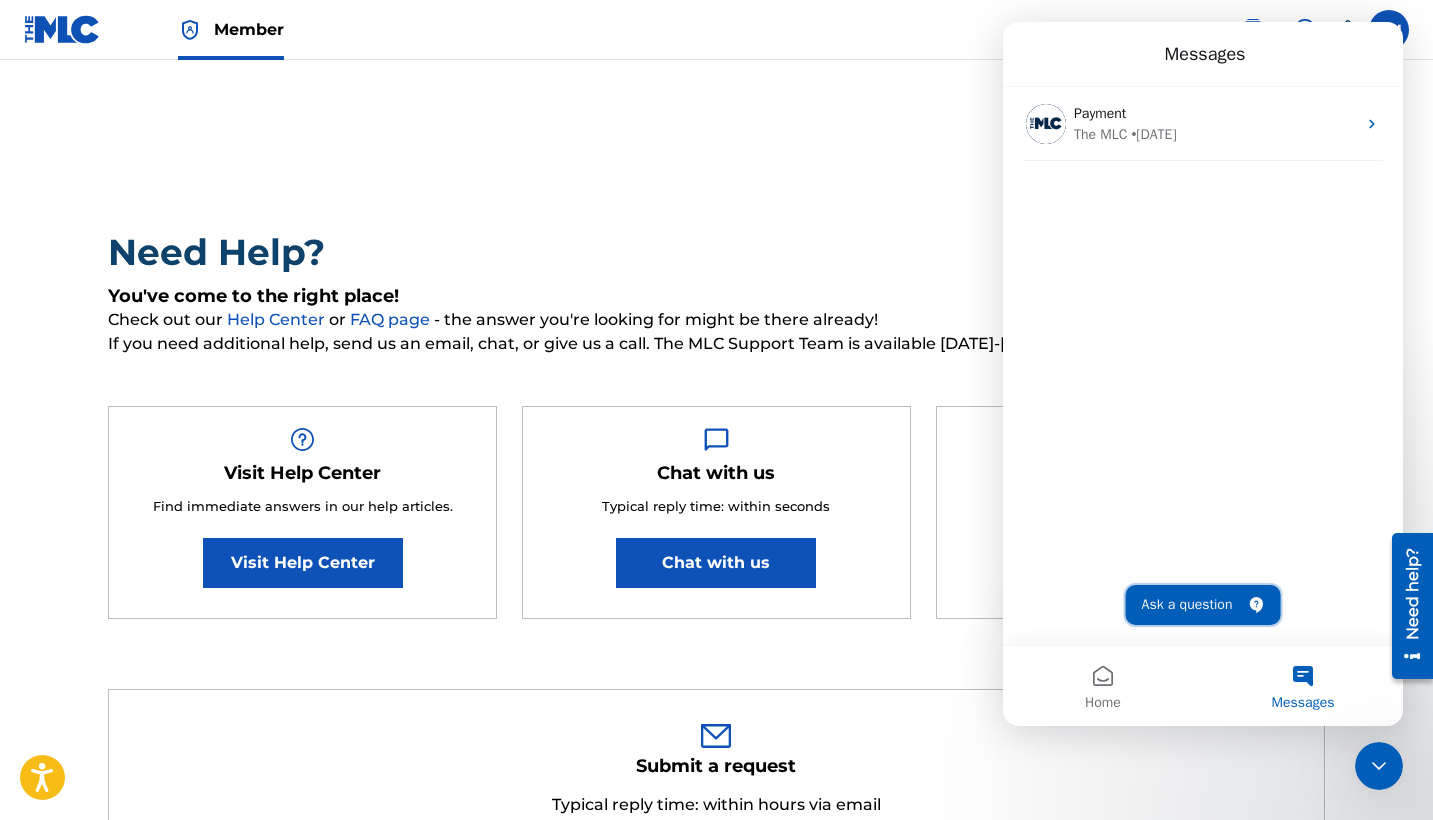 click on "Ask a question" at bounding box center [1203, 605] 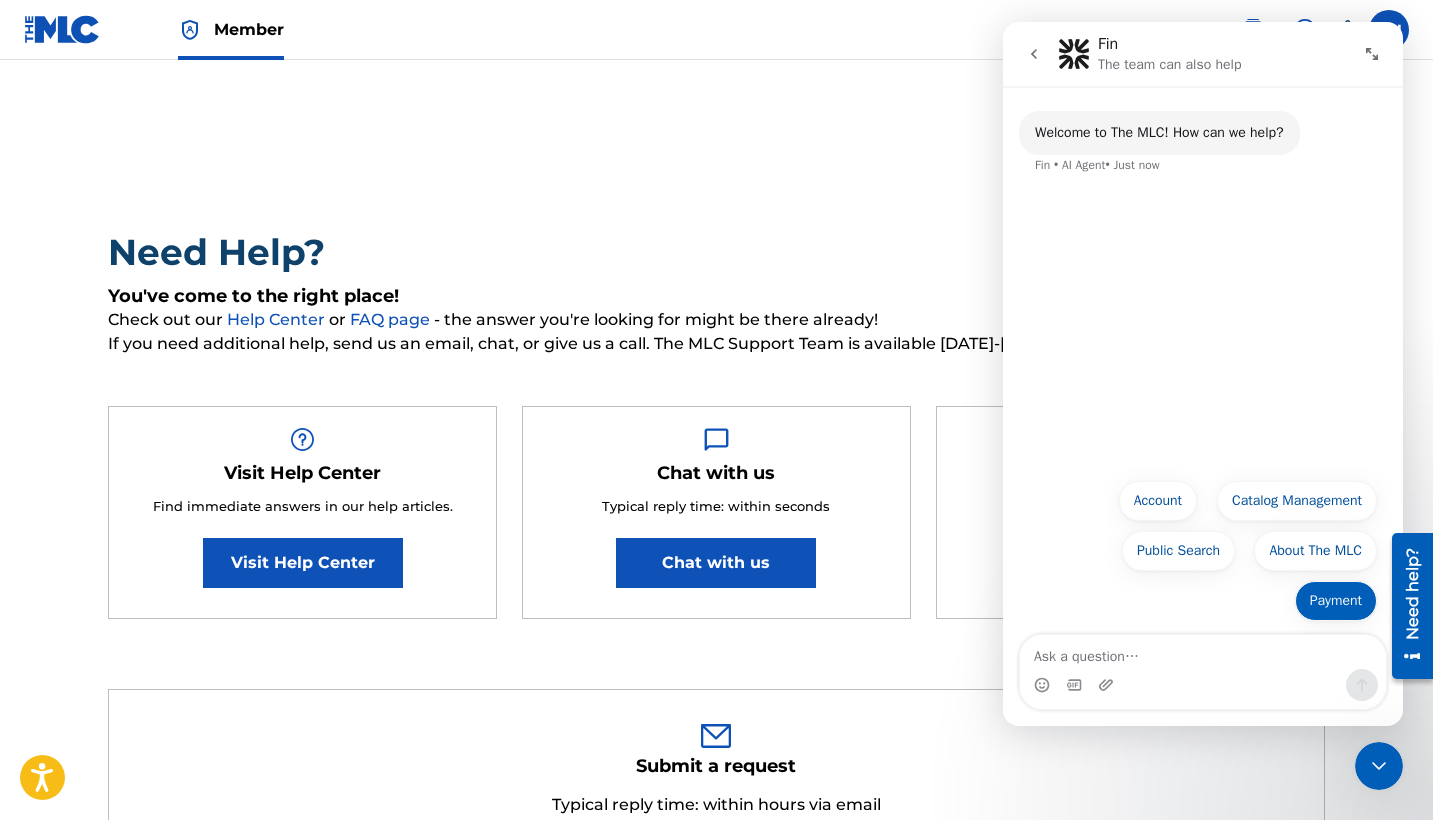 click on "Payment" at bounding box center (1336, 601) 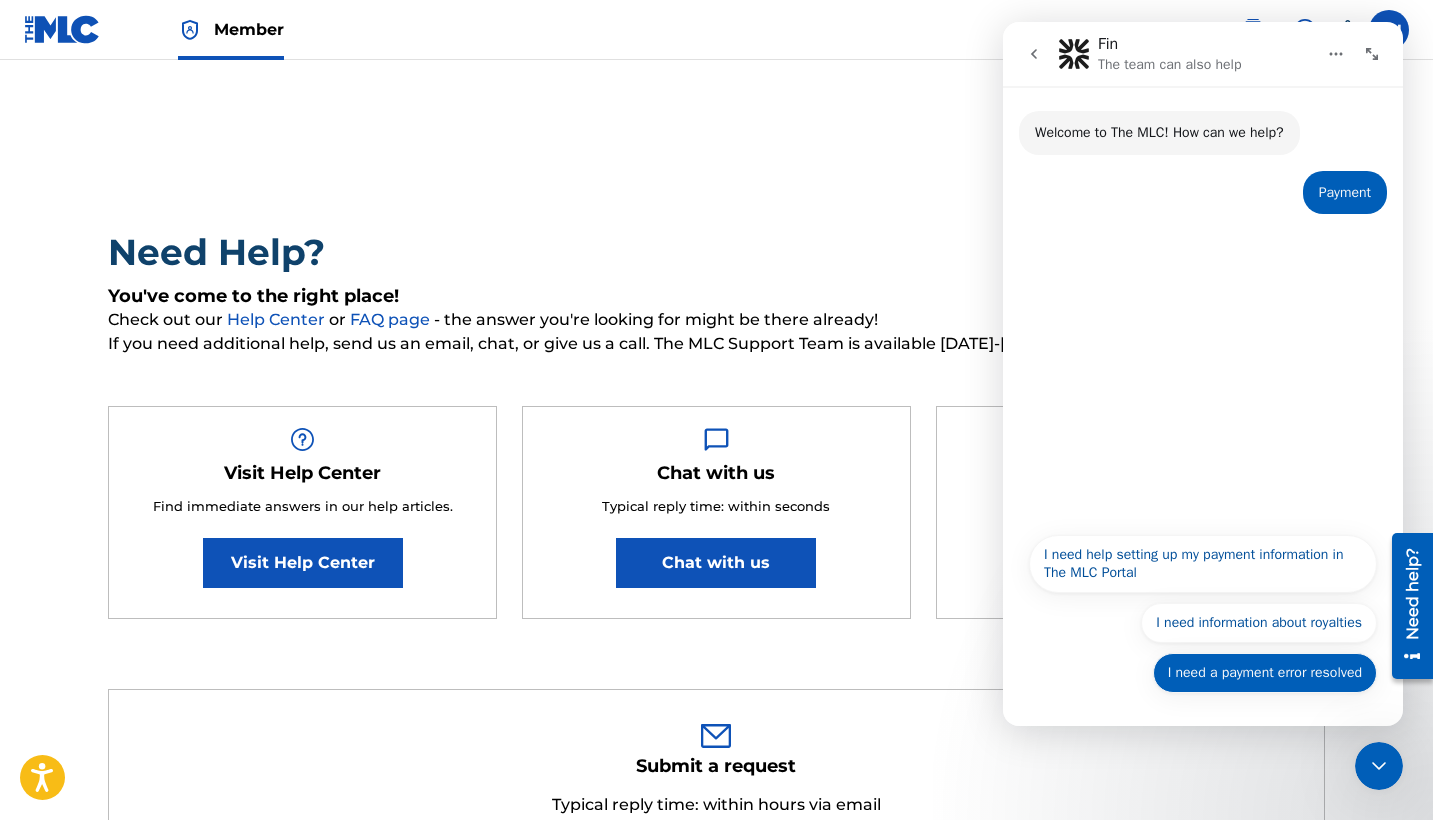 click on "I need a payment error resolved" at bounding box center (1265, 673) 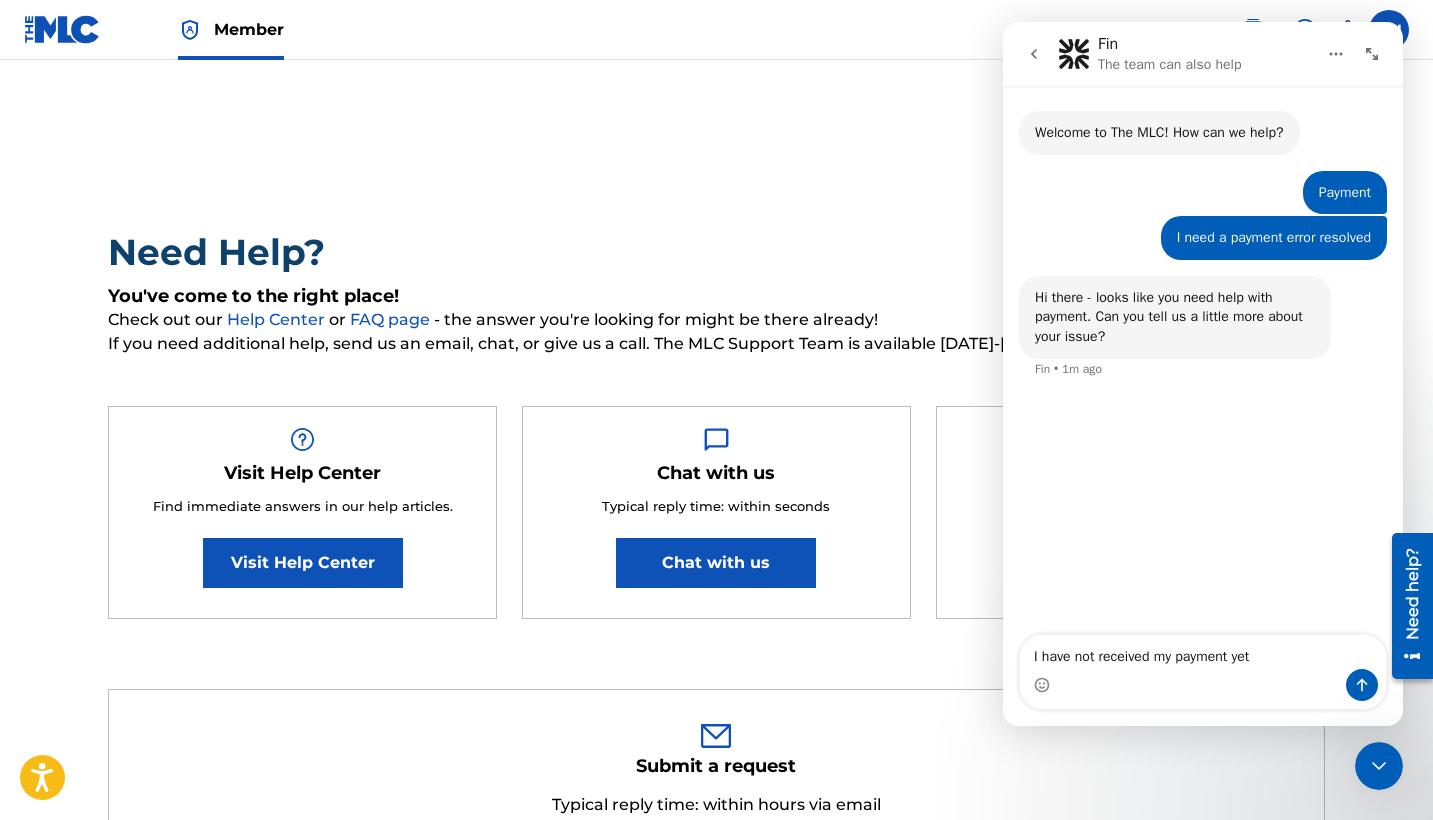type on "I have not received my payment yet" 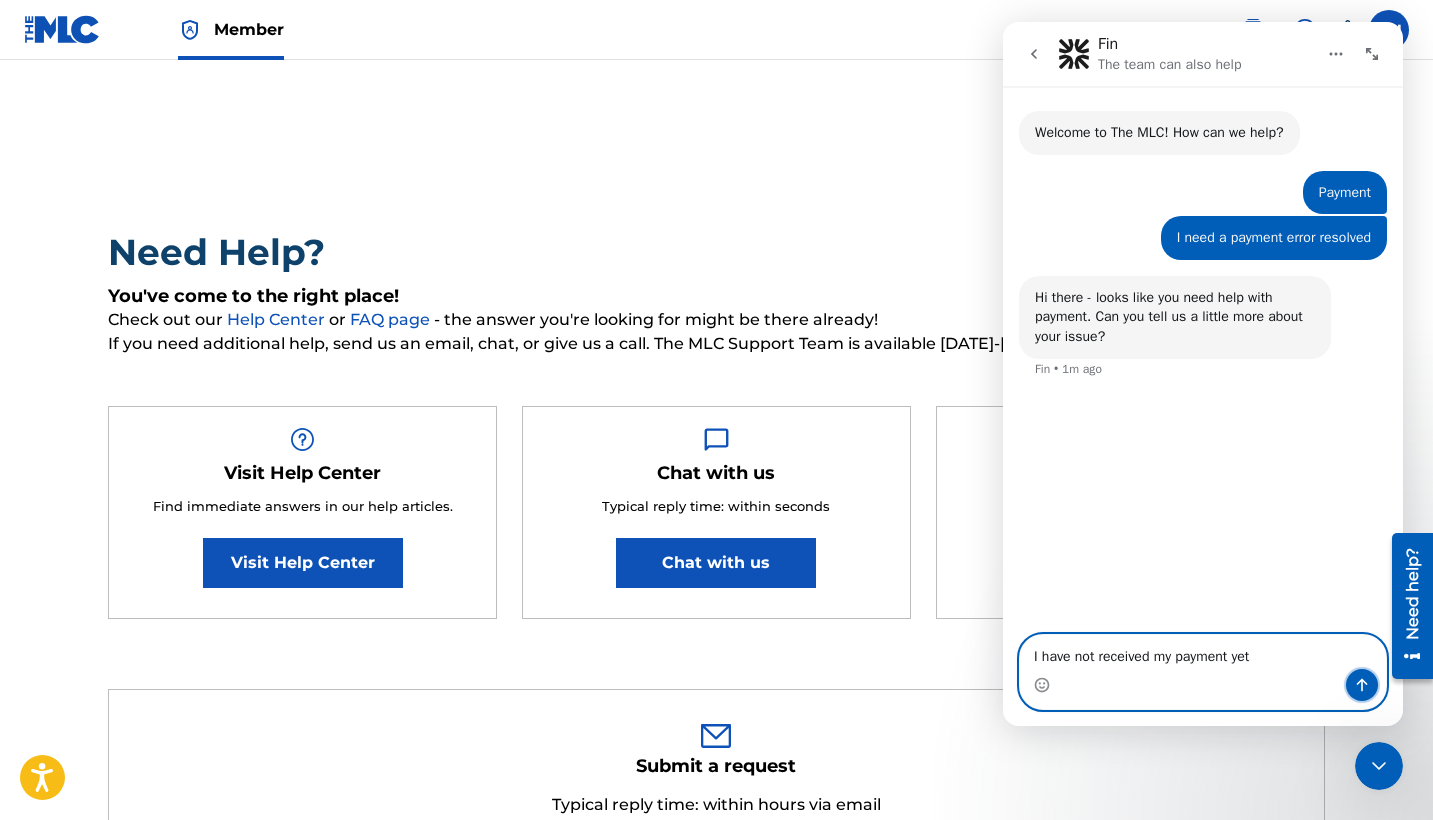 click 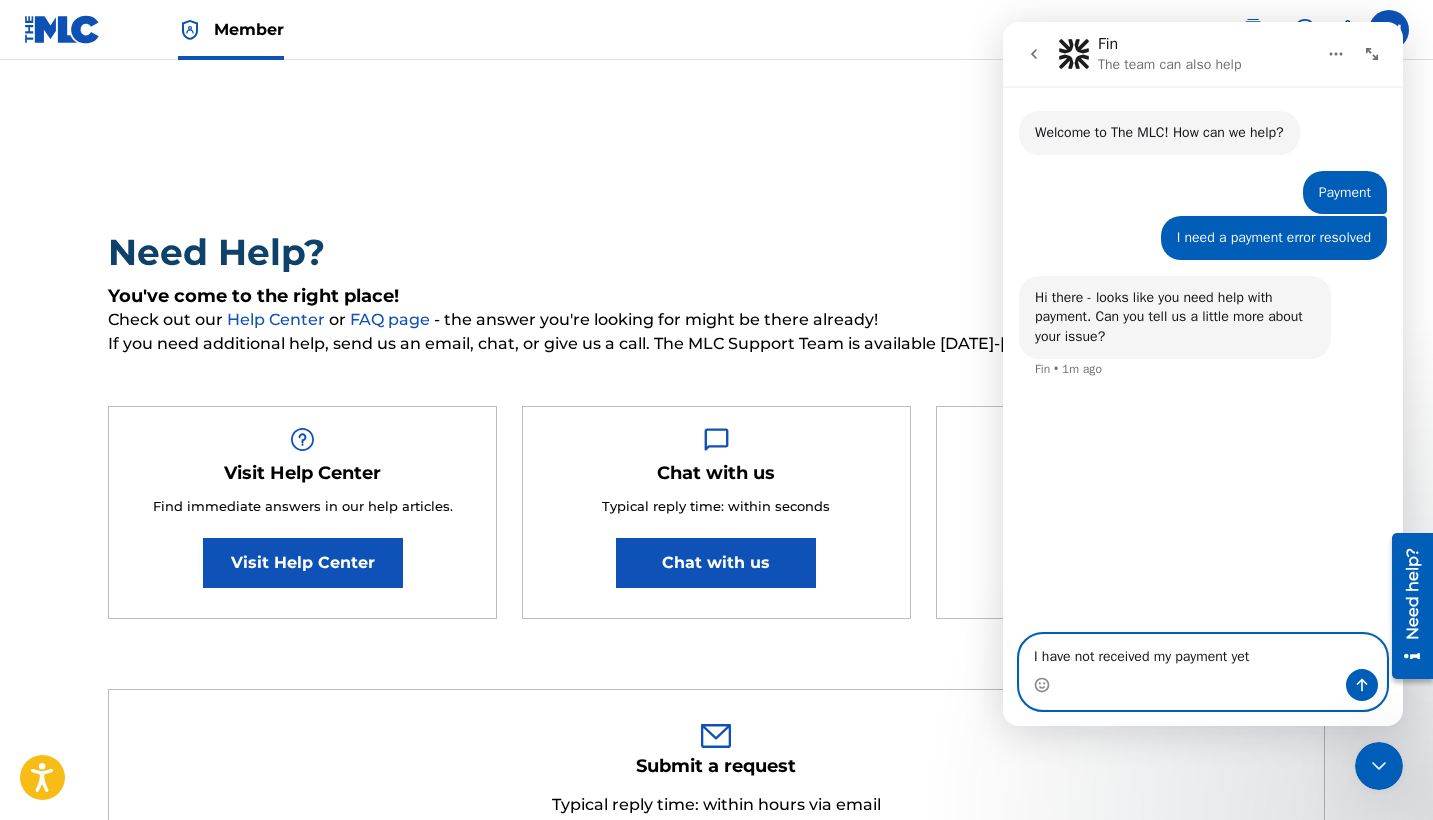 type 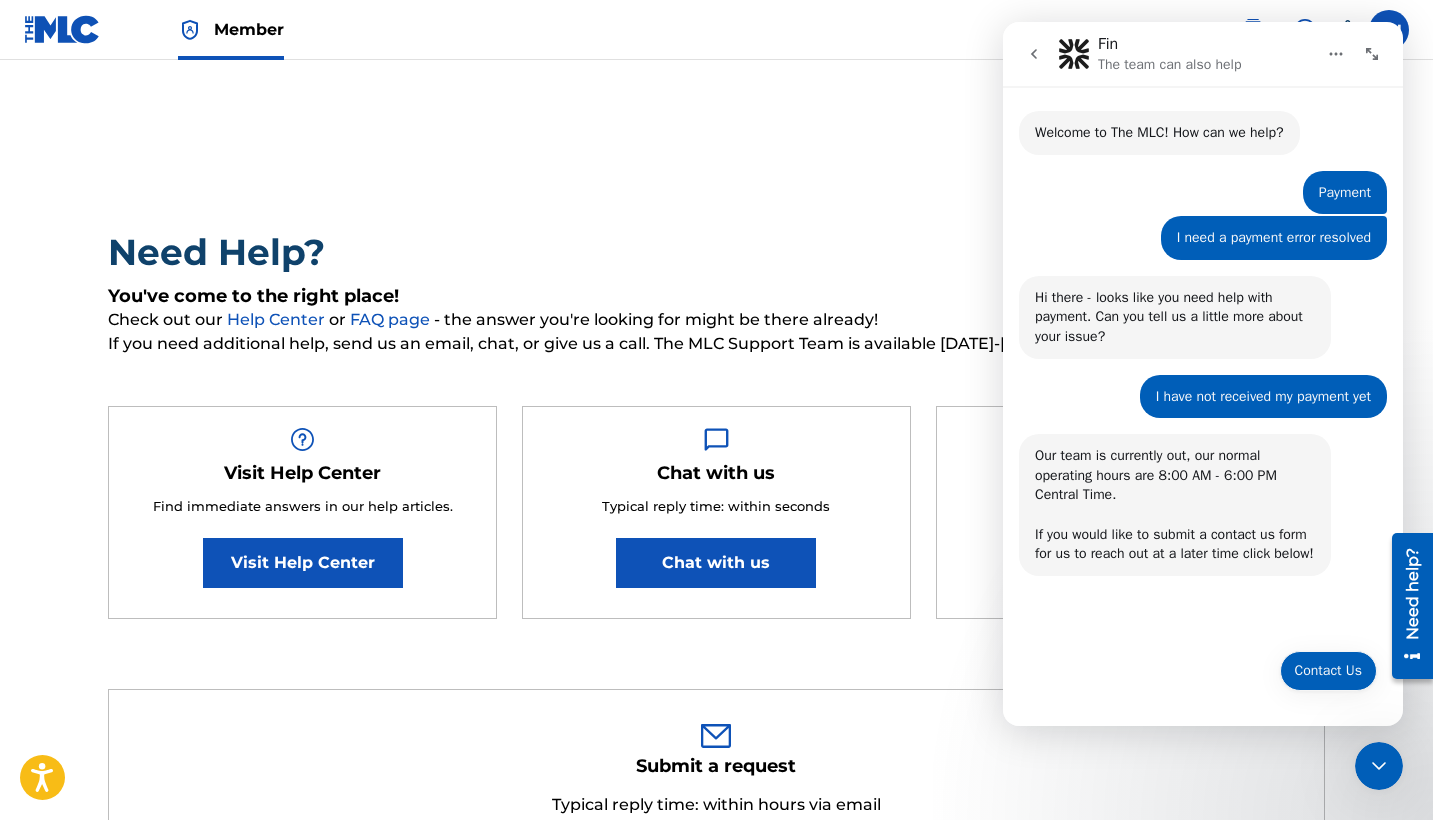 click on "Contact Us" at bounding box center (1328, 671) 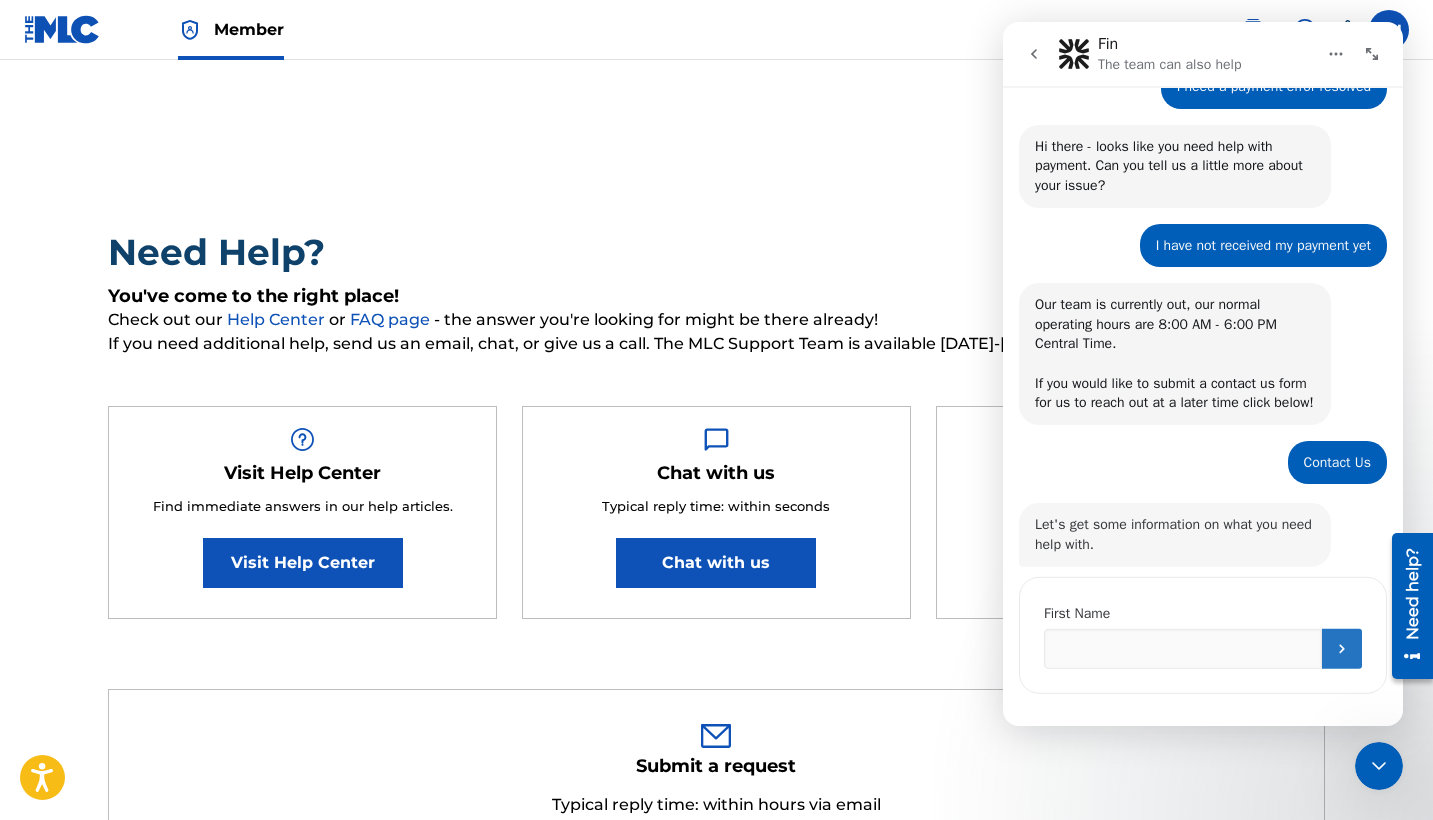scroll, scrollTop: 178, scrollLeft: 0, axis: vertical 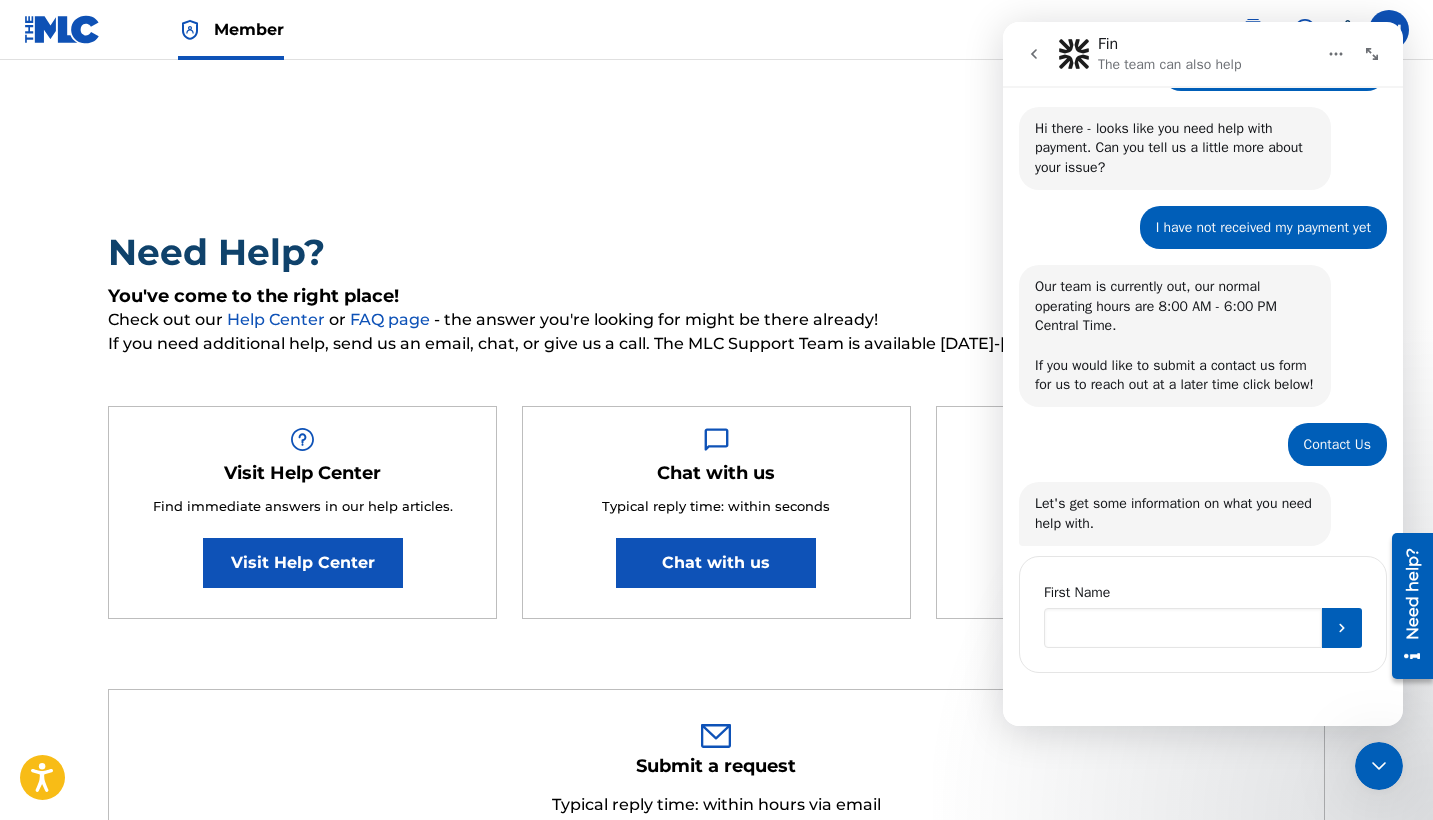 click at bounding box center [1183, 628] 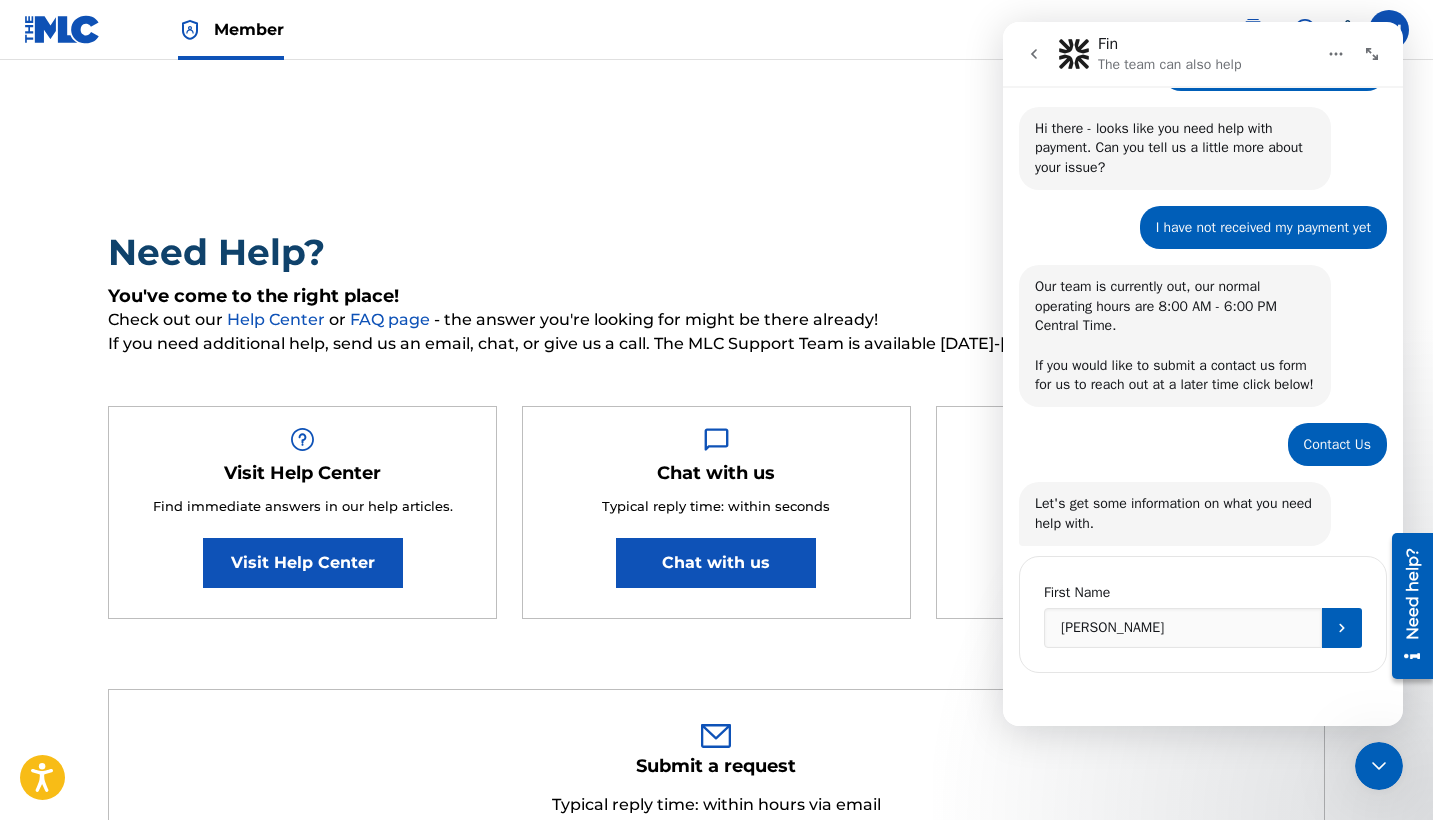 click on "[PERSON_NAME]" at bounding box center (1183, 628) 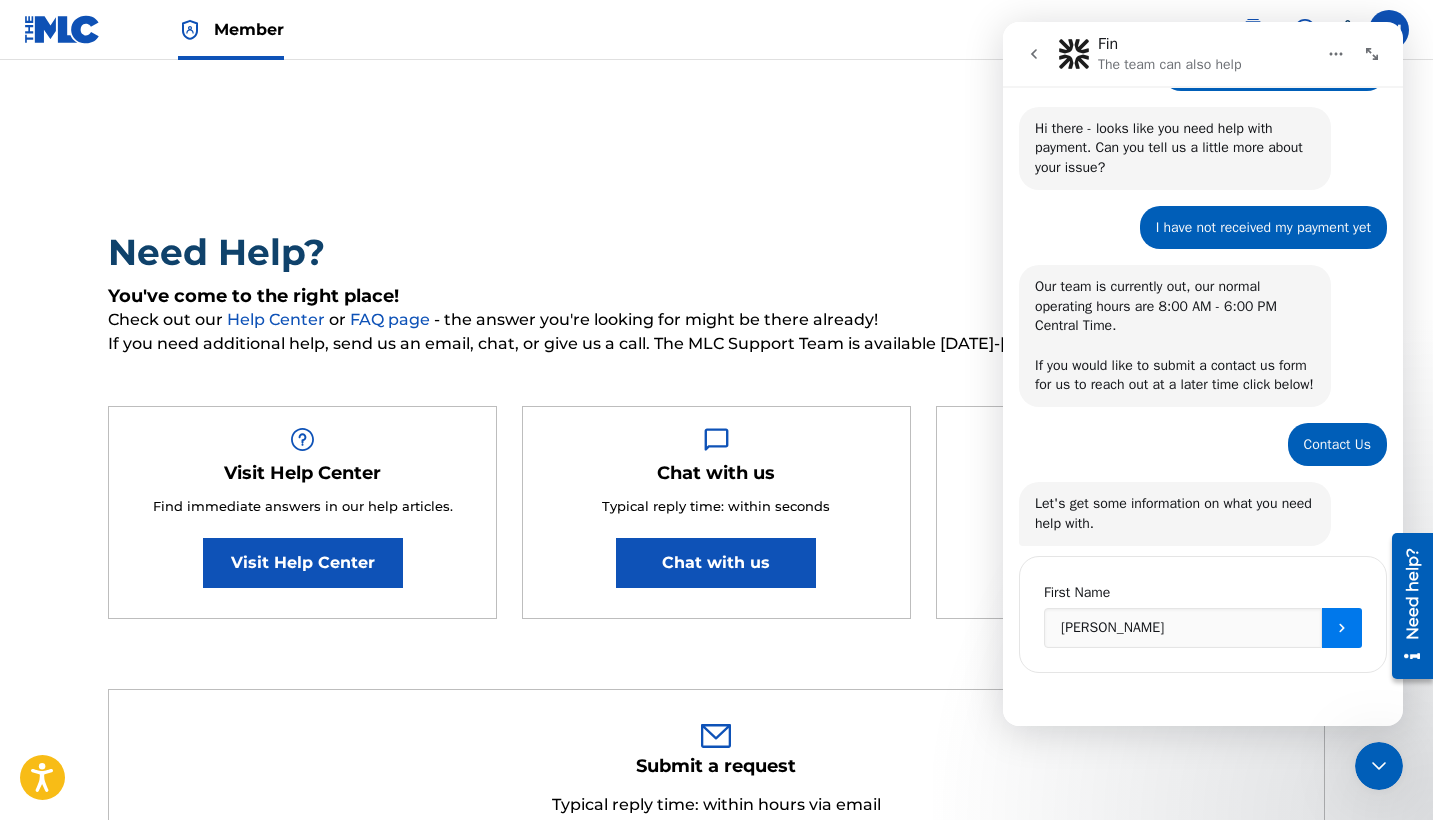 click 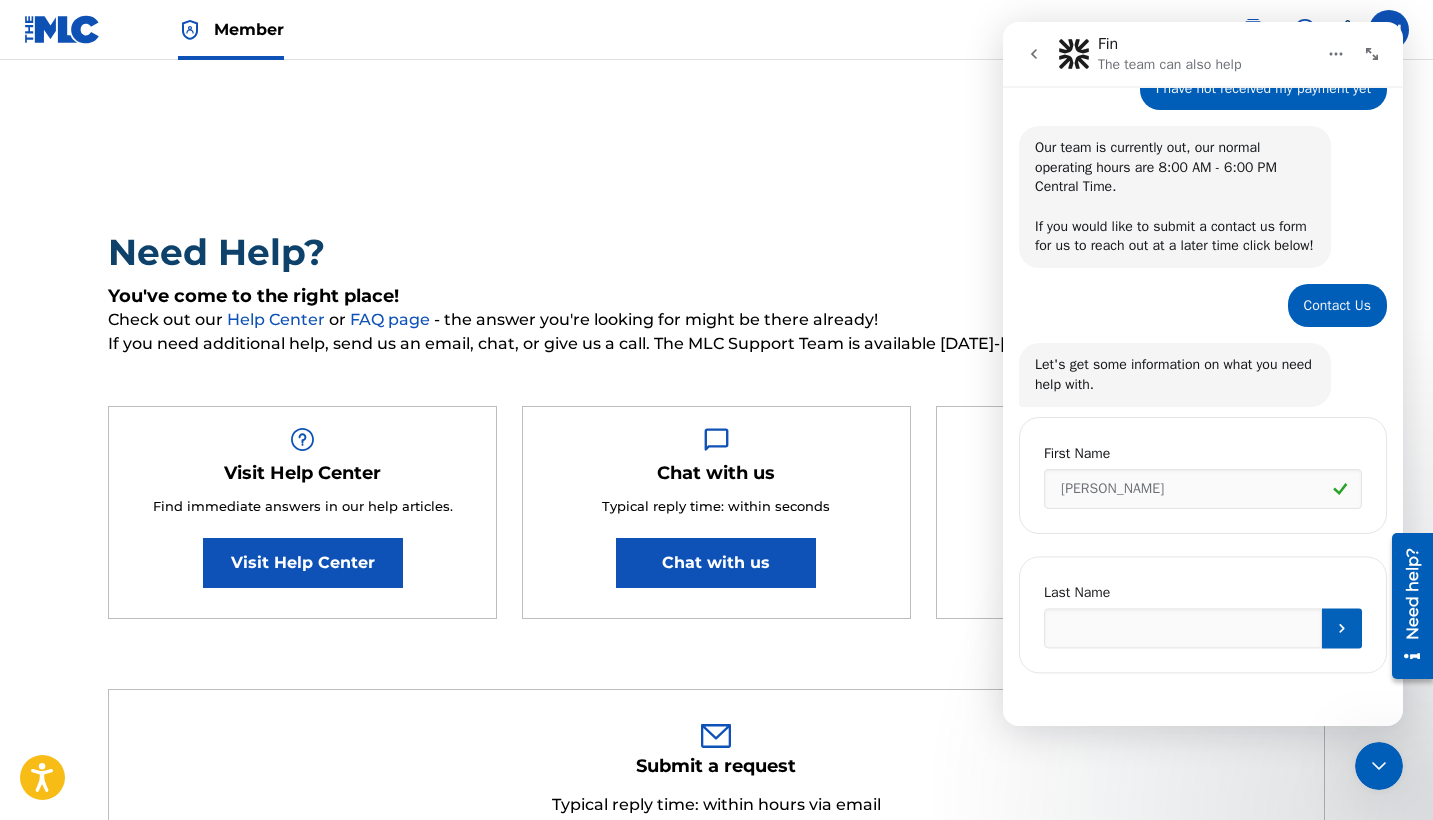 scroll, scrollTop: 317, scrollLeft: 0, axis: vertical 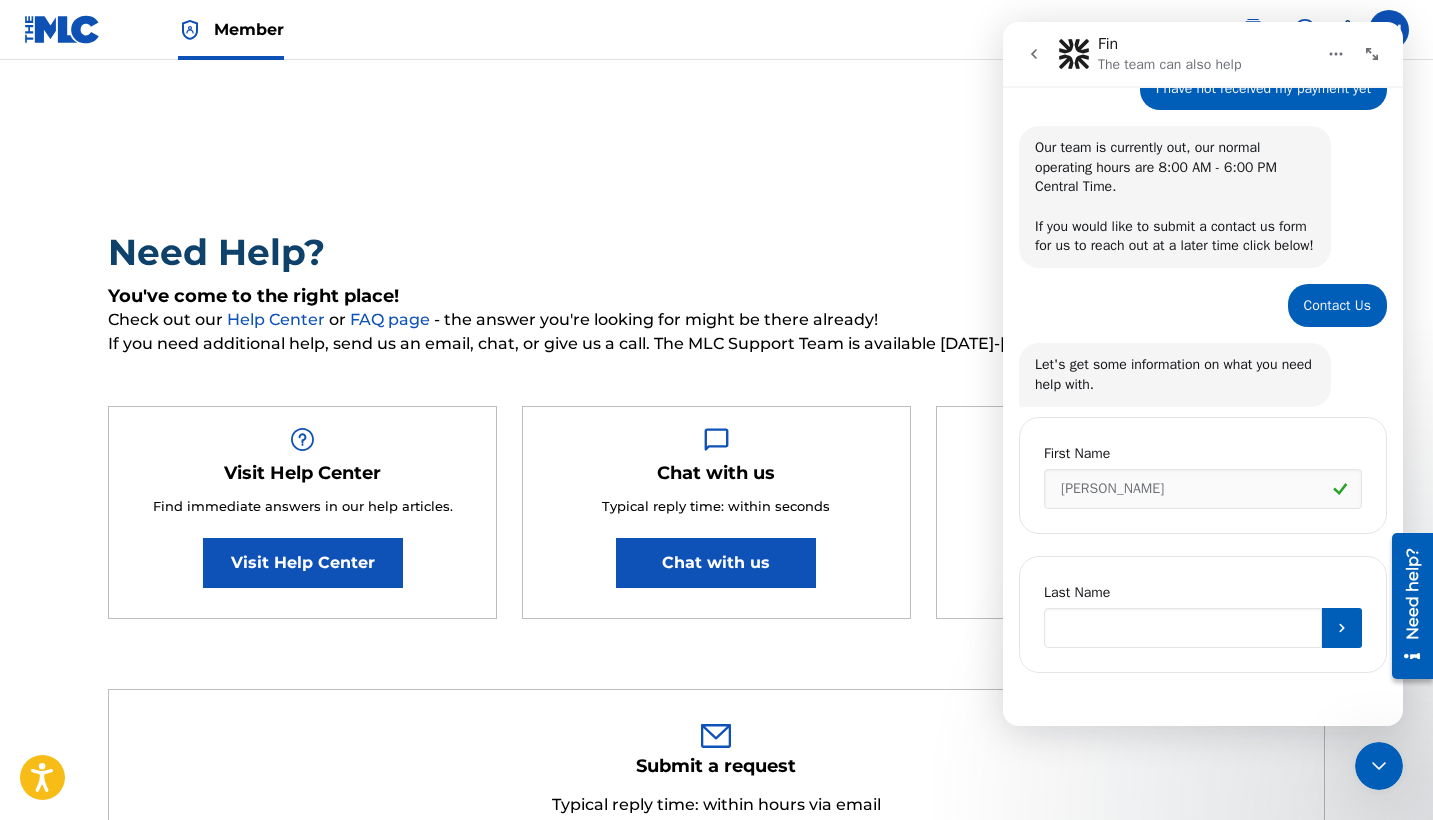 click at bounding box center (1183, 628) 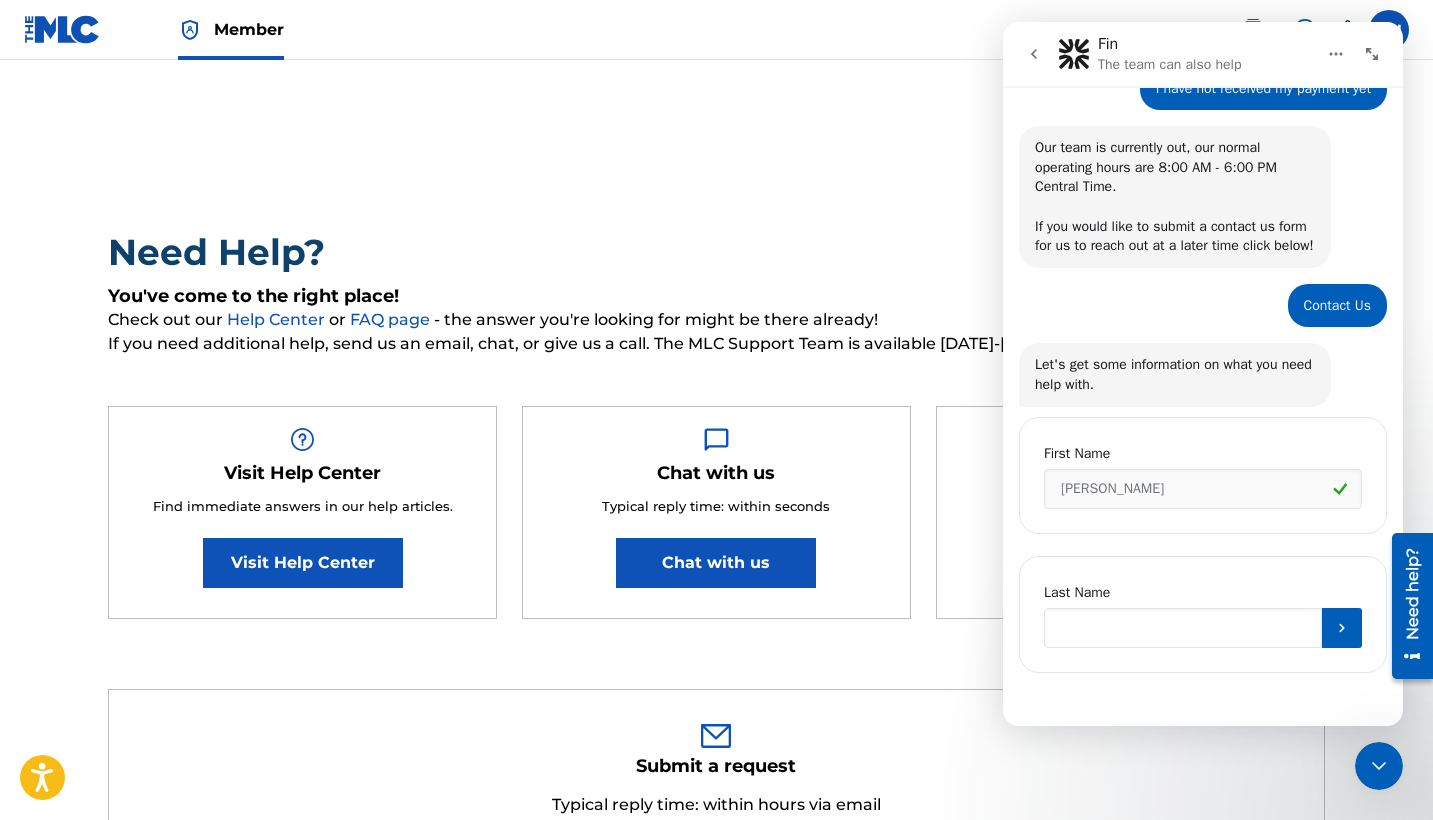 type on "M" 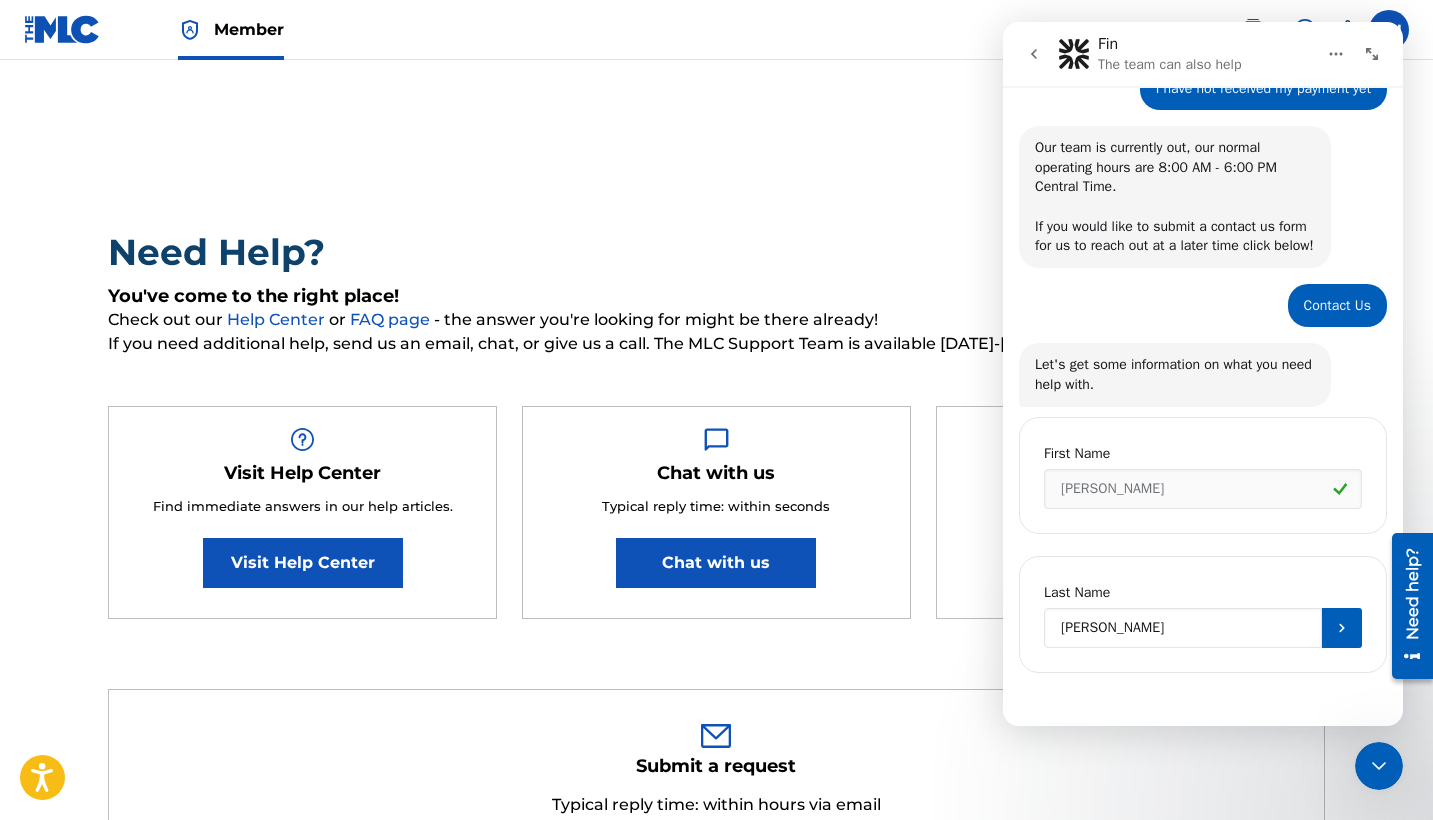 click on "Hurtado" at bounding box center (1183, 628) 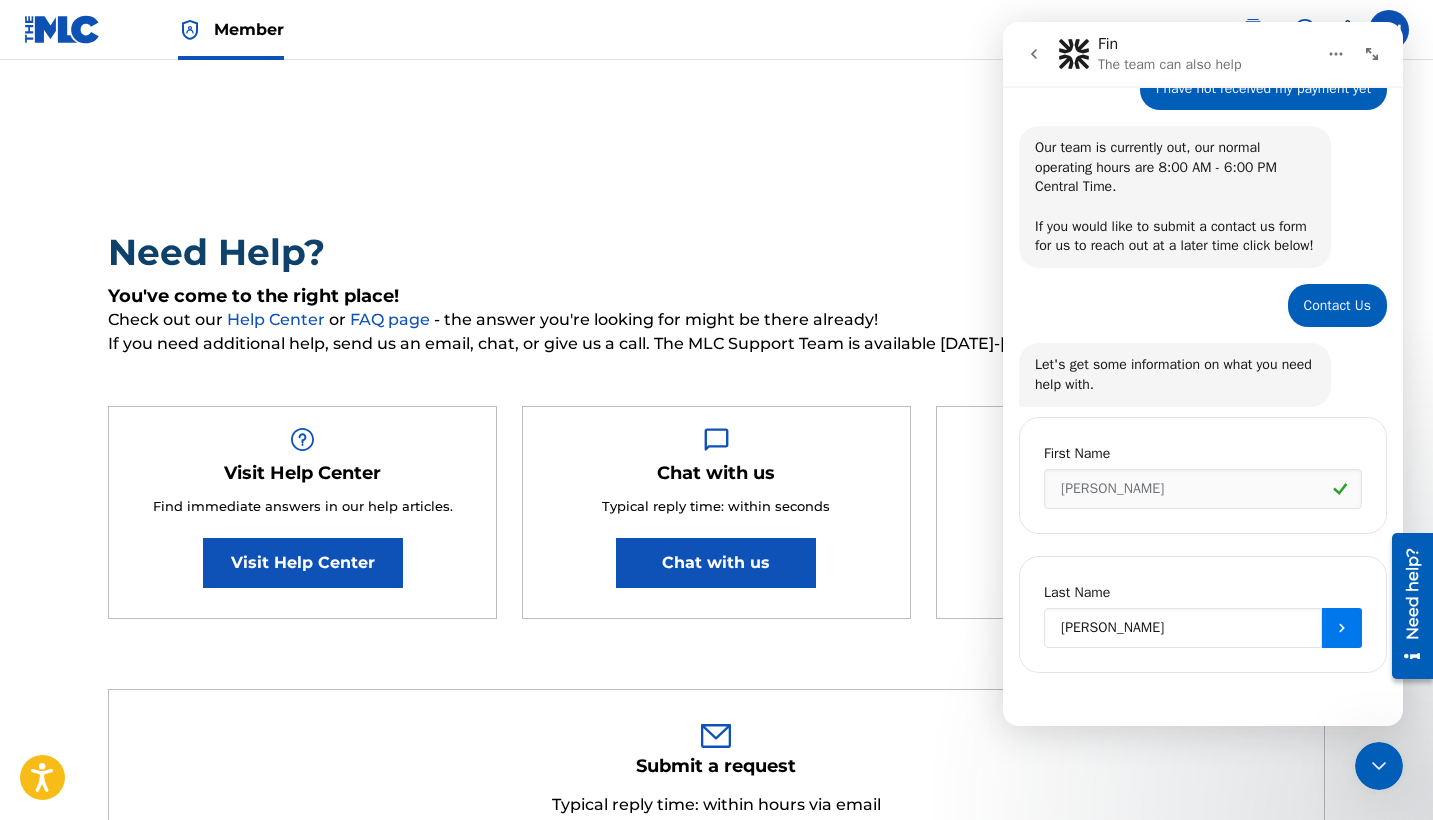 type on "Hurtado" 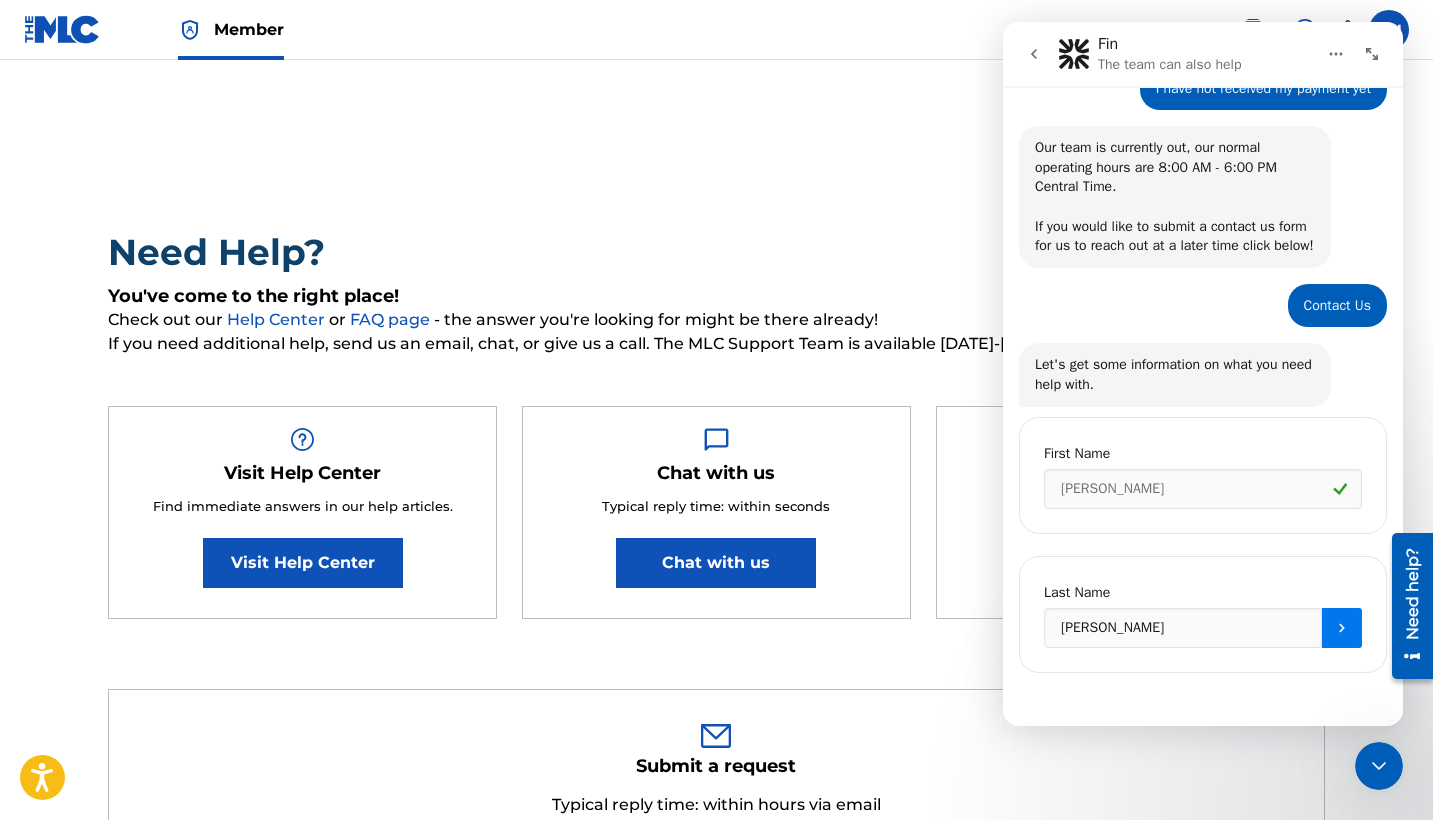 click at bounding box center (1342, 628) 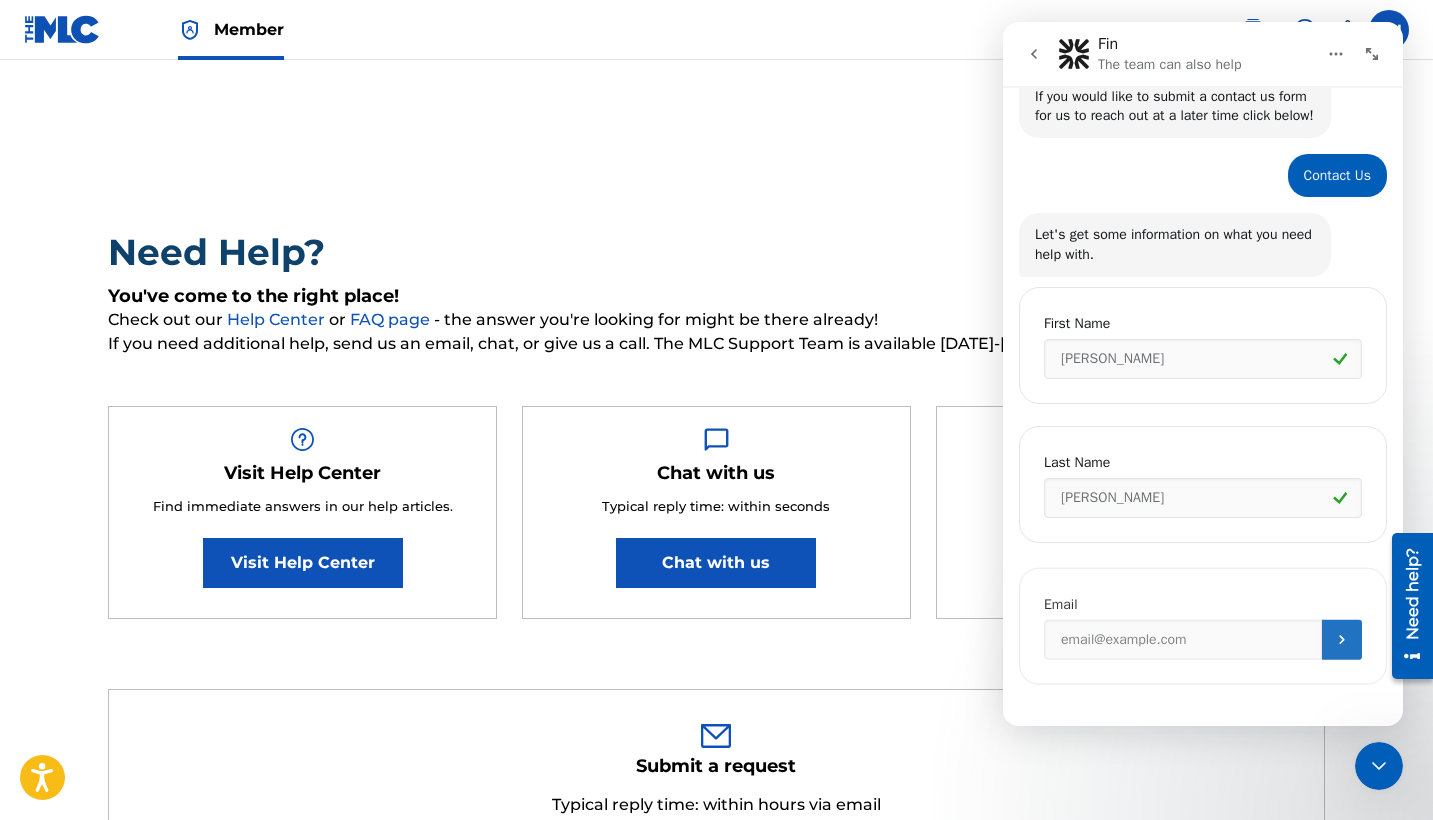 scroll, scrollTop: 456, scrollLeft: 0, axis: vertical 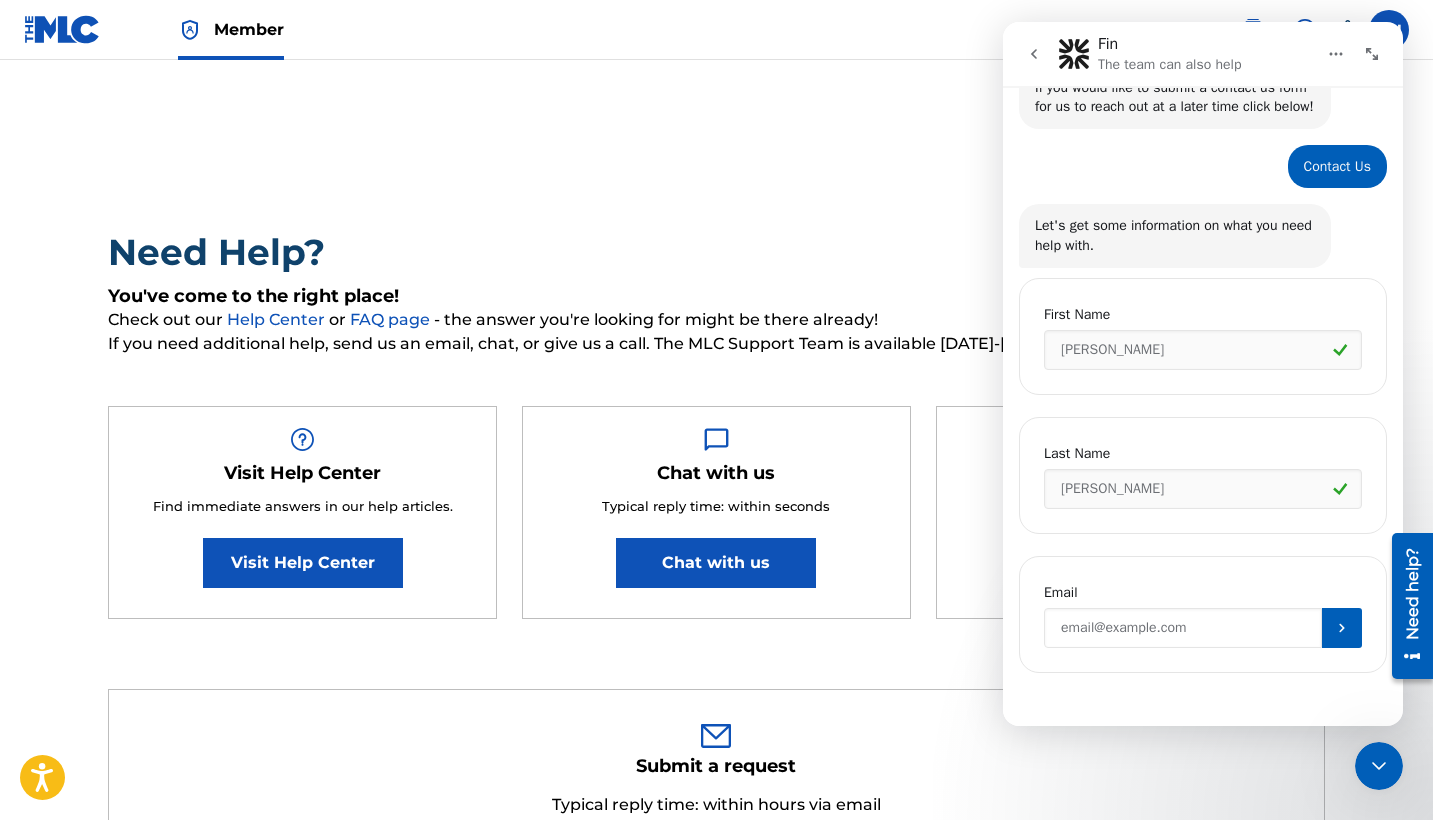 click at bounding box center [1183, 628] 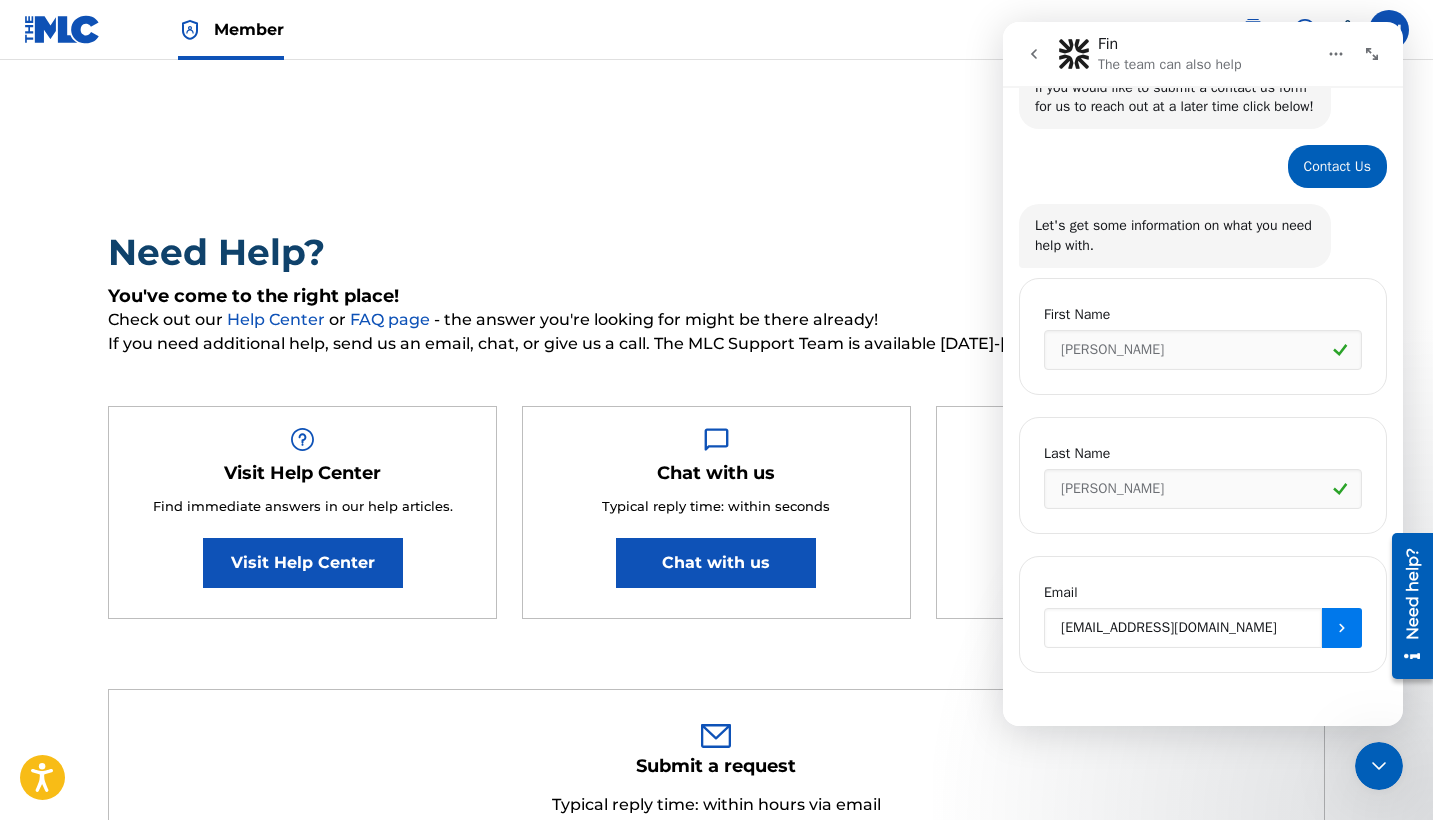 type on "[EMAIL_ADDRESS][DOMAIN_NAME]" 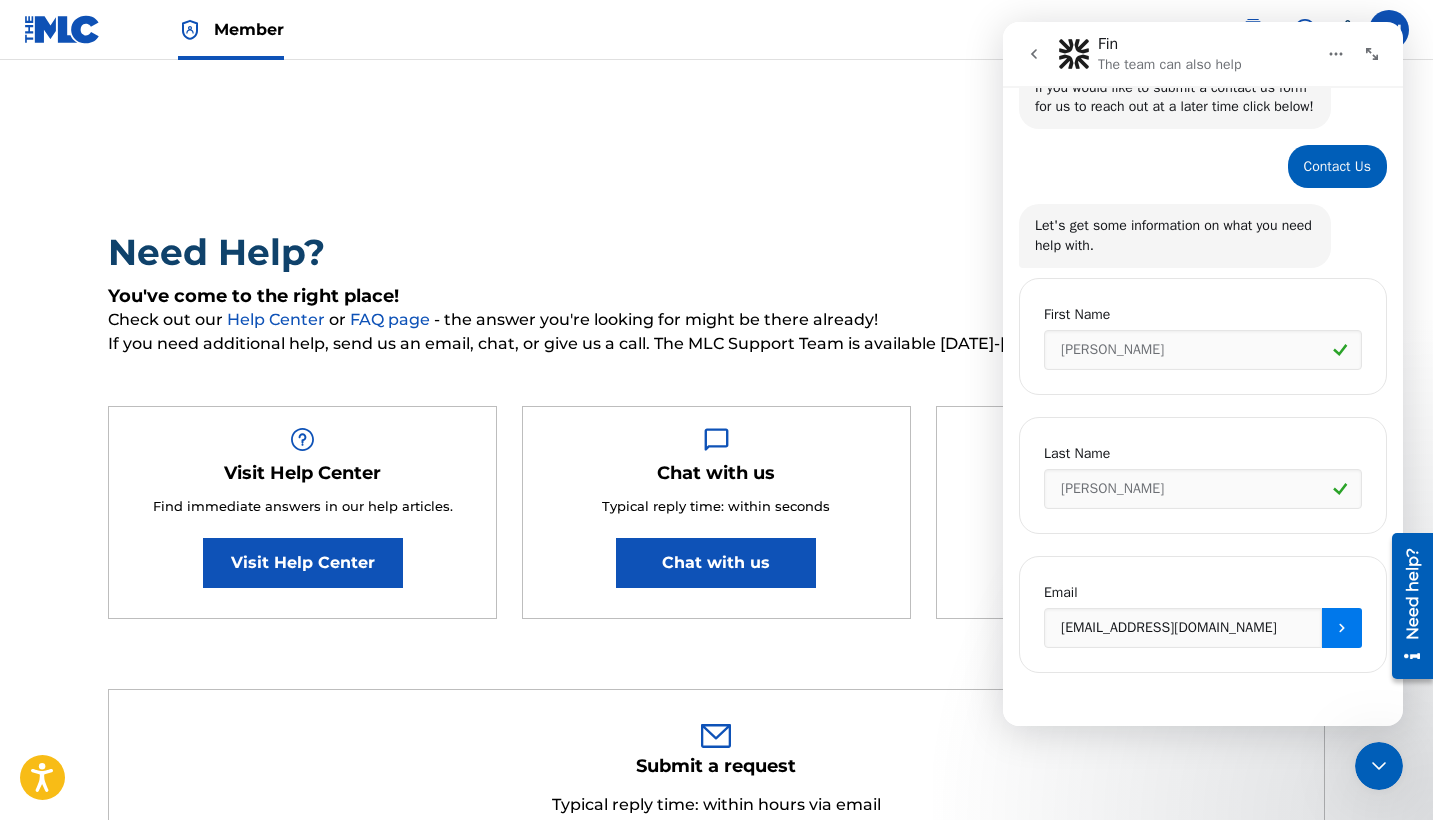 click 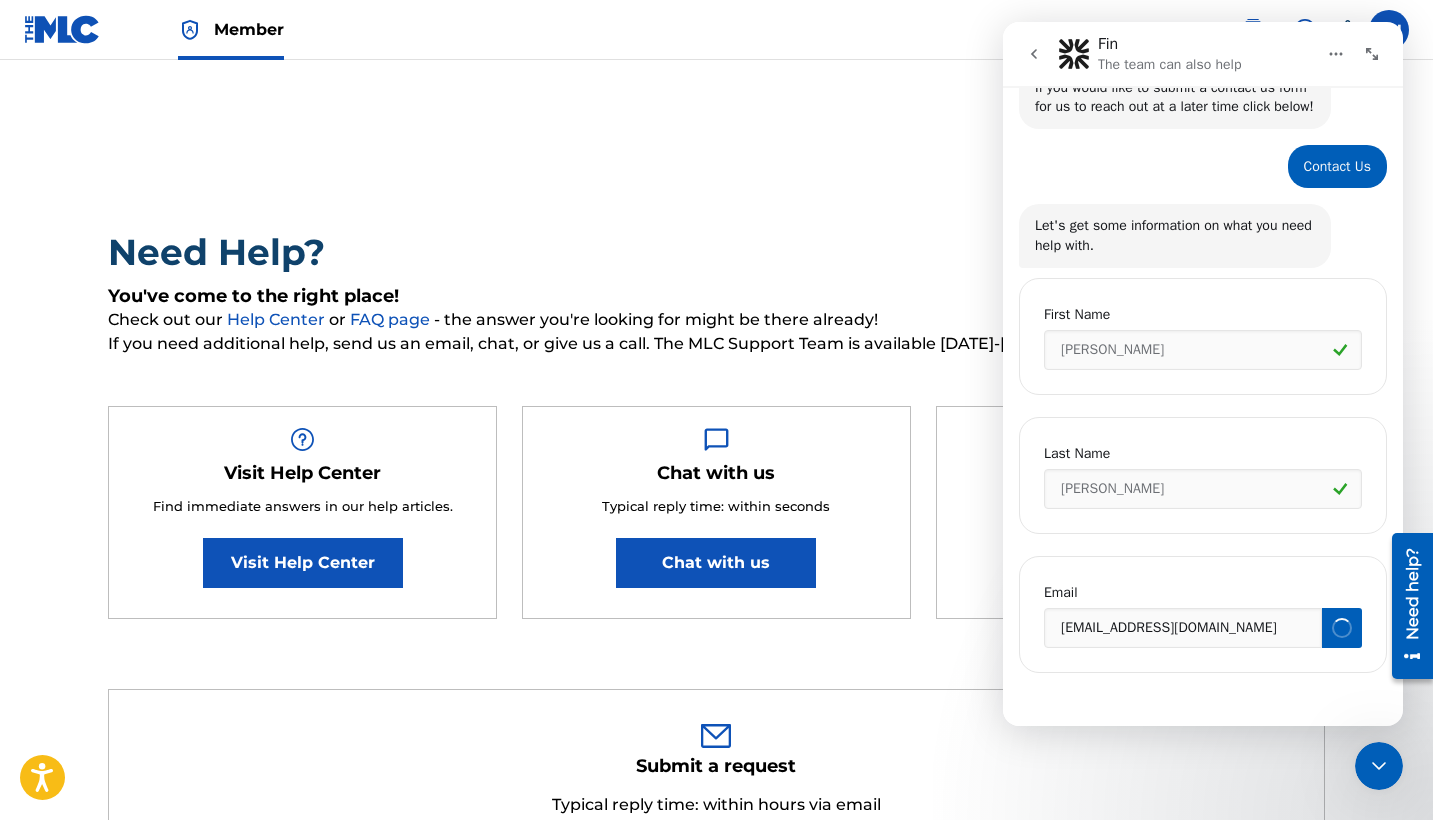 scroll, scrollTop: 597, scrollLeft: 0, axis: vertical 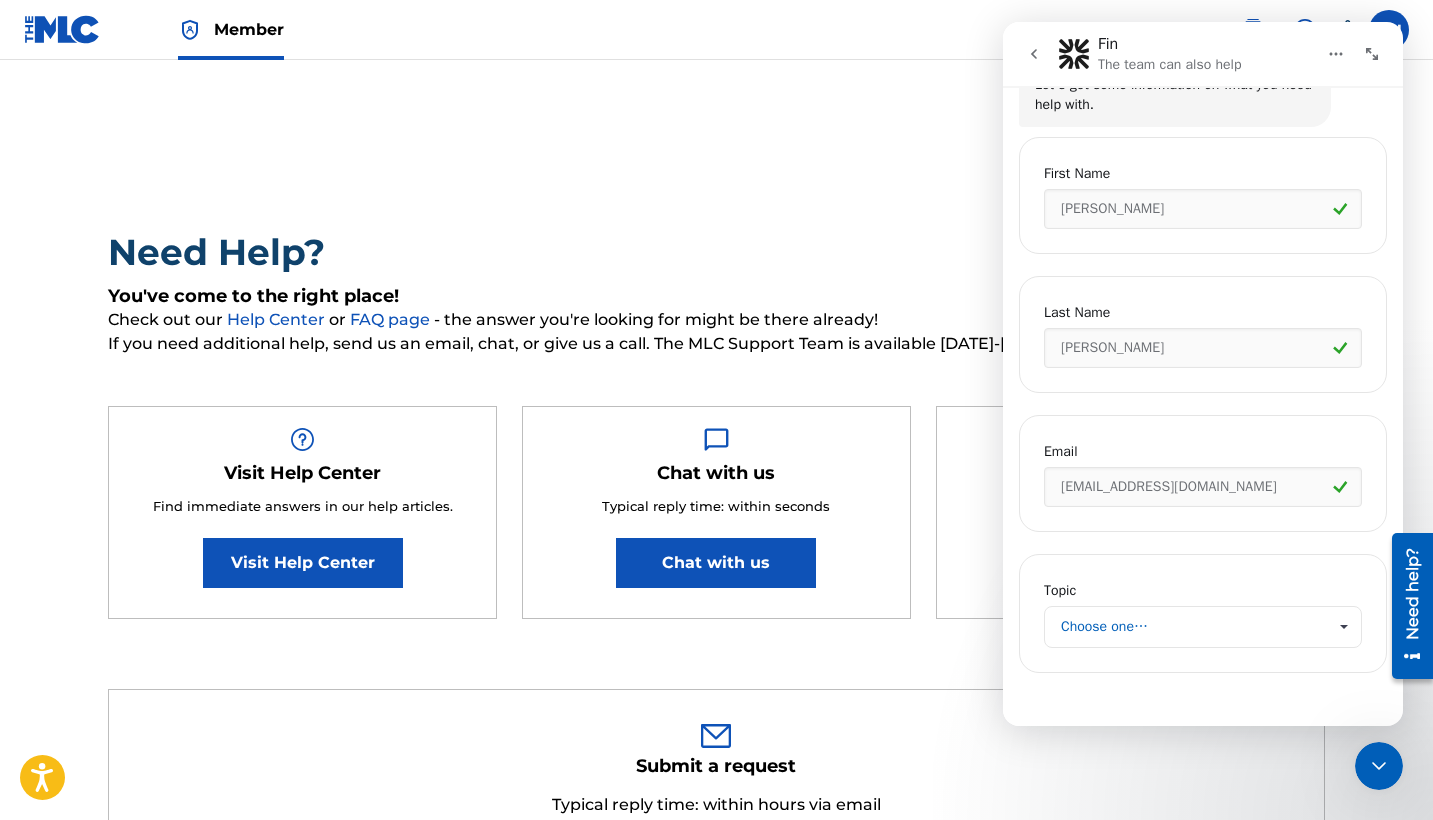 click at bounding box center [1343, 627] 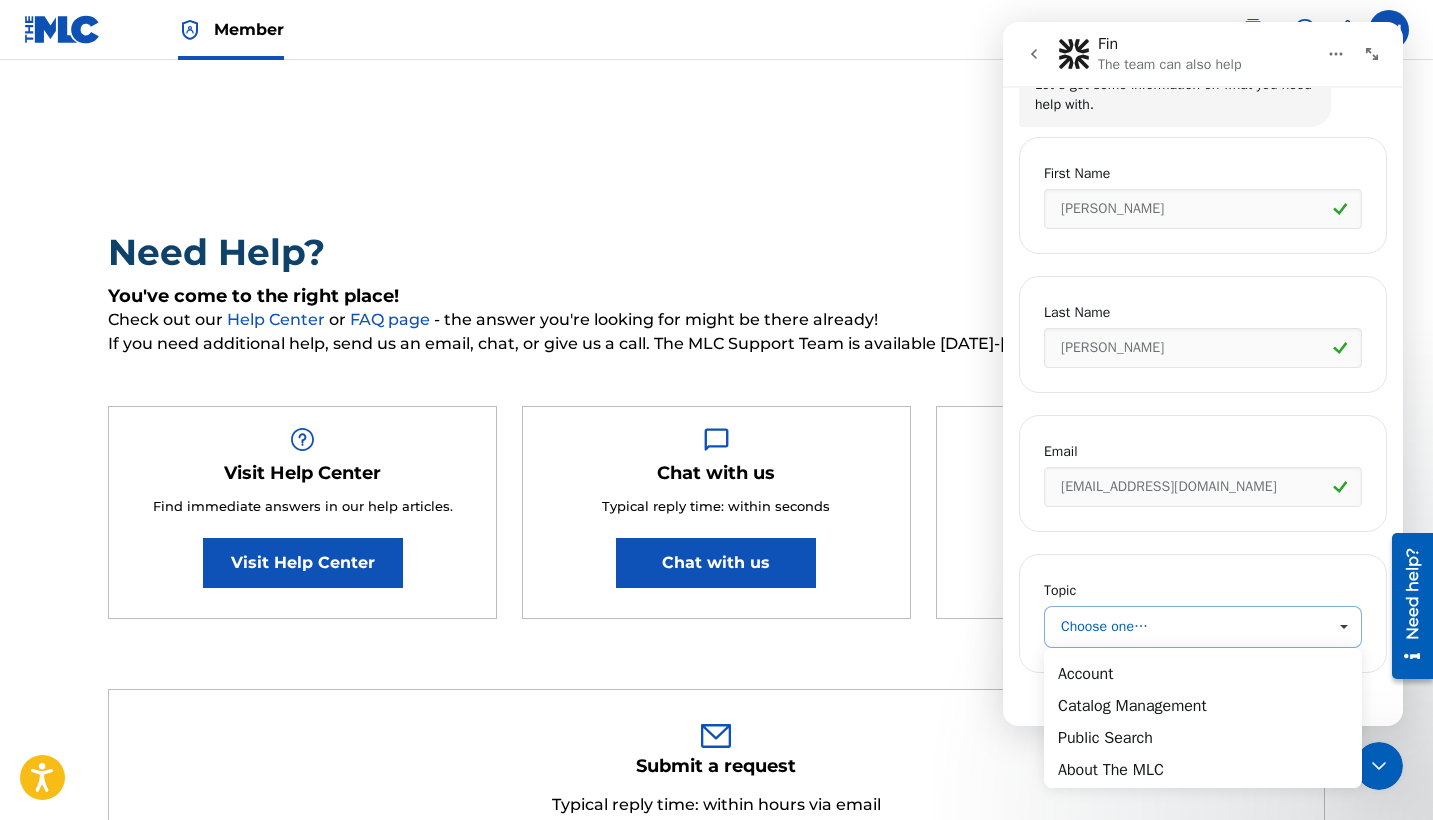 scroll, scrollTop: 0, scrollLeft: 0, axis: both 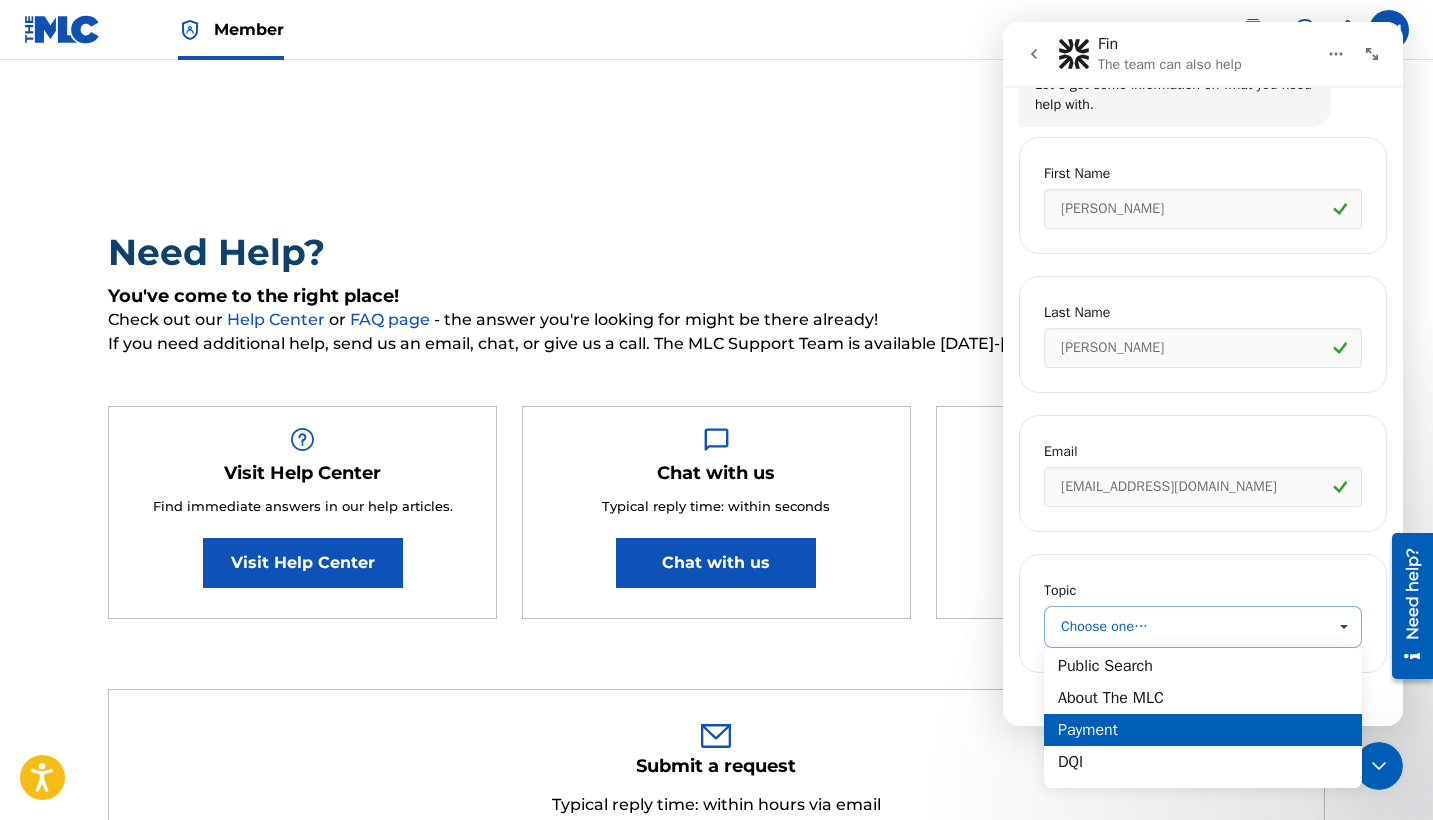 click on "Payment" at bounding box center (1203, 730) 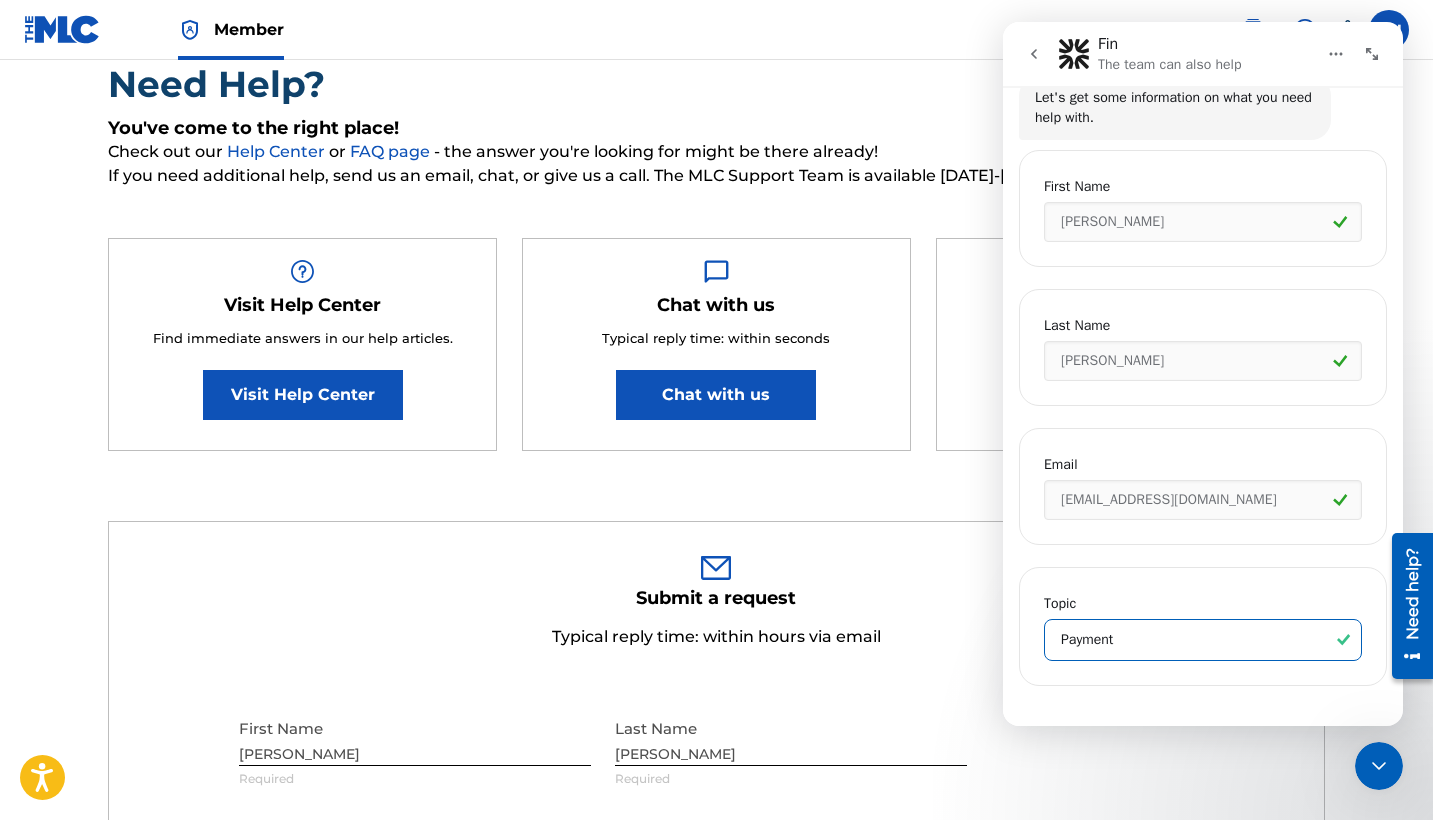 scroll, scrollTop: 194, scrollLeft: 0, axis: vertical 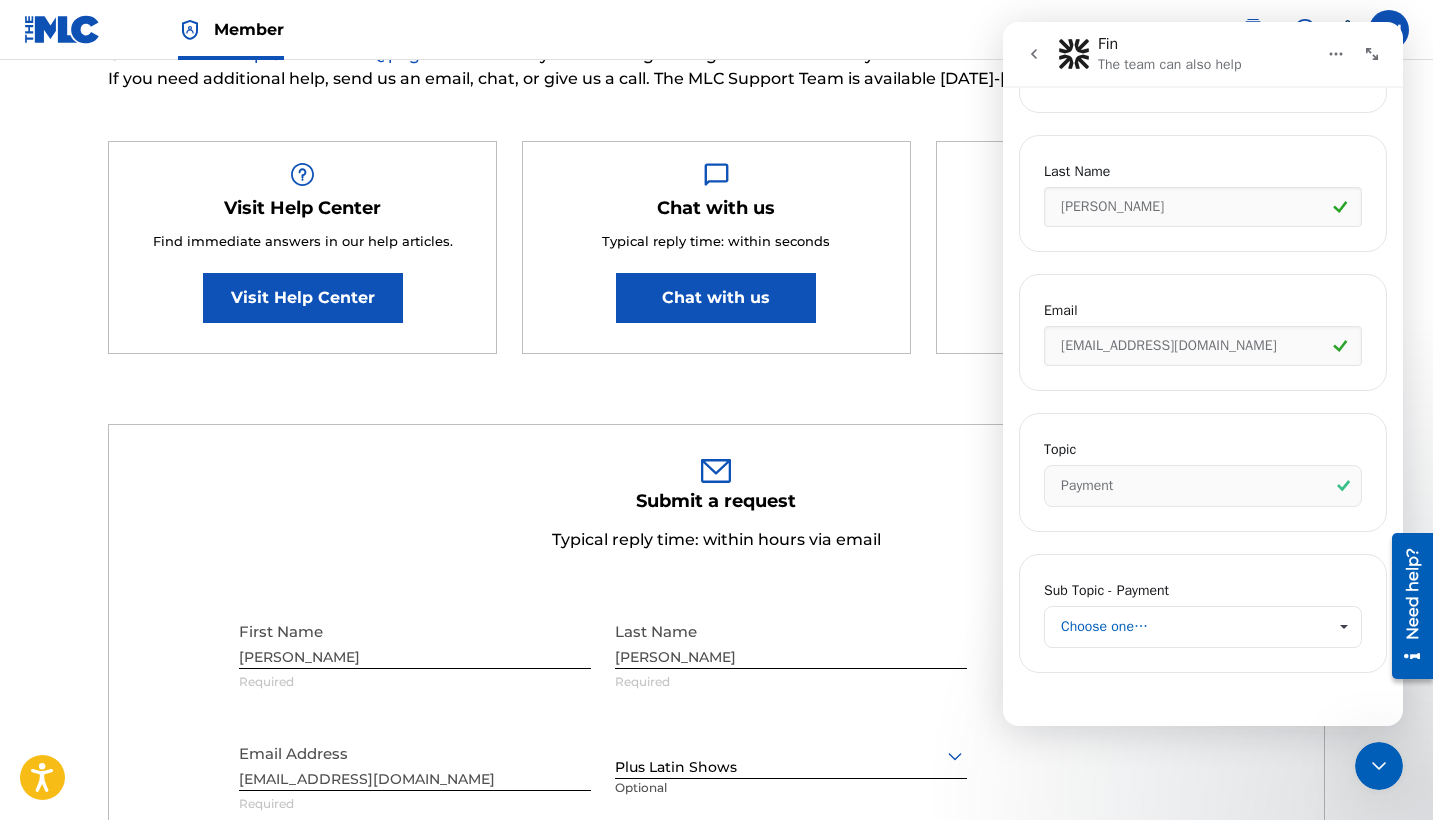 click at bounding box center [1343, 627] 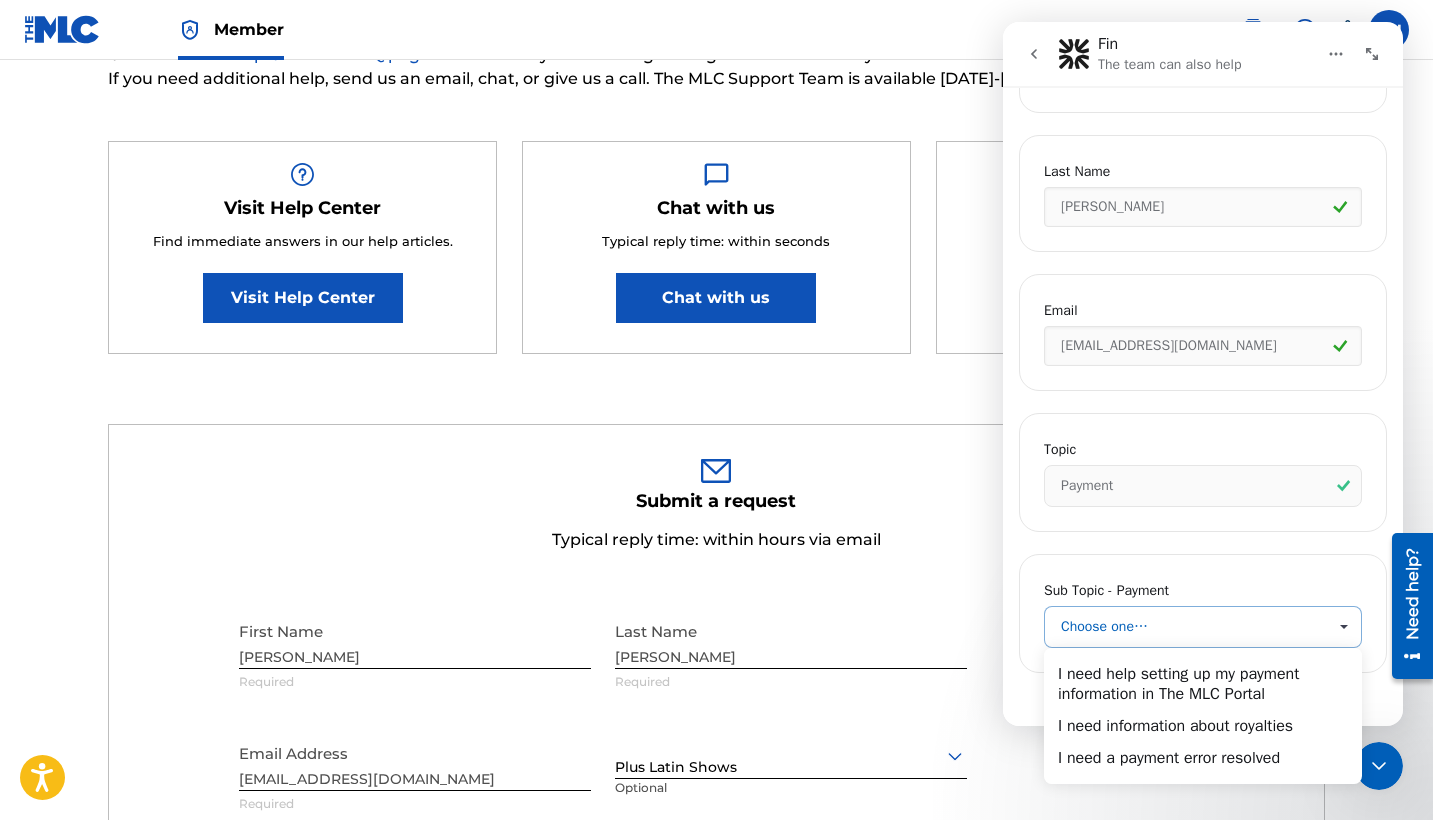 scroll, scrollTop: 0, scrollLeft: 0, axis: both 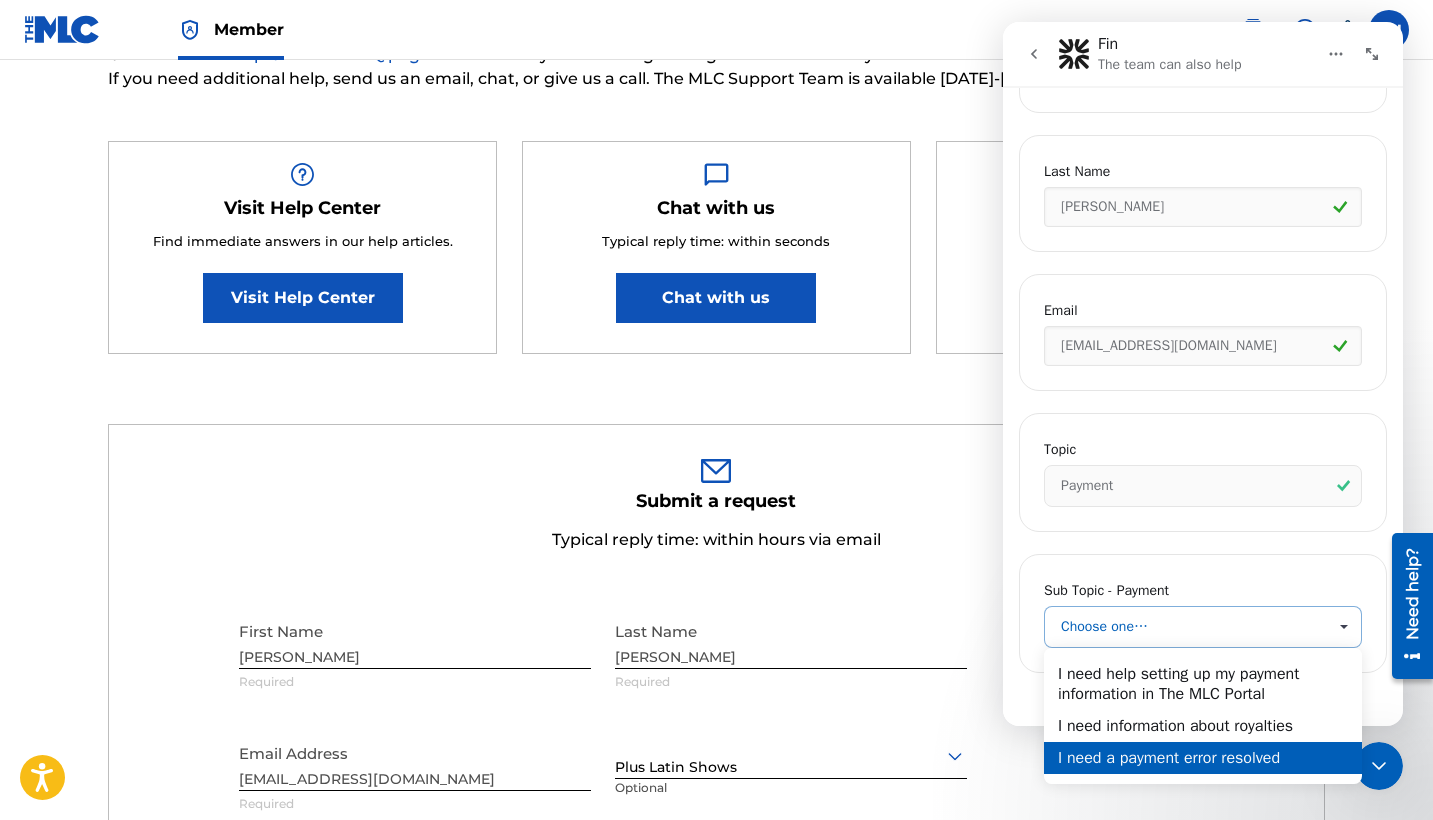 click on "I need a payment error resolved" at bounding box center (1203, 758) 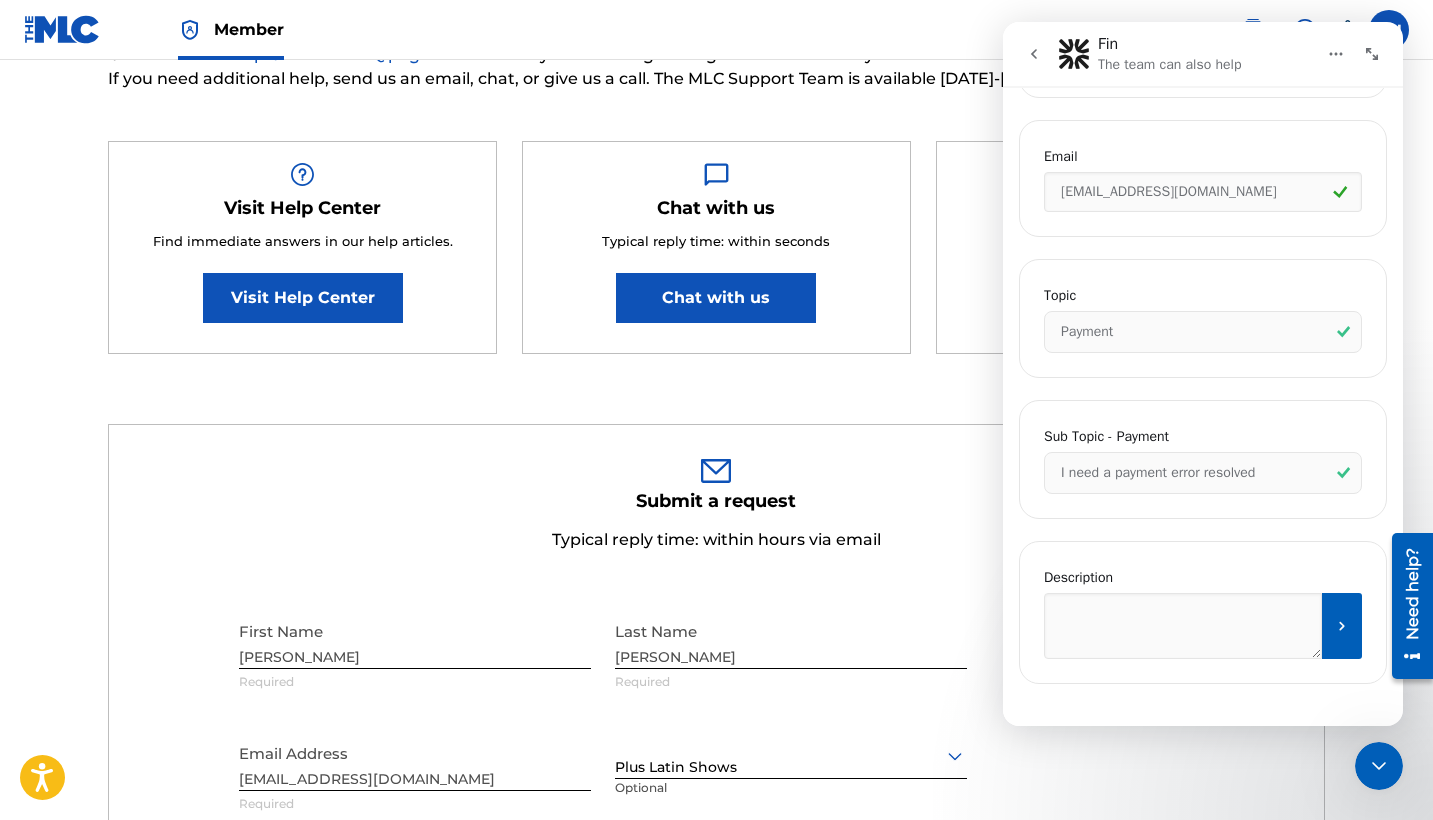 scroll, scrollTop: 903, scrollLeft: 0, axis: vertical 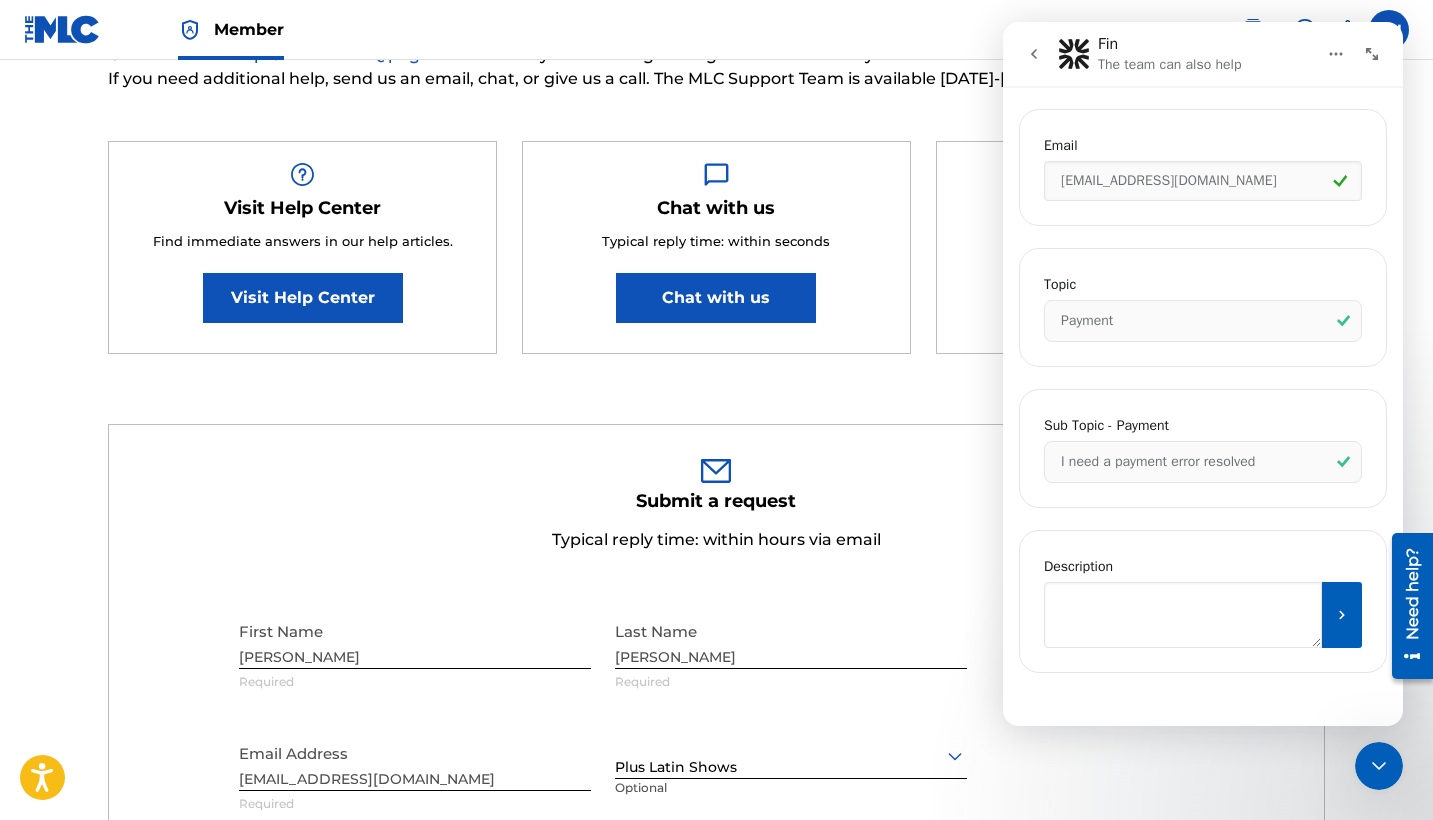 click at bounding box center [1183, 615] 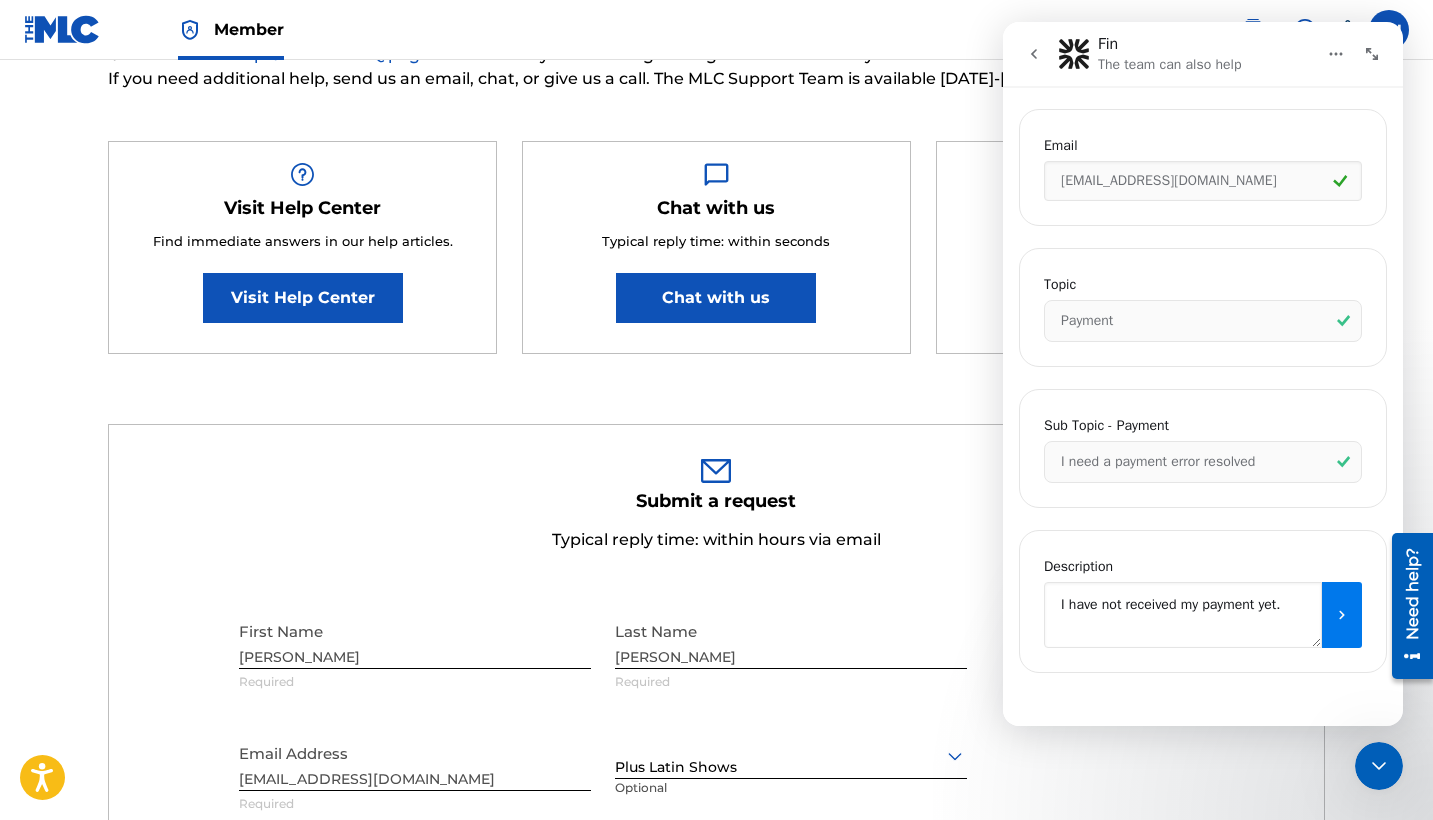 type on "I have not received my payment yet." 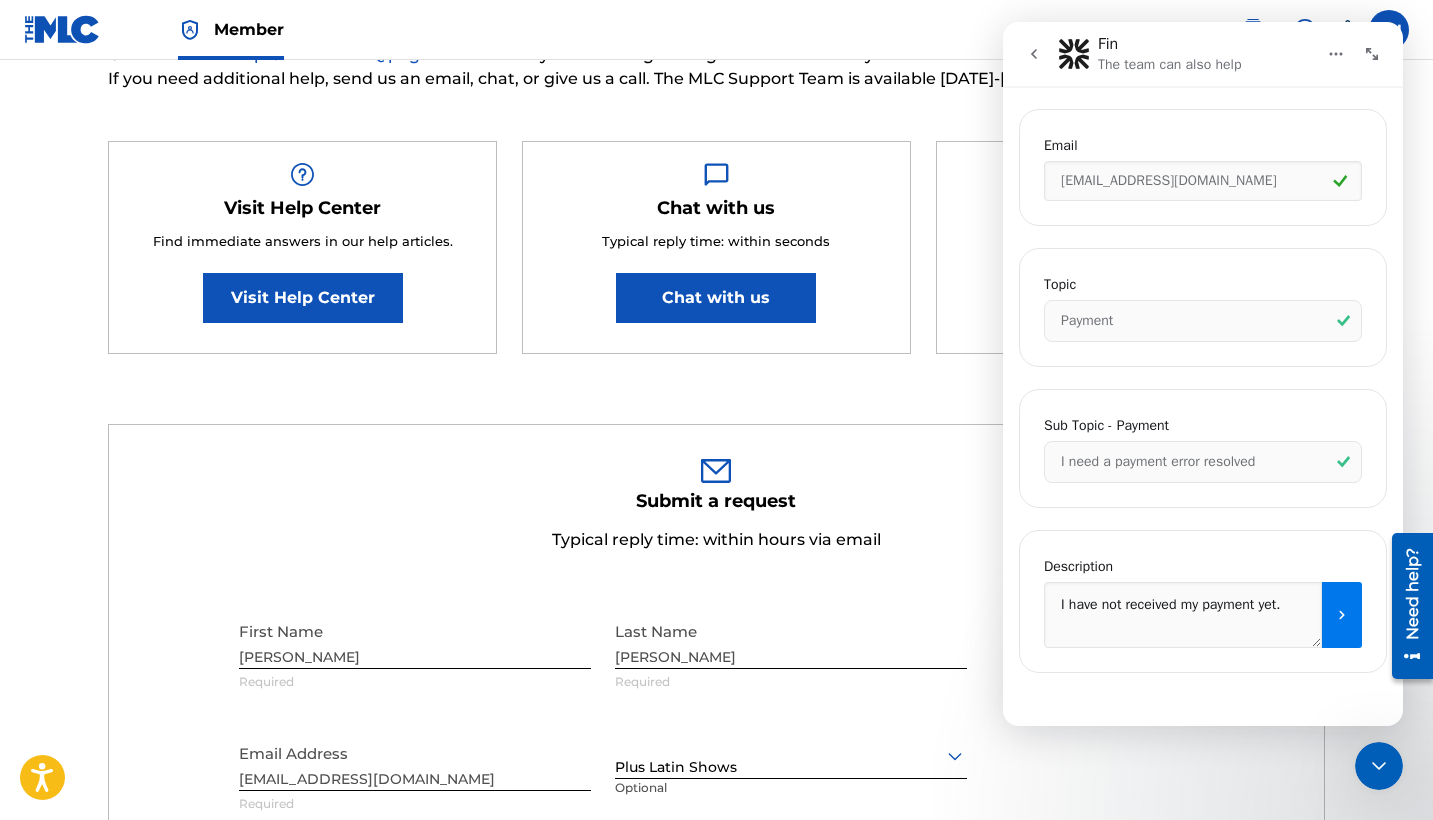 click 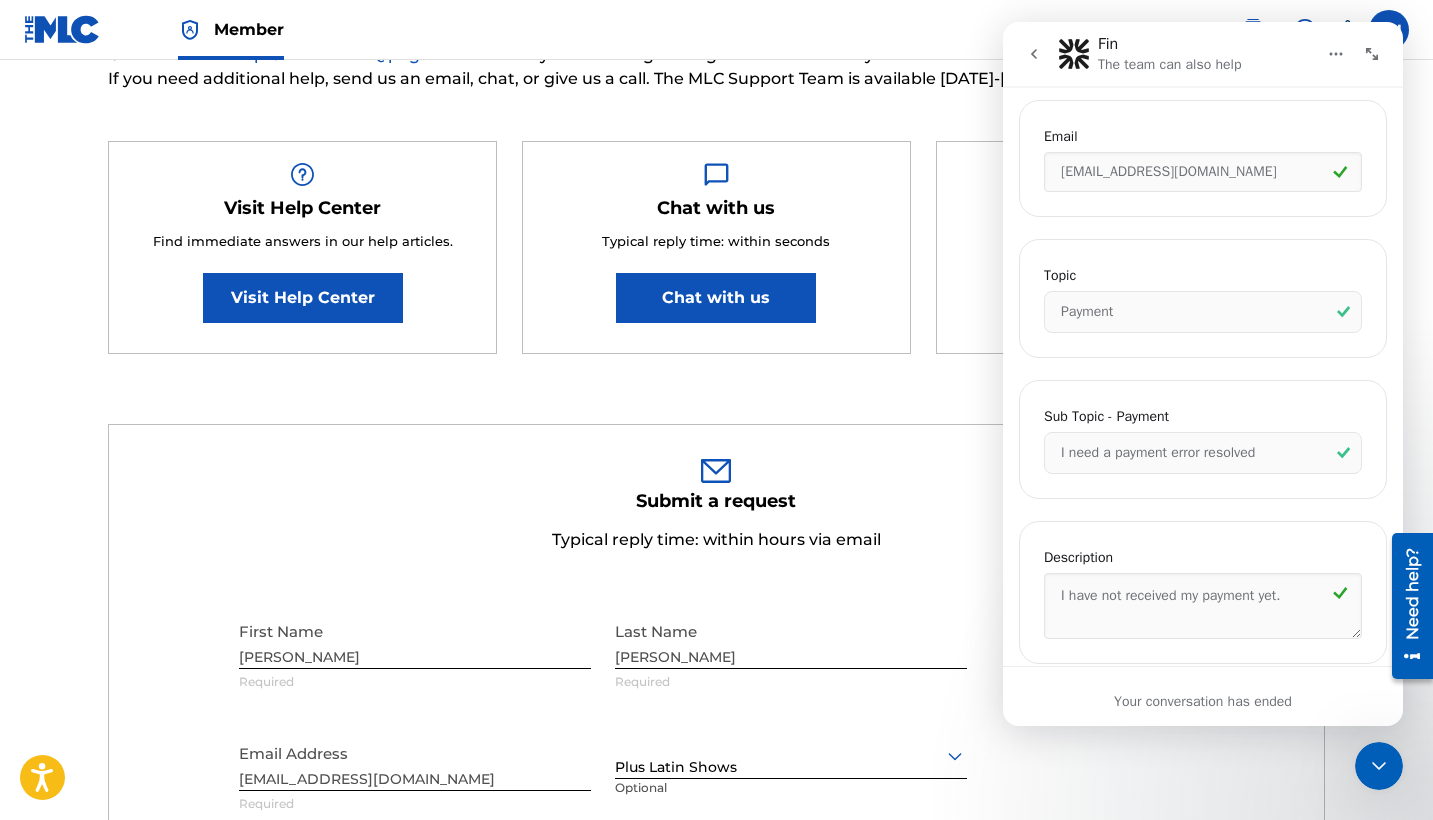 scroll, scrollTop: 1123, scrollLeft: 0, axis: vertical 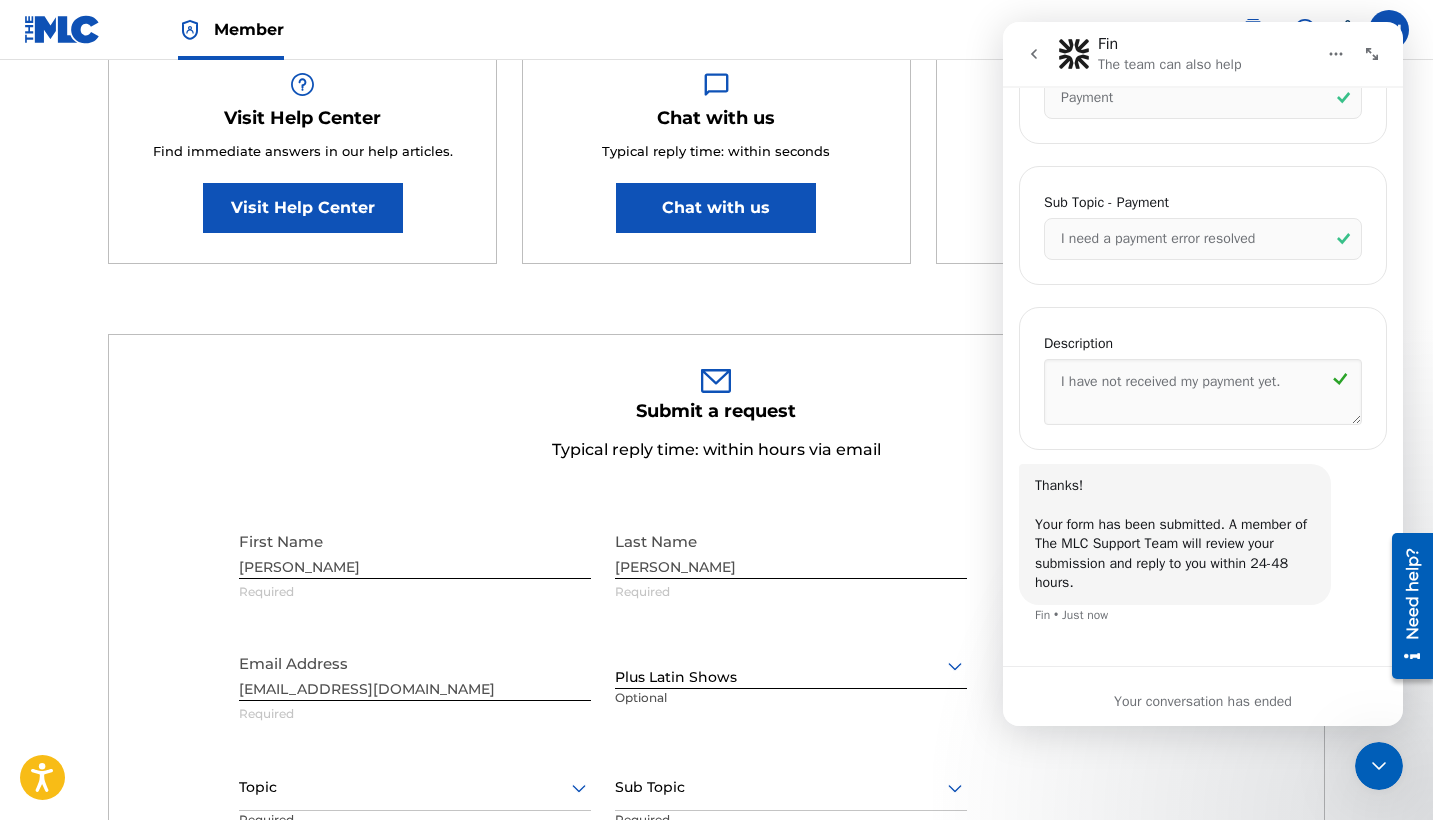 click on "Member AH AH Alfredo    Hurtado Martinez pluslatindigital@gmail.com Notification Preferences Profile Log out" at bounding box center (716, 30) 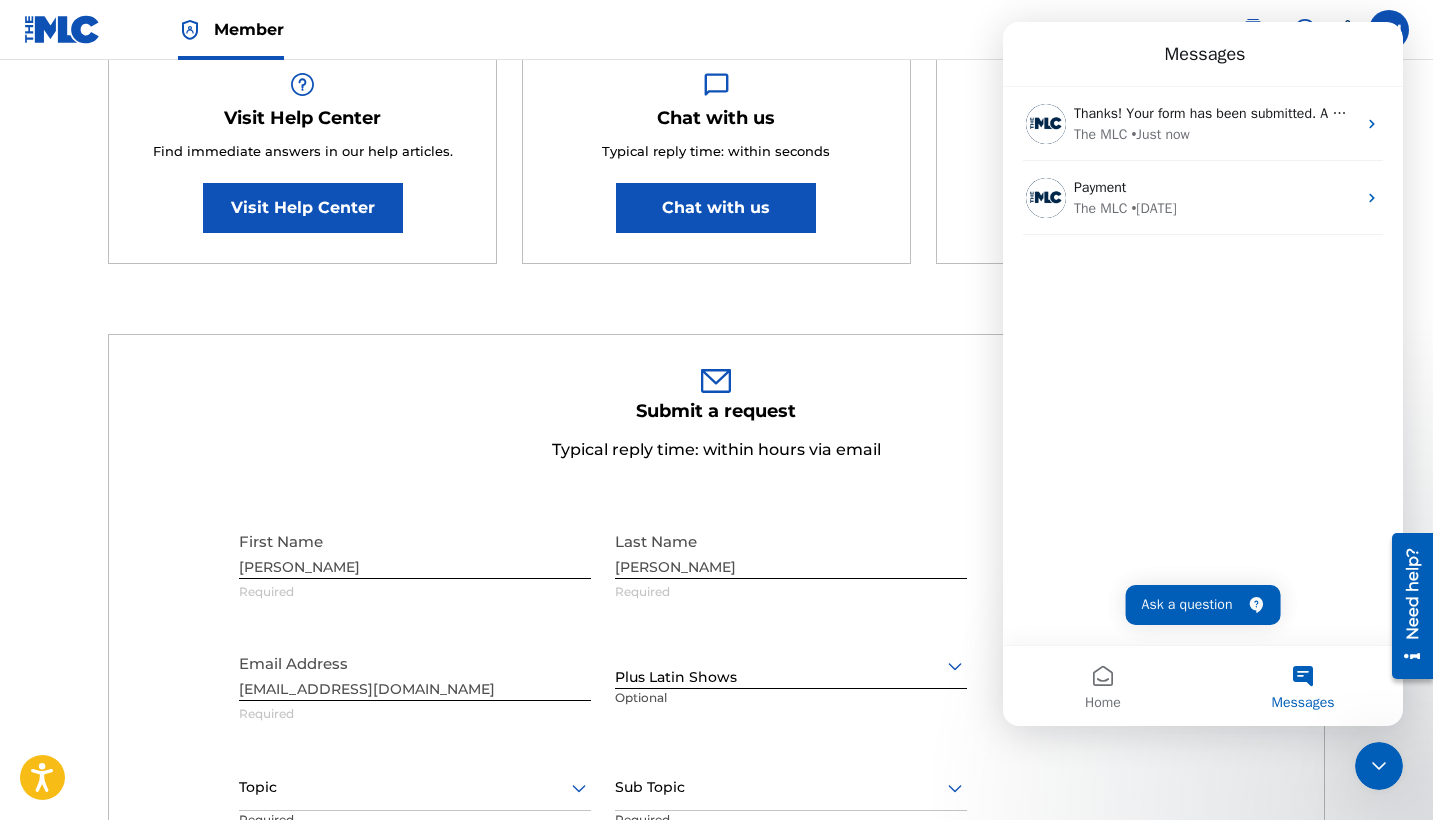 scroll, scrollTop: 0, scrollLeft: 0, axis: both 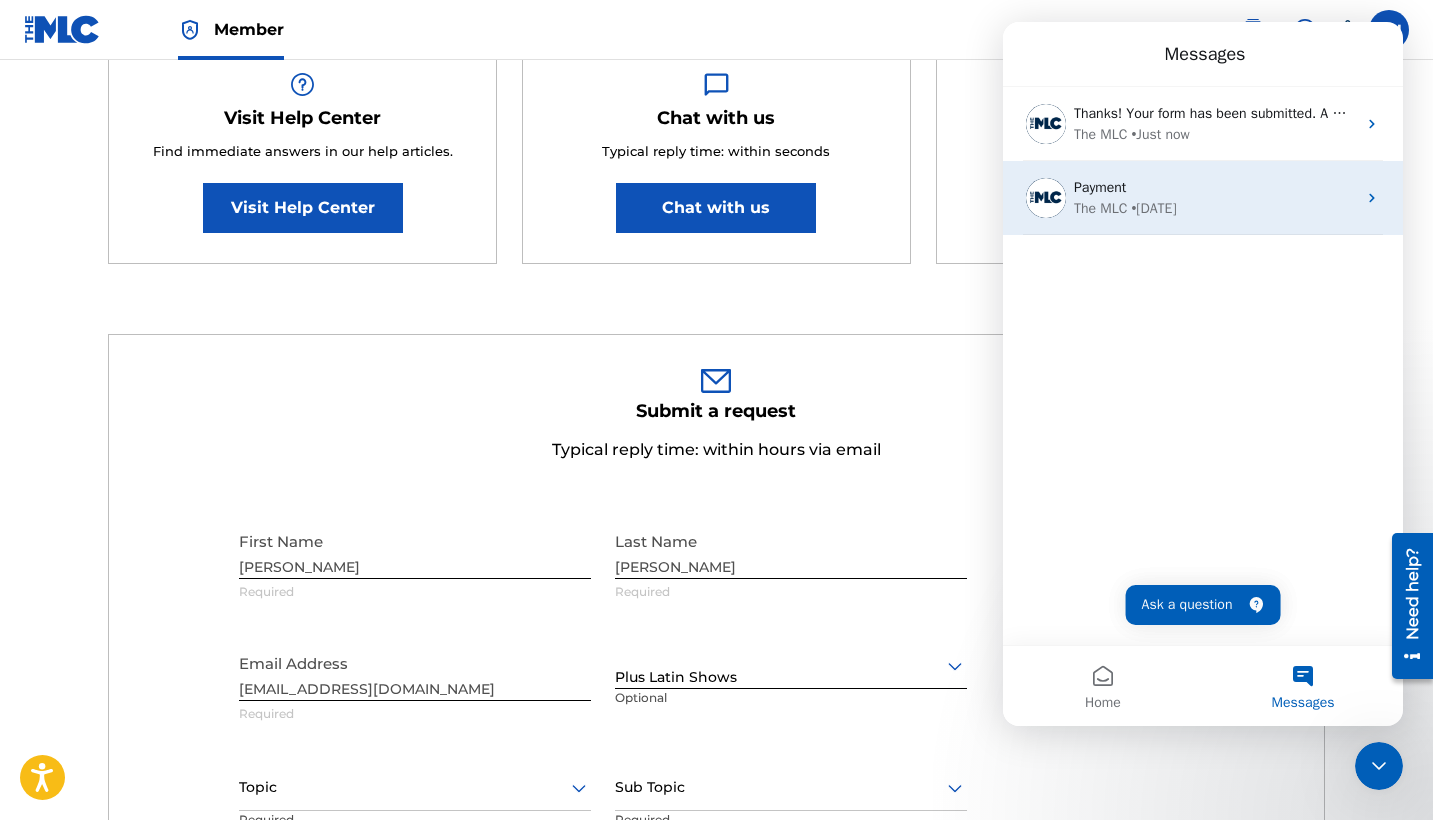 click on "•  9w ago" at bounding box center [1153, 208] 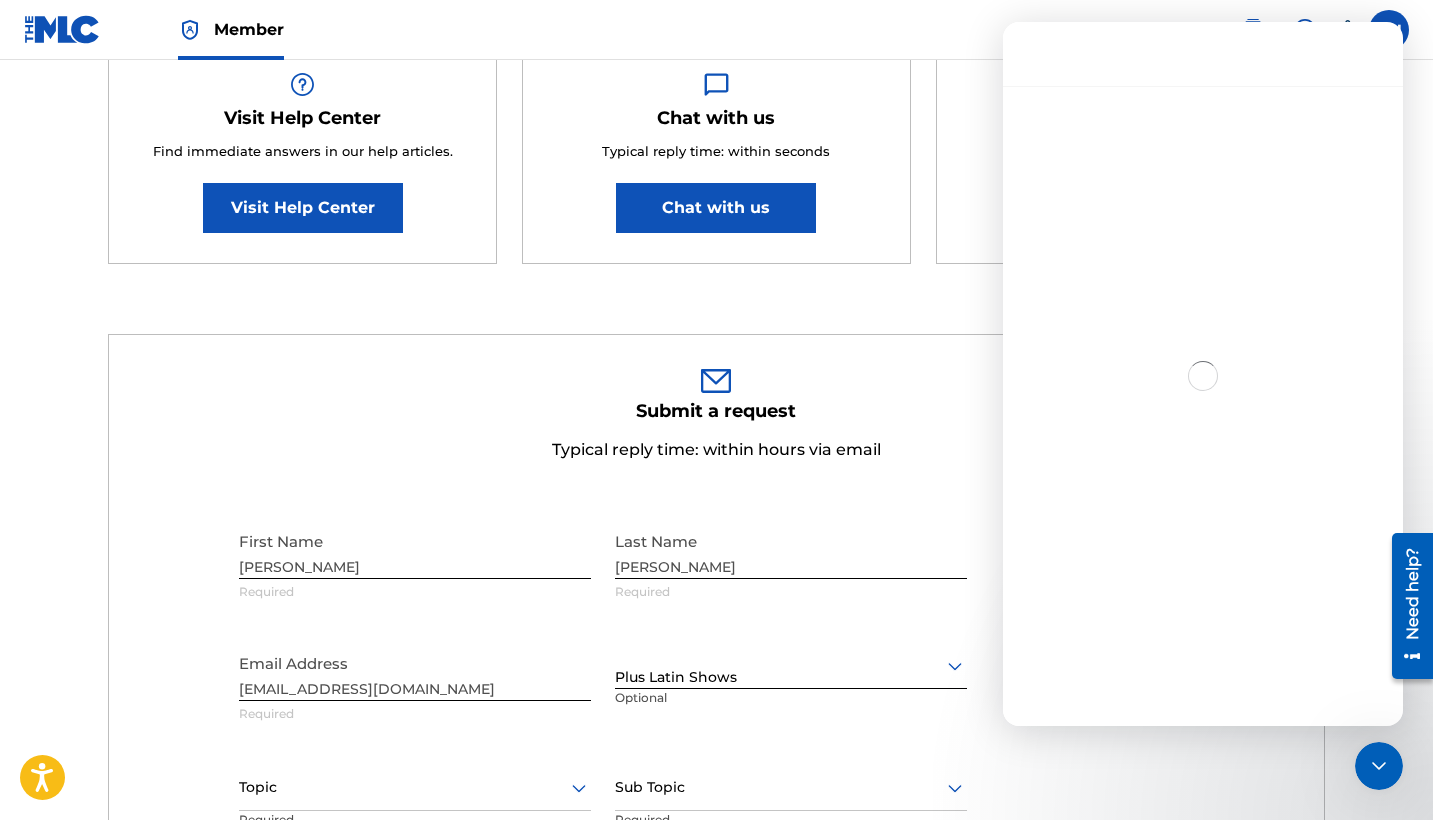 scroll, scrollTop: 201, scrollLeft: 0, axis: vertical 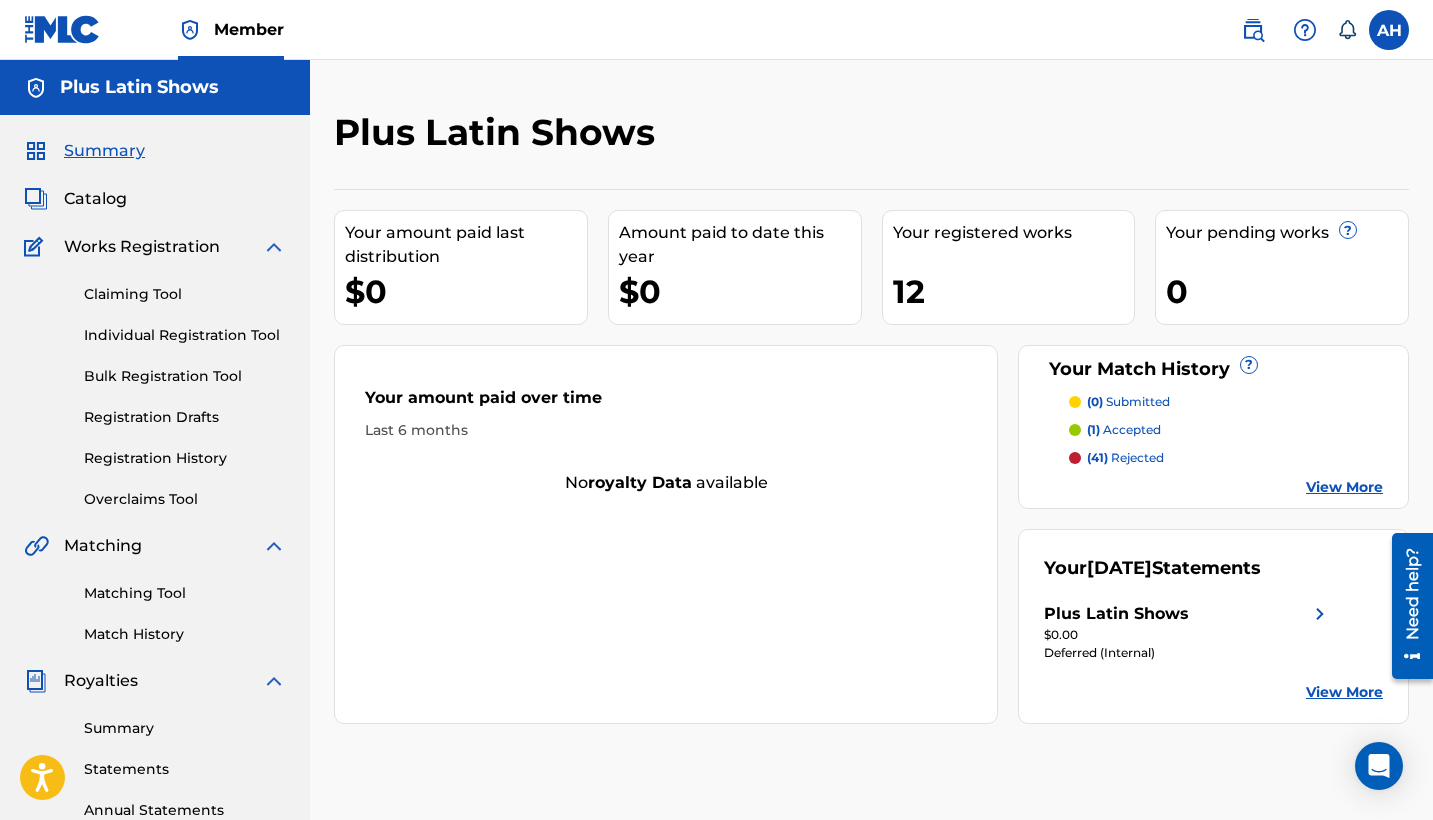 click on "$0.00" at bounding box center [1188, 635] 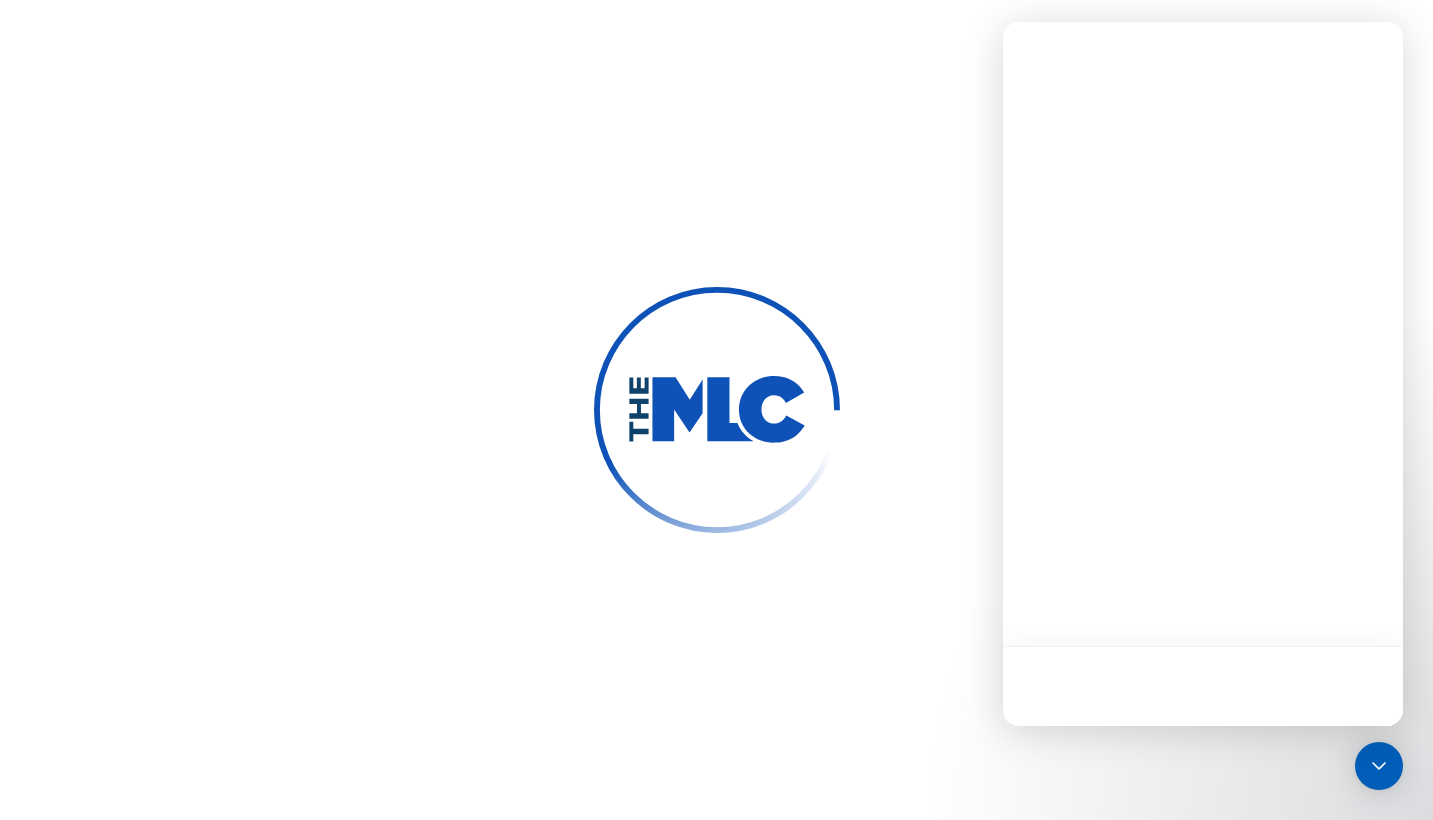 scroll, scrollTop: 0, scrollLeft: 0, axis: both 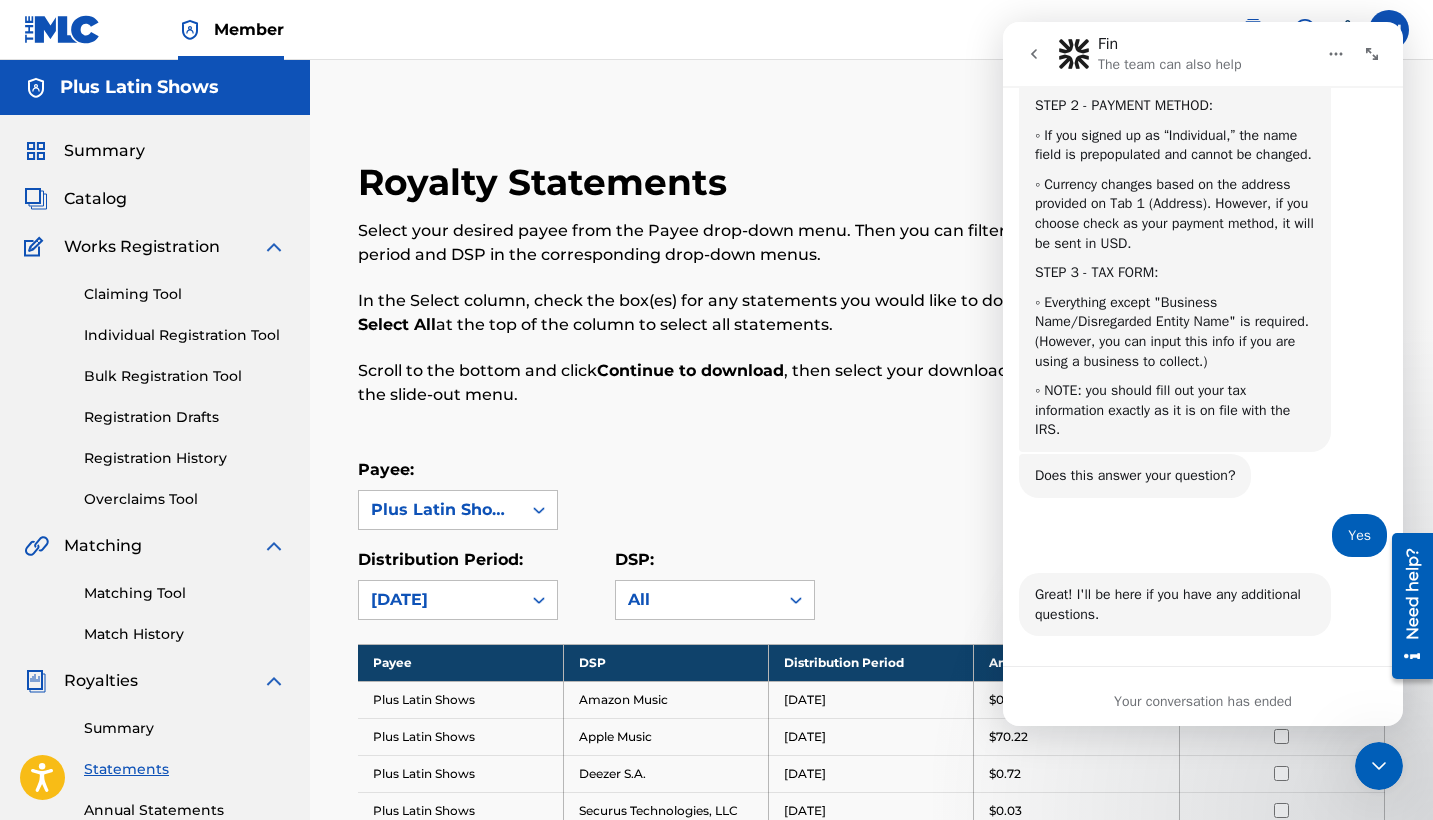 click 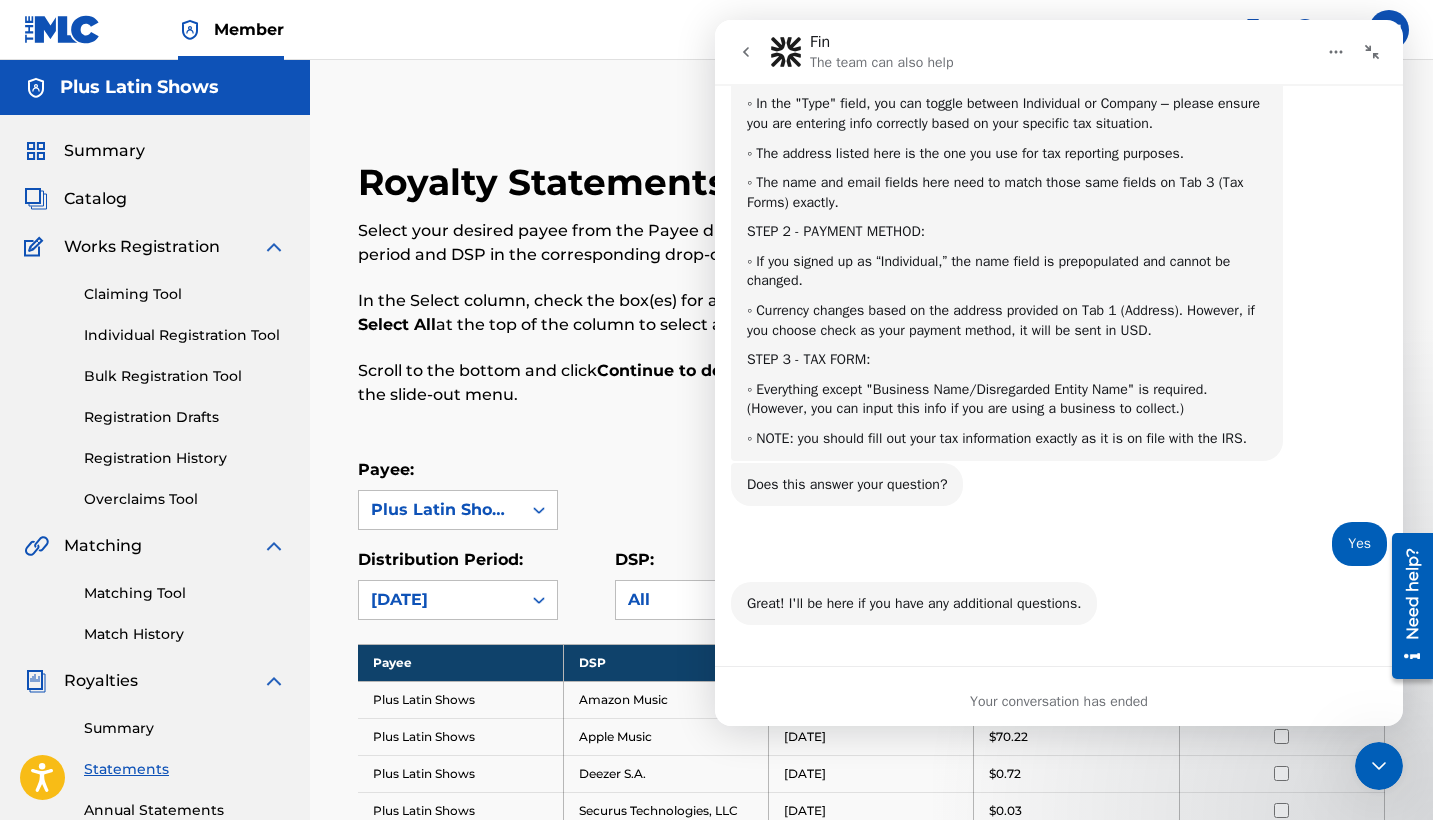 scroll, scrollTop: 605, scrollLeft: 0, axis: vertical 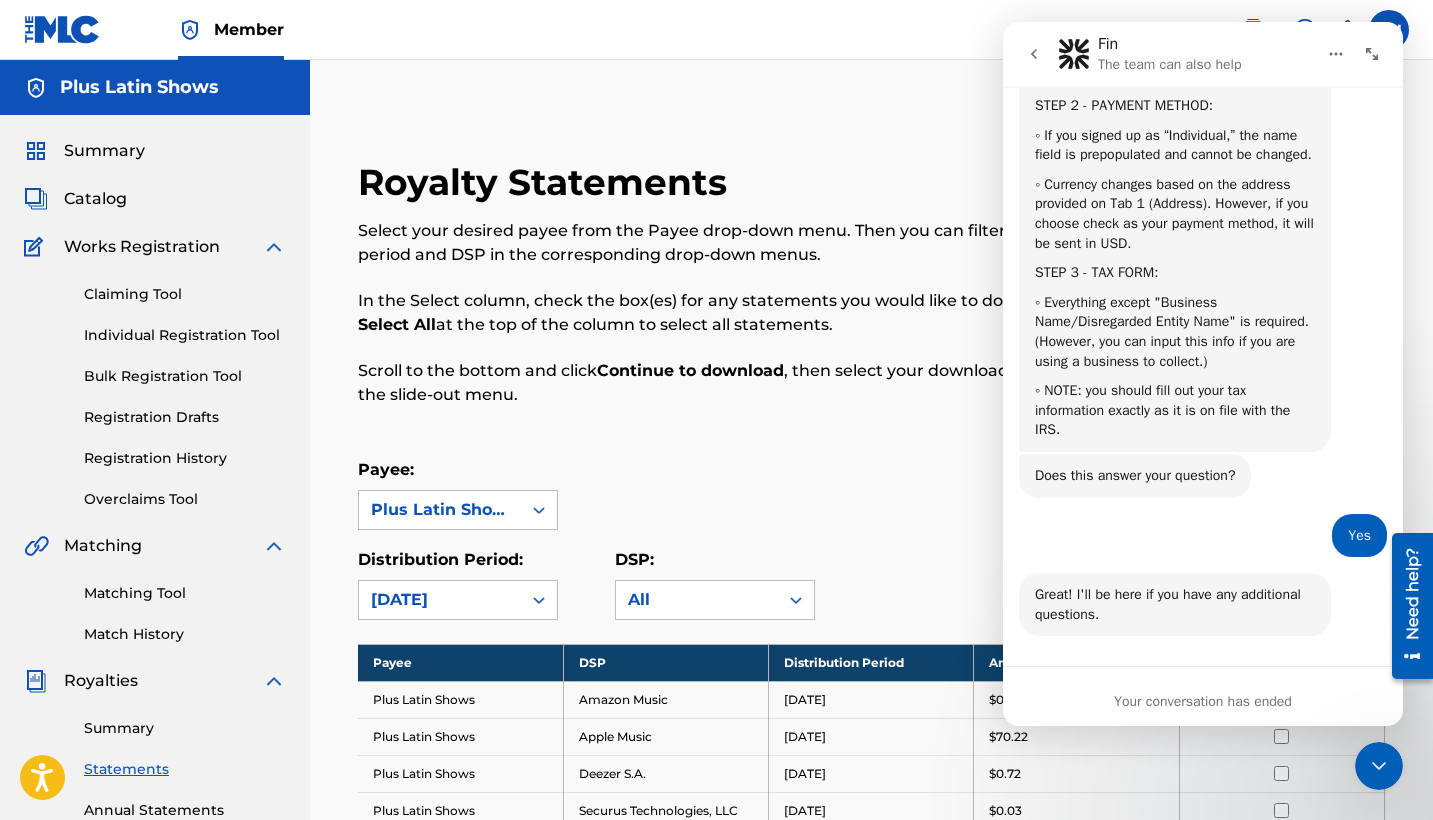click 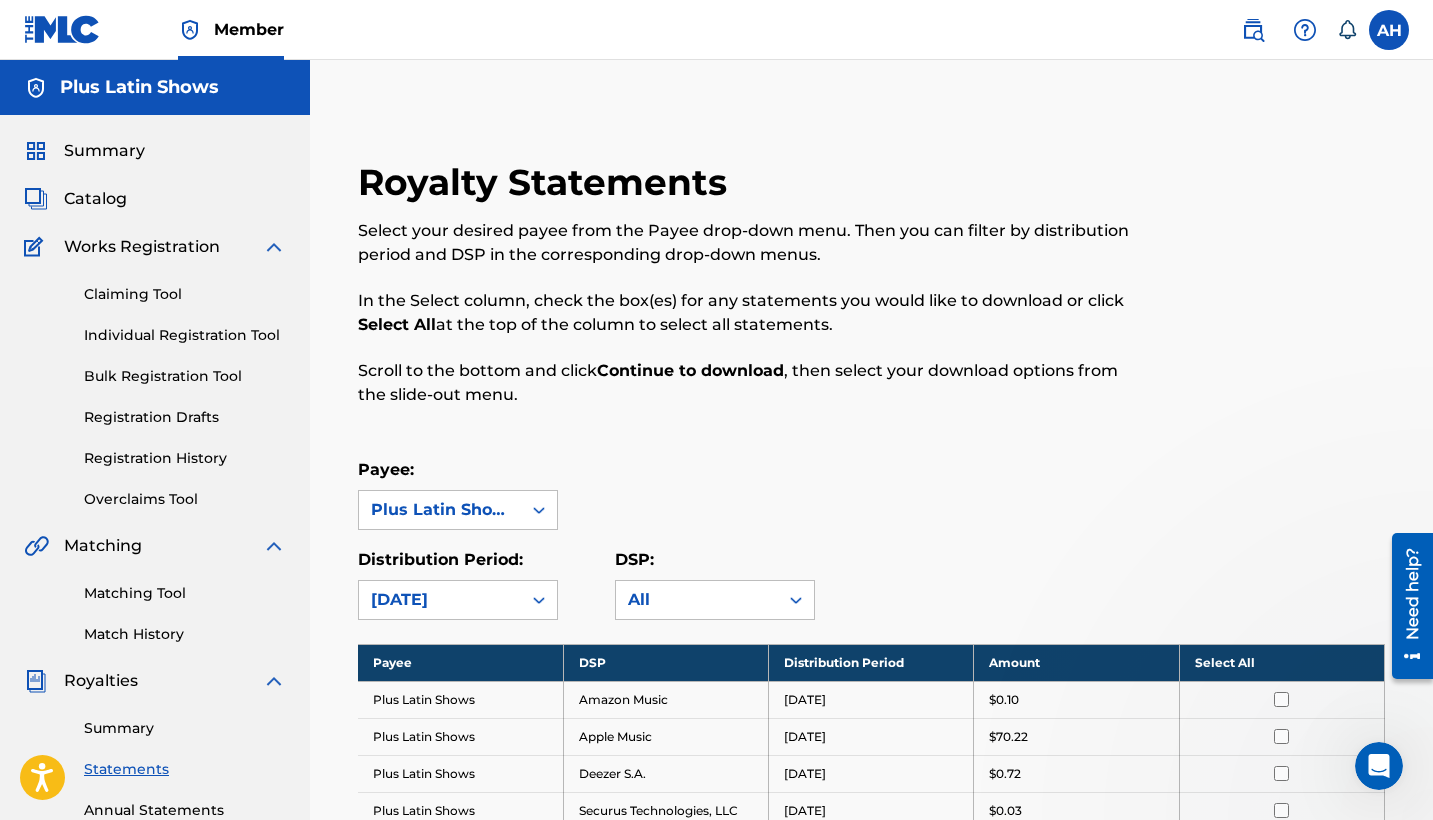 scroll, scrollTop: 0, scrollLeft: 0, axis: both 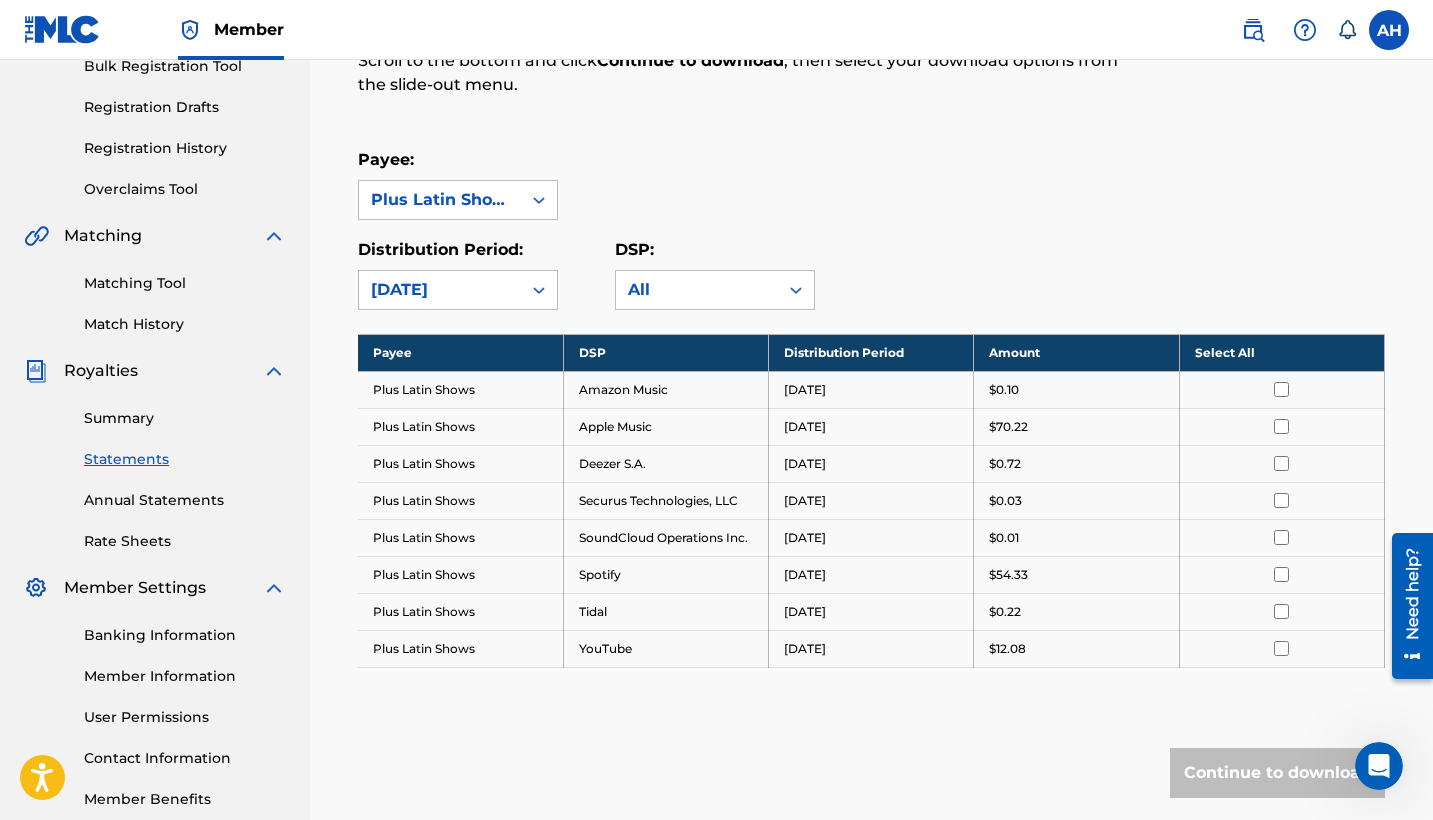 click on "Rate Sheets" at bounding box center [185, 541] 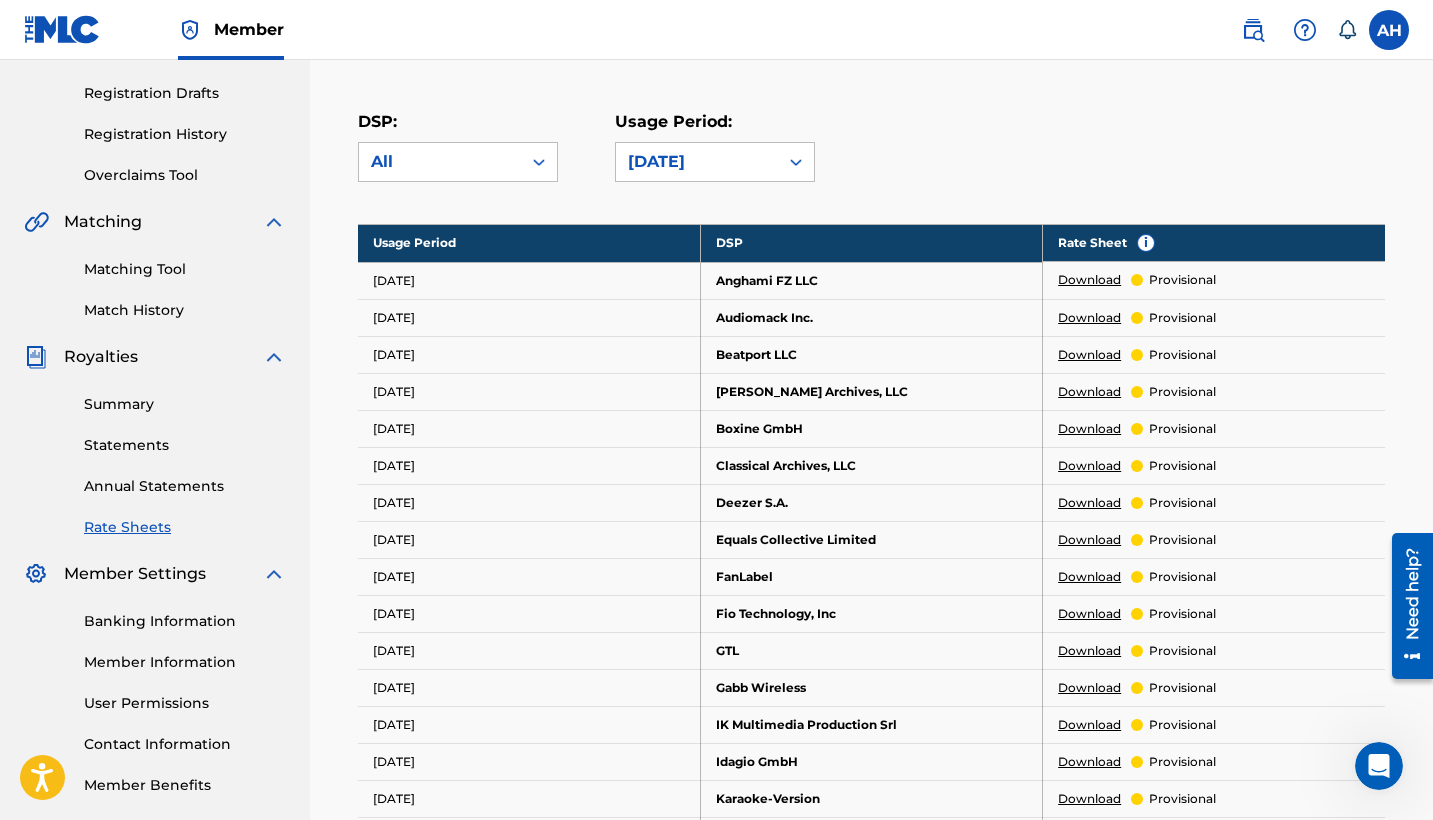 scroll, scrollTop: 439, scrollLeft: 0, axis: vertical 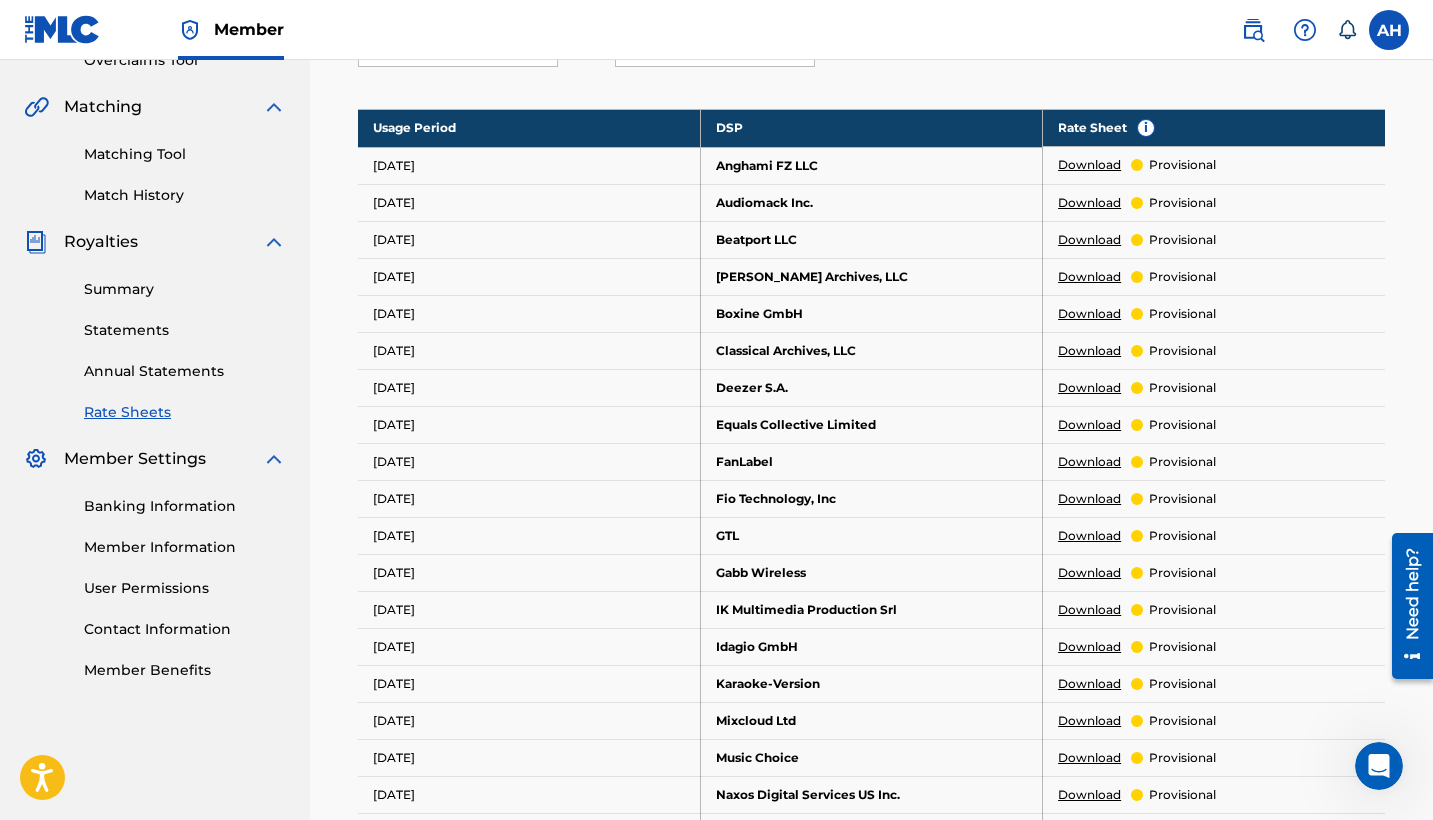 click on "Banking Information" at bounding box center (185, 506) 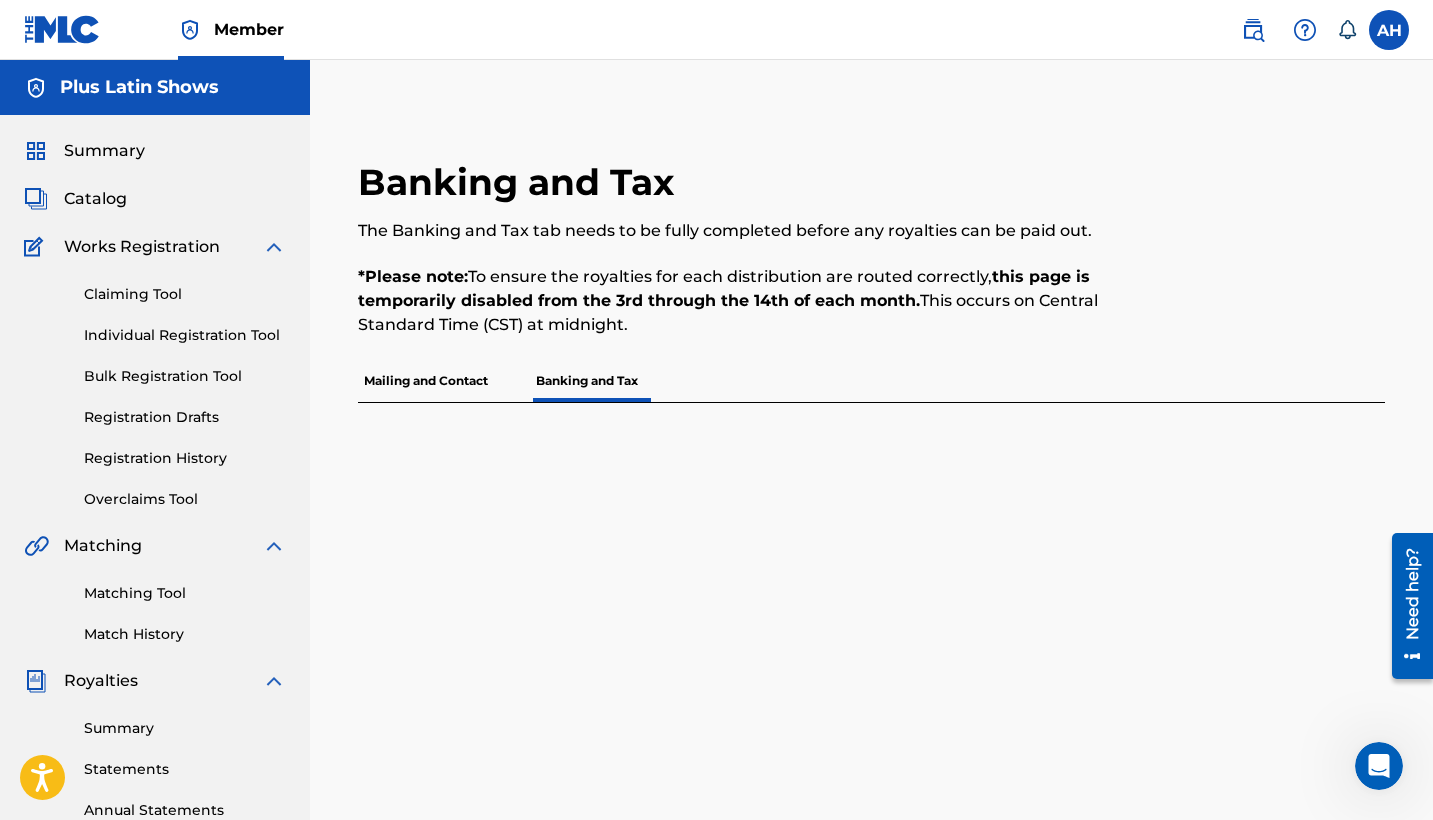 click on "Summary" at bounding box center [104, 151] 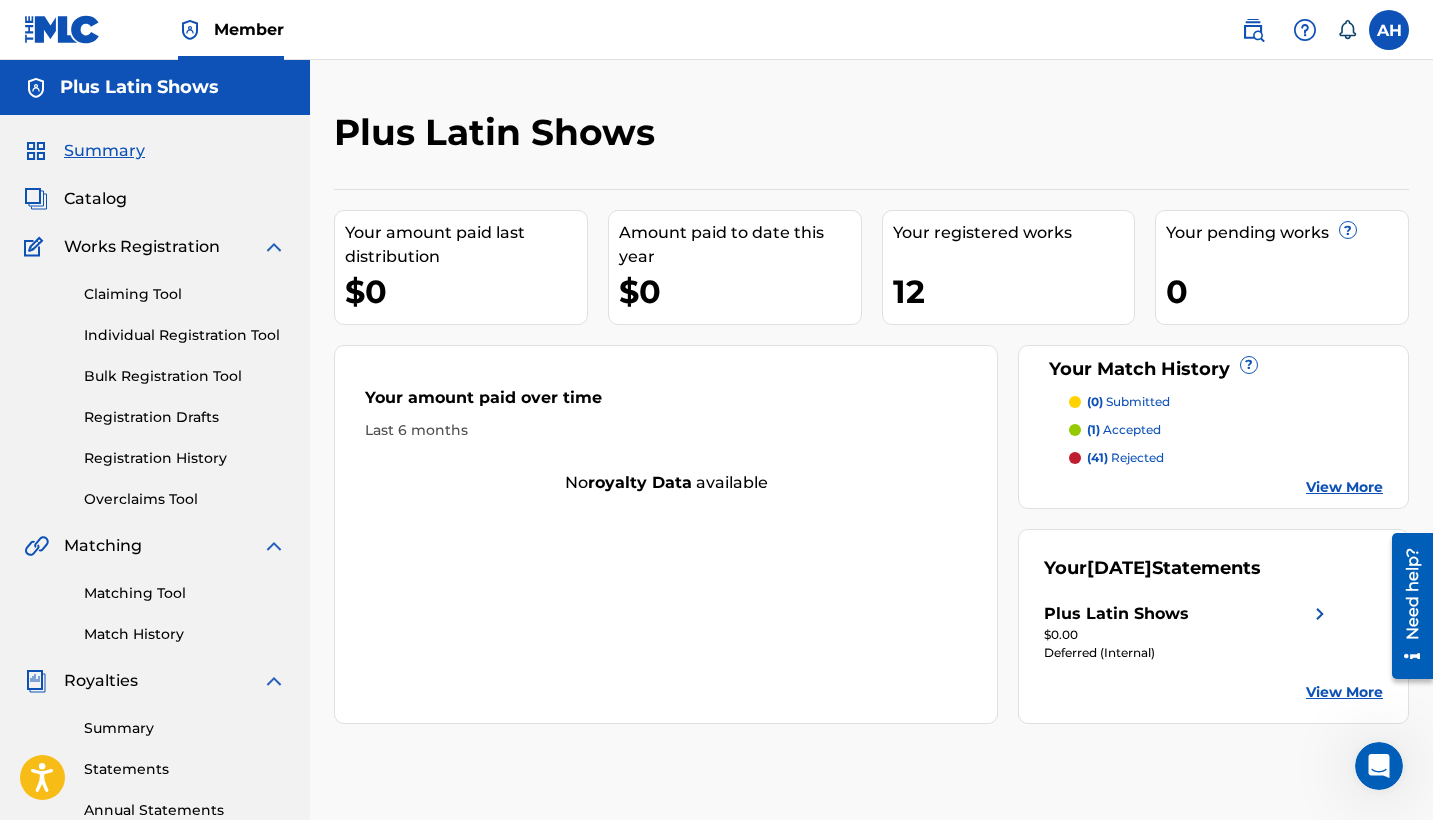 click on "View More" at bounding box center [1344, 487] 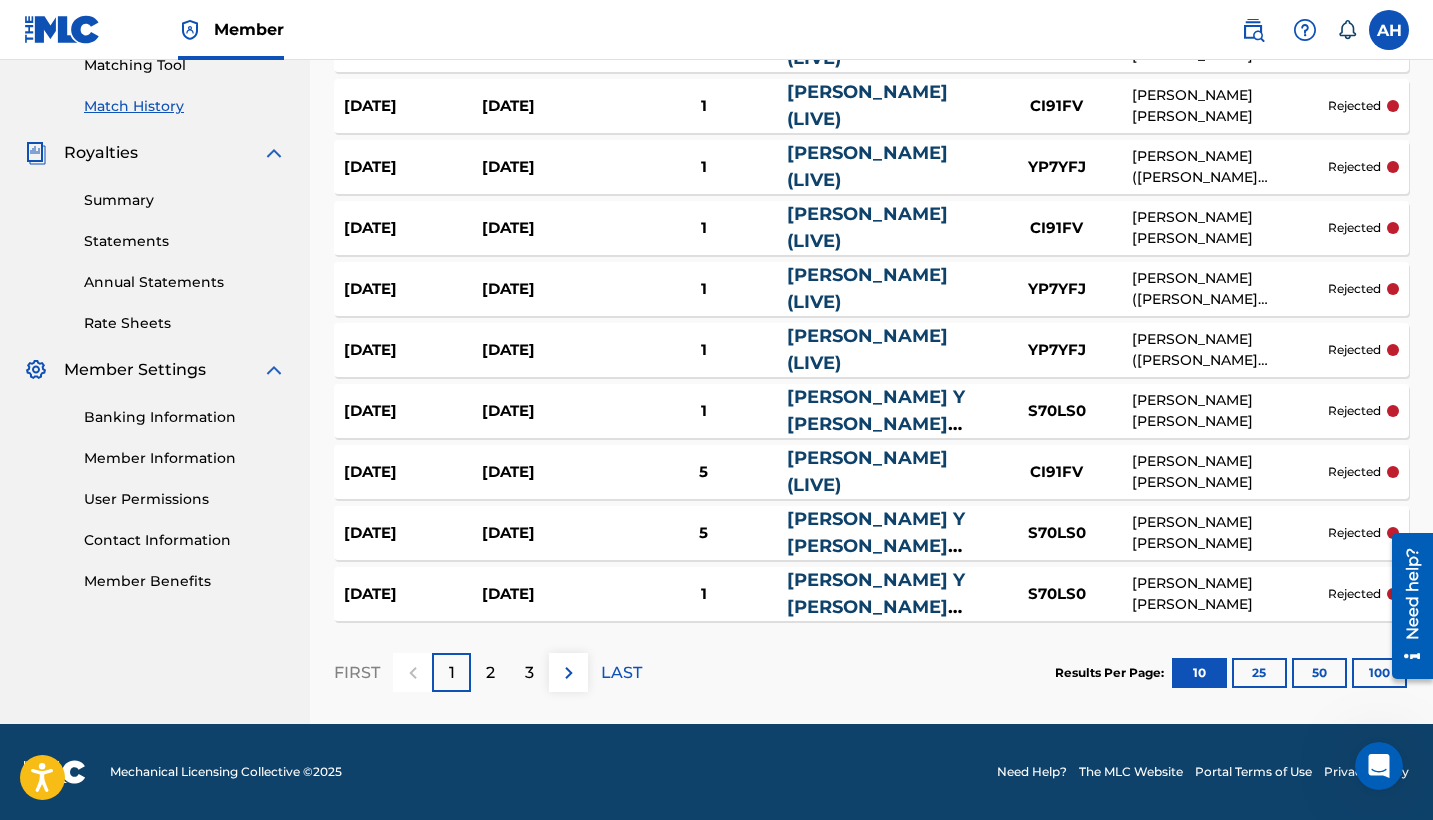 scroll, scrollTop: 528, scrollLeft: 0, axis: vertical 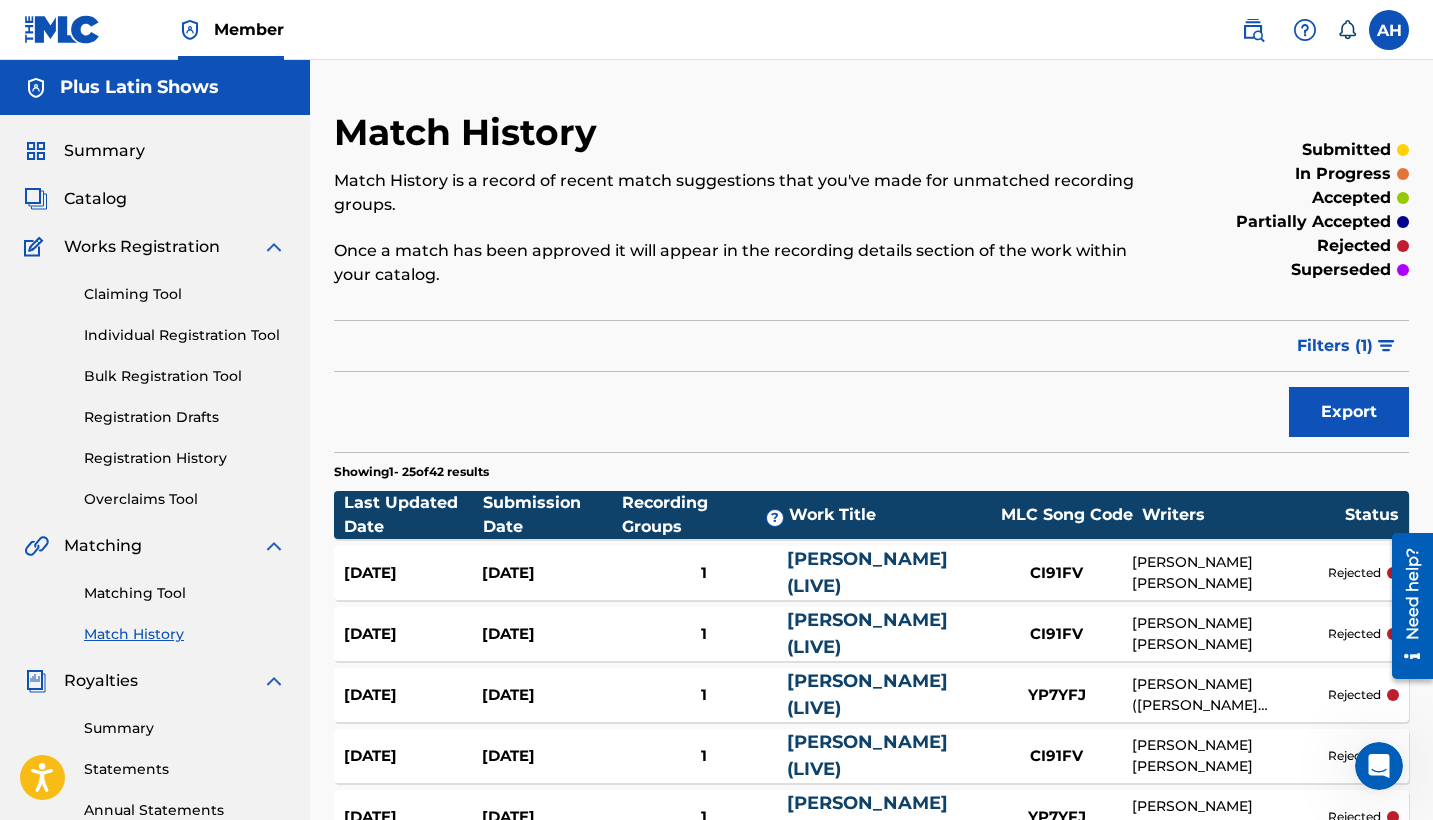 click on "Catalog" at bounding box center (95, 199) 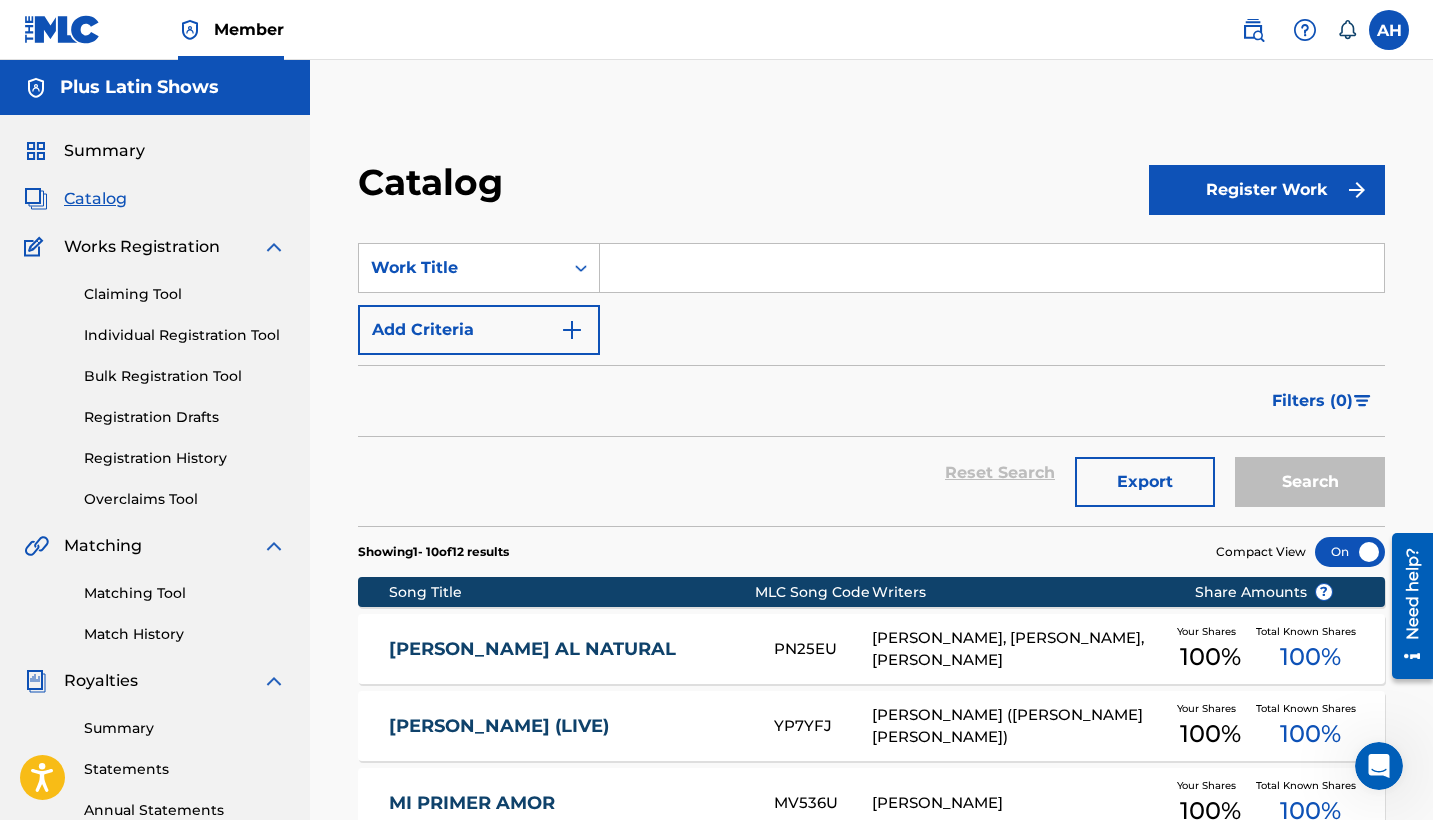 scroll, scrollTop: 0, scrollLeft: 0, axis: both 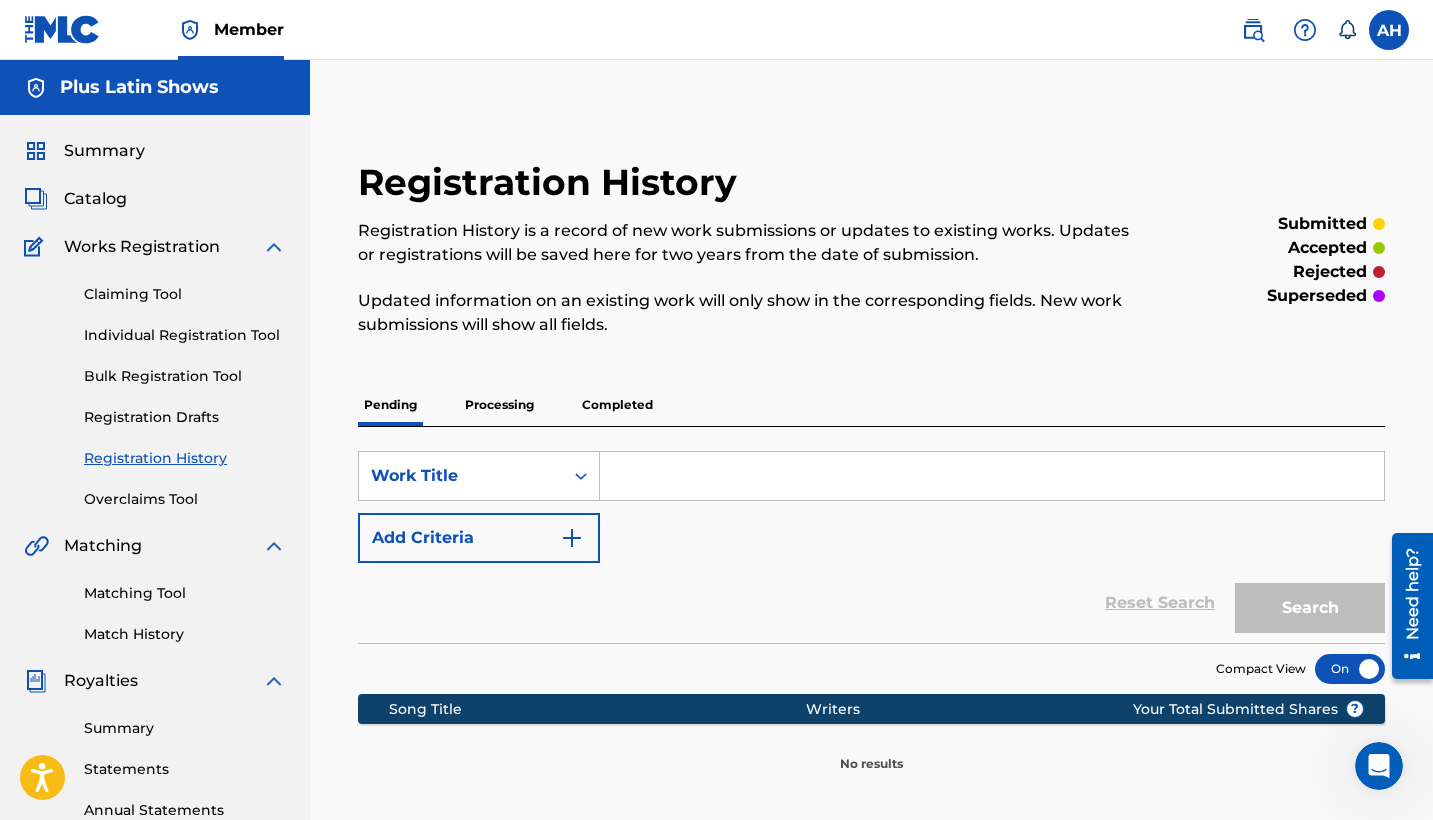 click on "Processing" at bounding box center [499, 405] 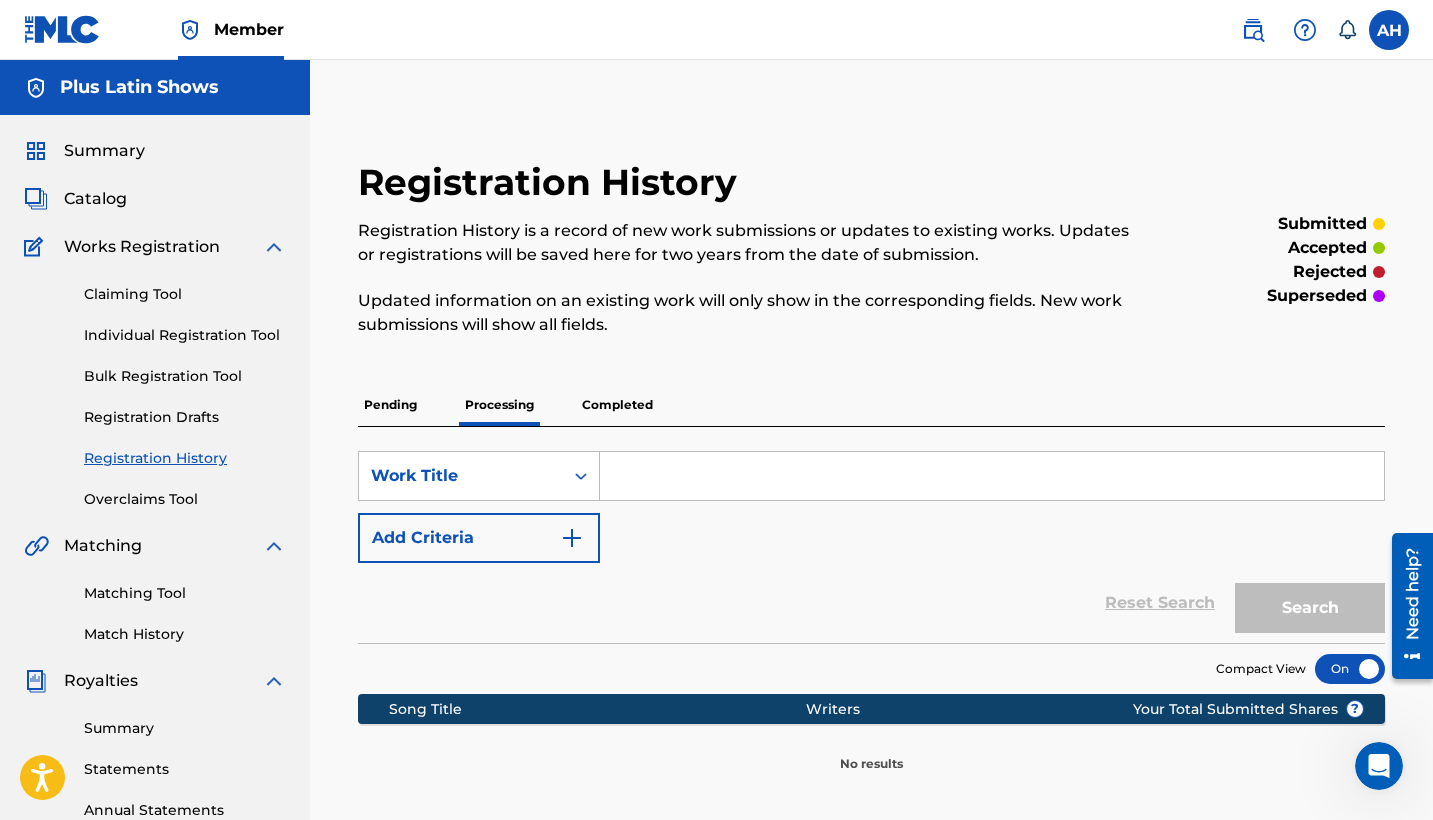 click on "Completed" at bounding box center (617, 405) 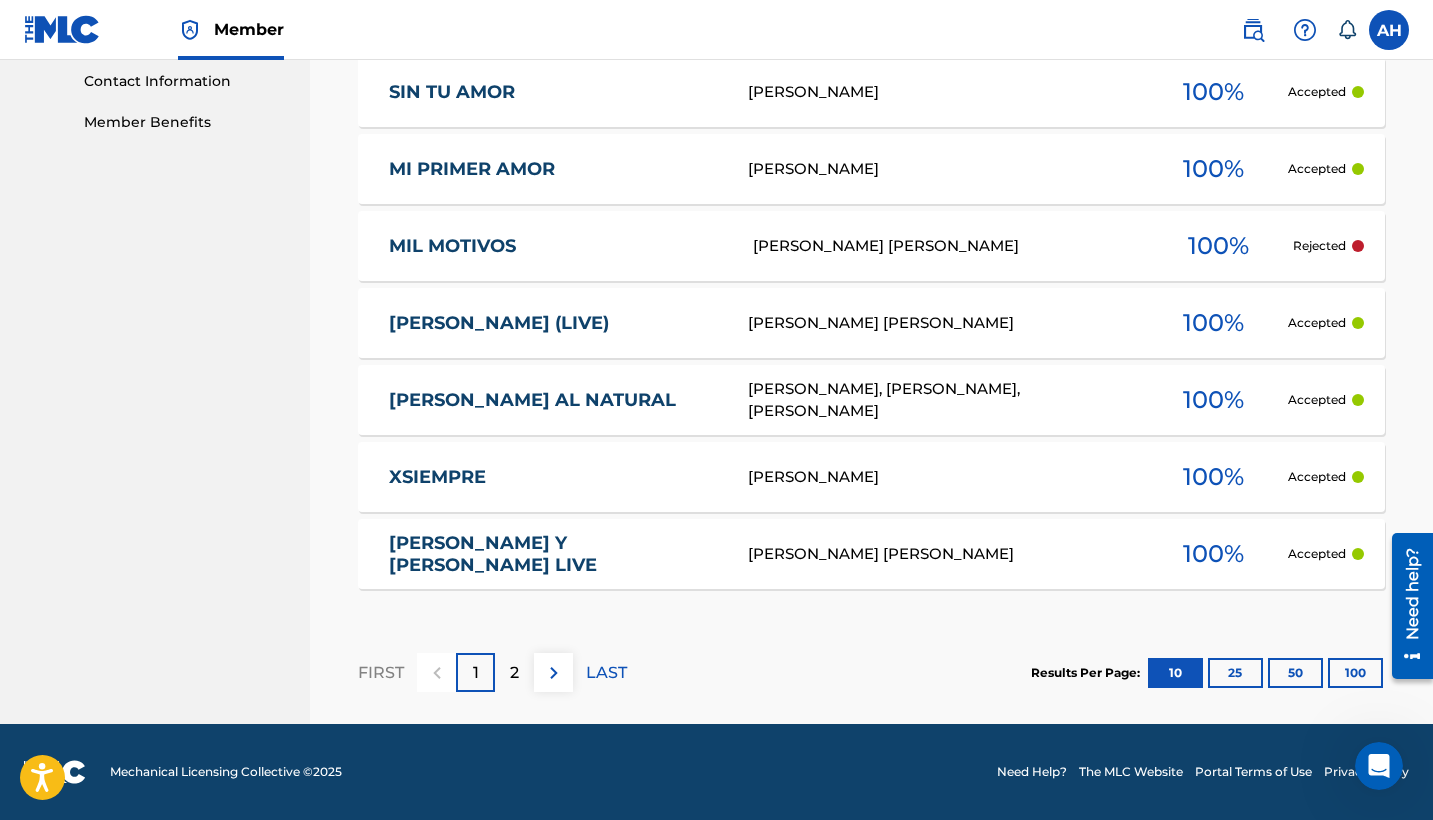 scroll, scrollTop: 987, scrollLeft: 0, axis: vertical 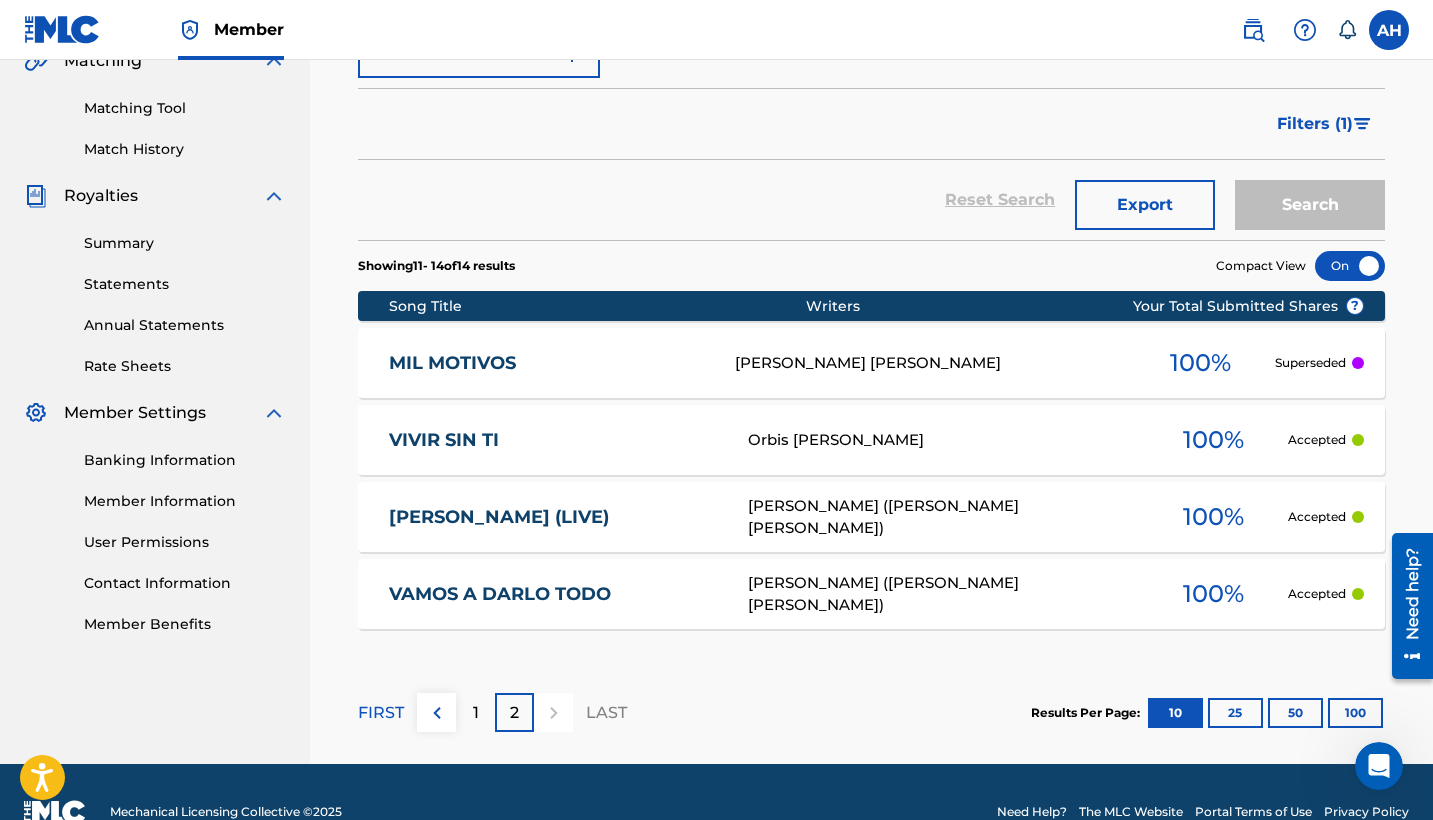 click at bounding box center [553, 712] 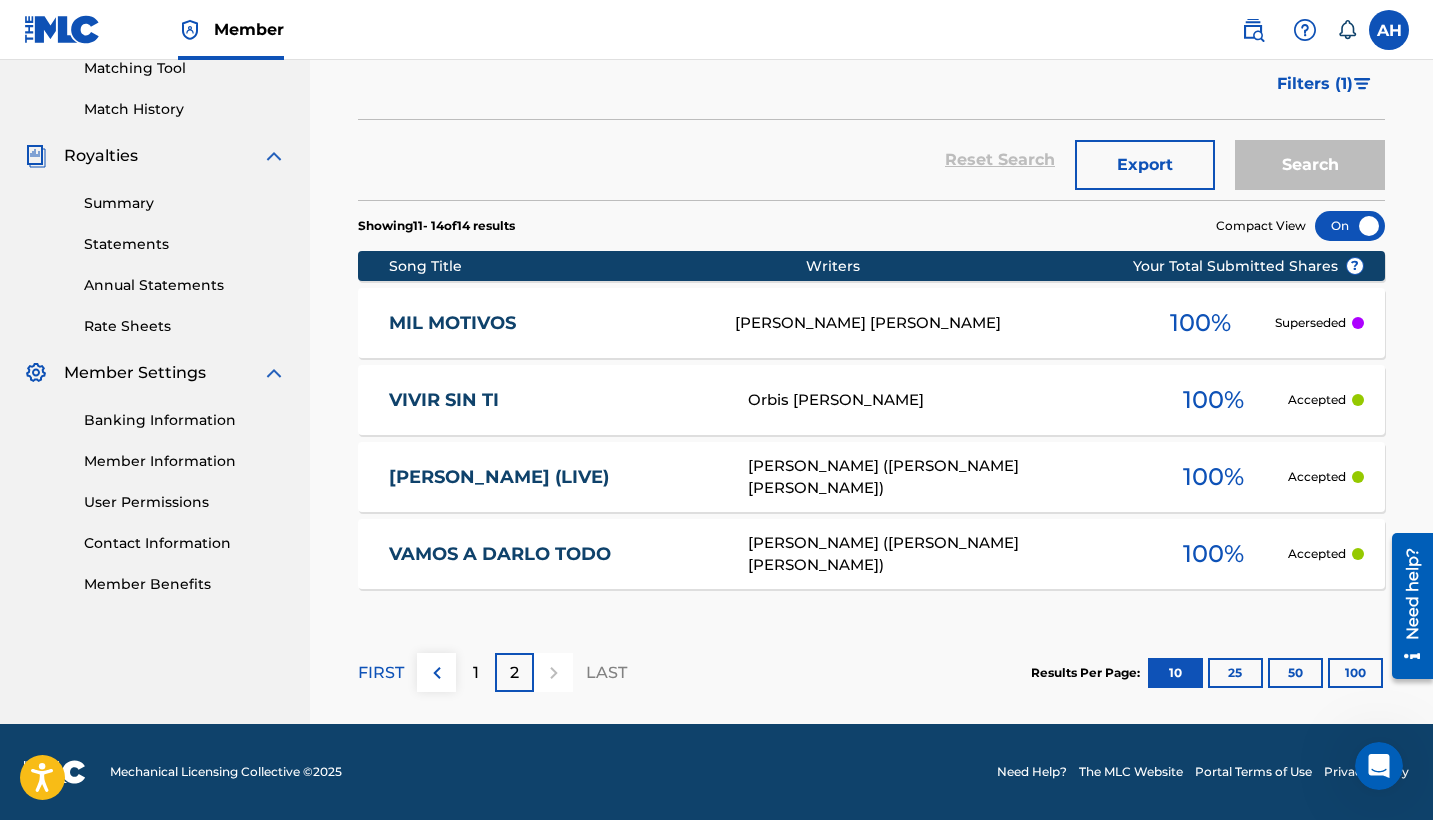 scroll, scrollTop: 525, scrollLeft: 0, axis: vertical 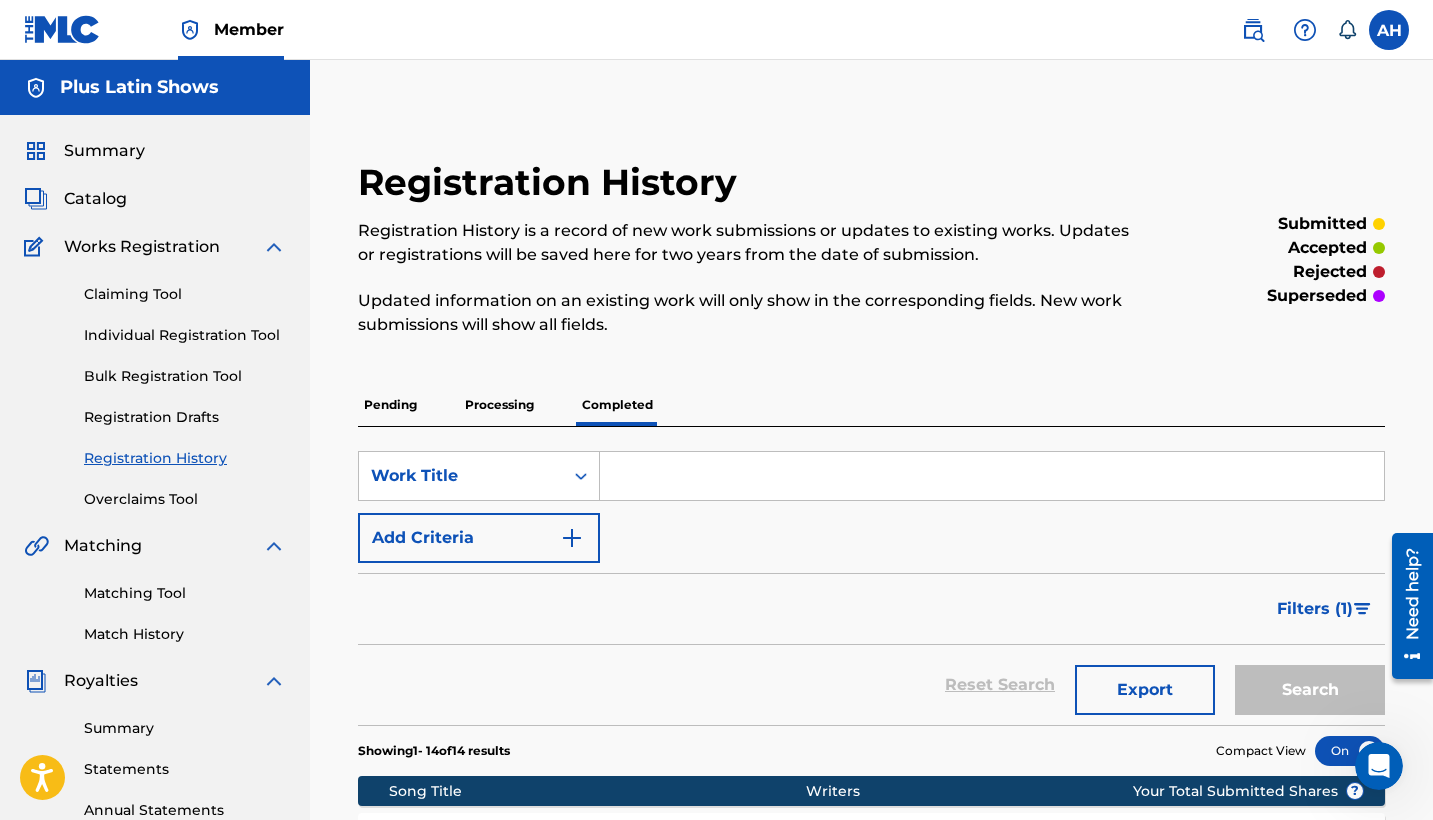 click on "Summary" at bounding box center (104, 151) 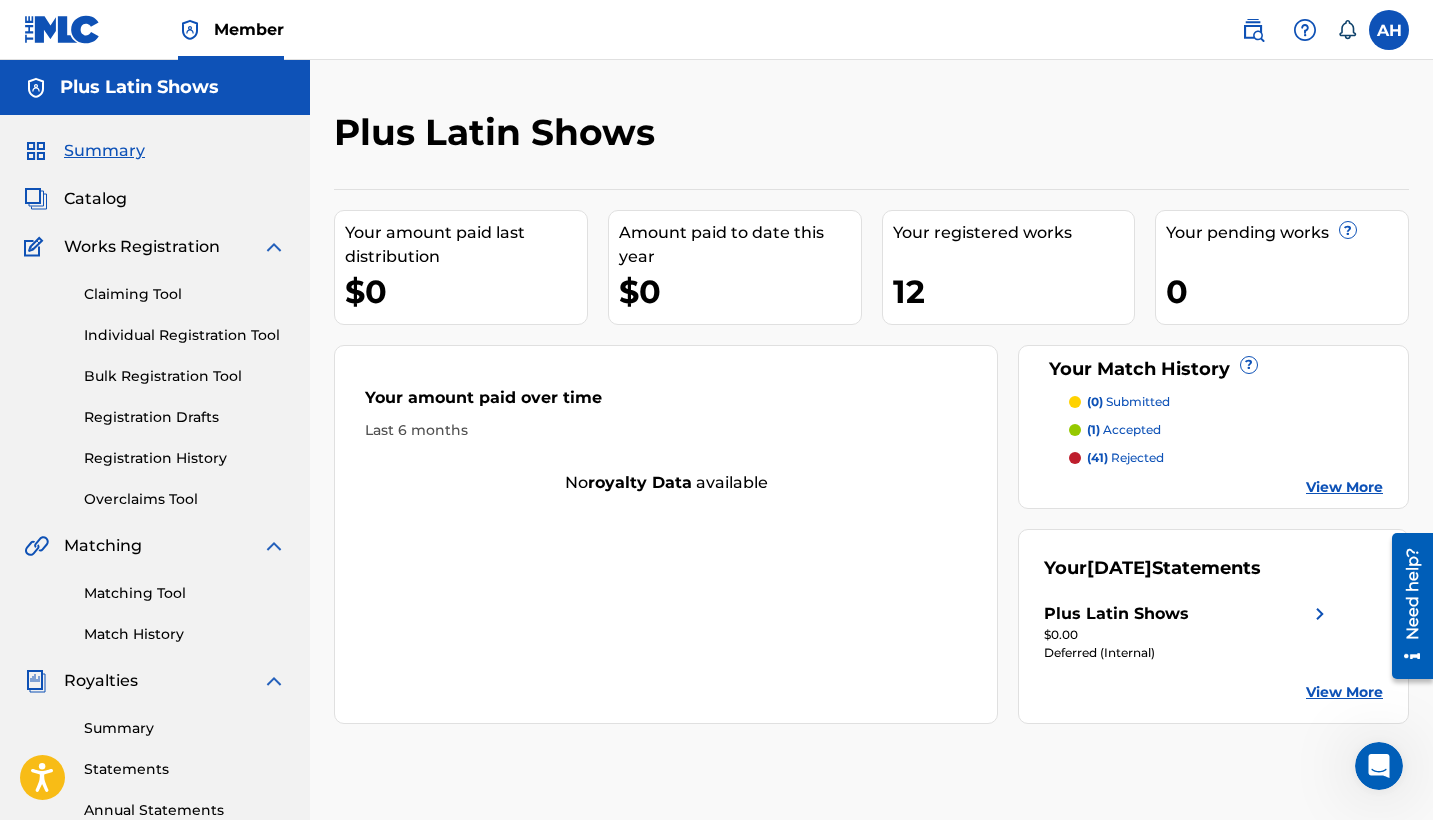 click on "(1)   accepted" at bounding box center (1124, 430) 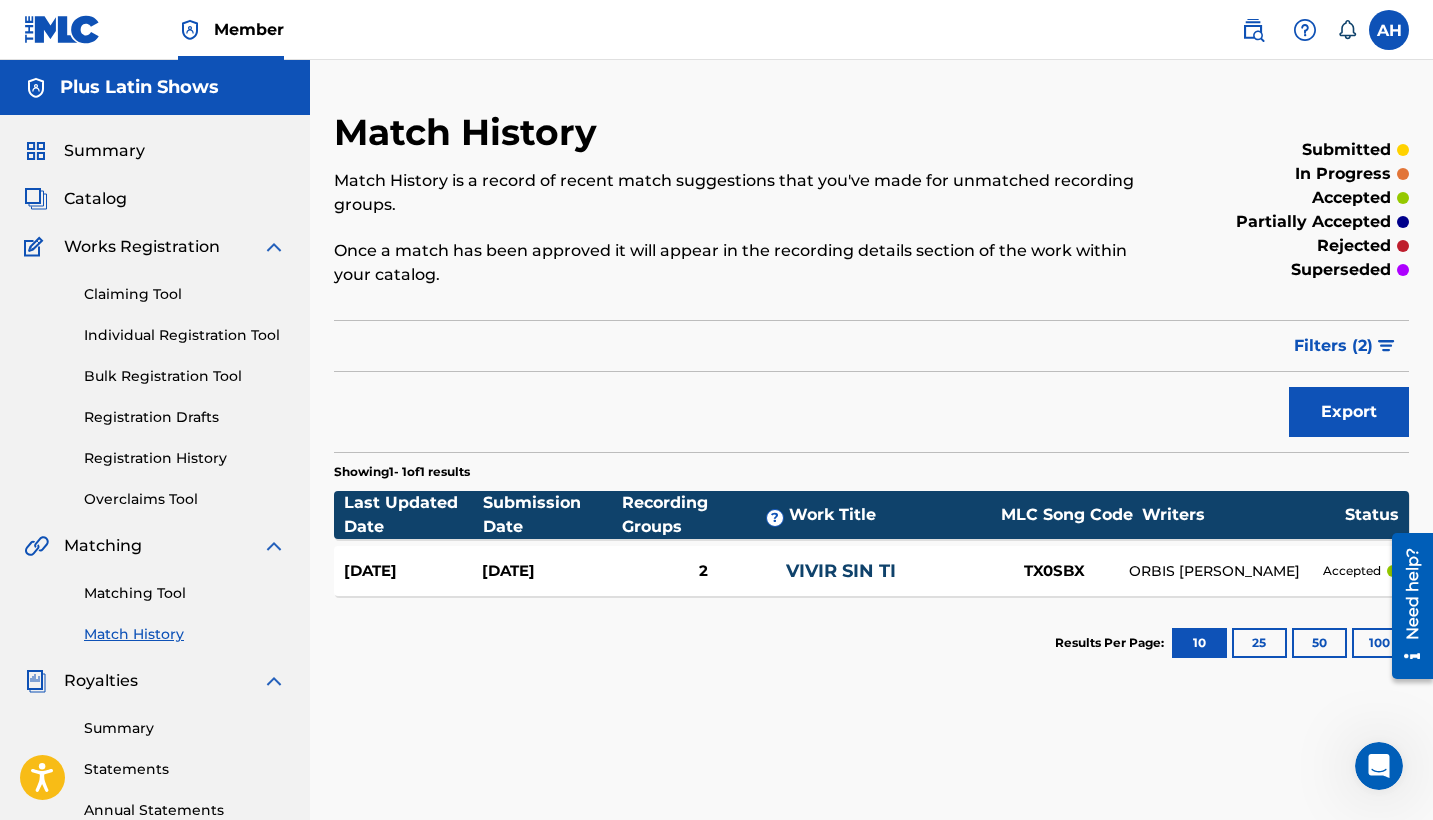 scroll, scrollTop: 0, scrollLeft: 0, axis: both 